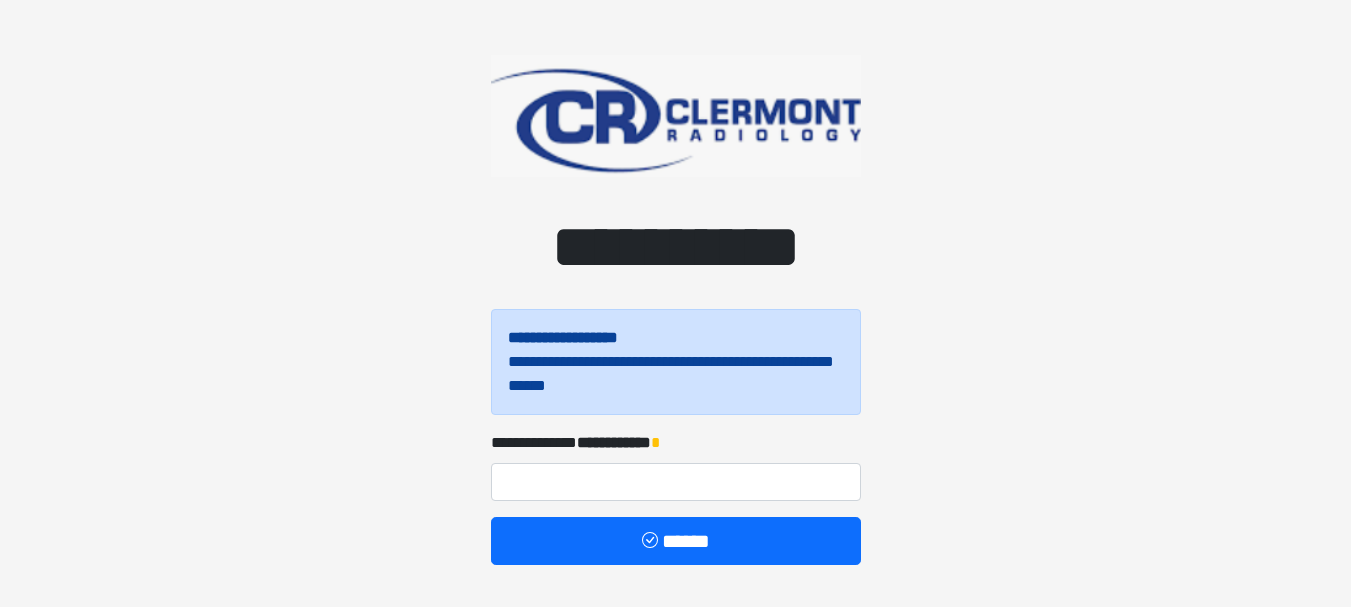 scroll, scrollTop: 0, scrollLeft: 0, axis: both 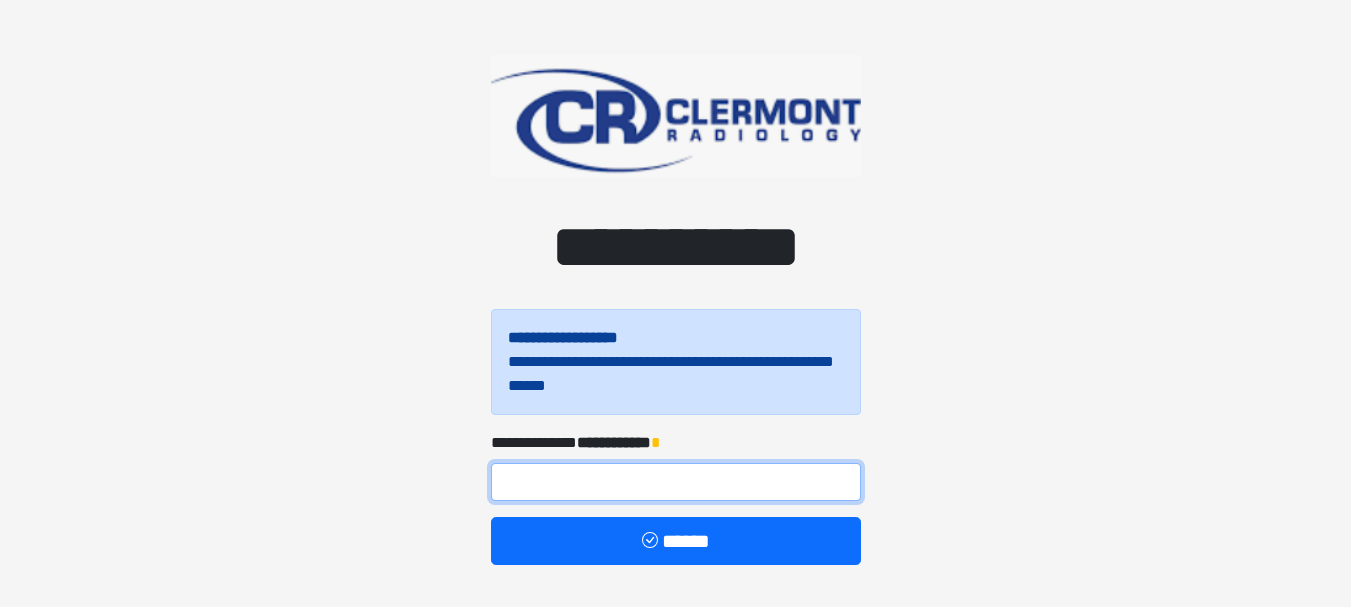 click at bounding box center [676, 482] 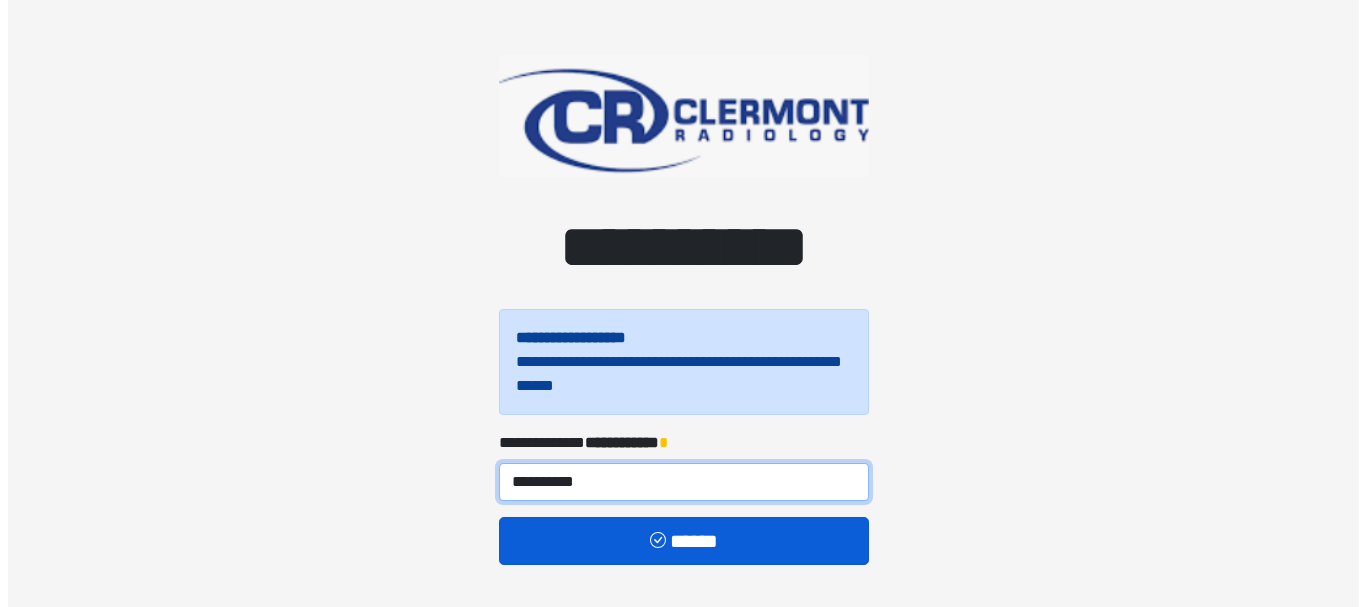 scroll, scrollTop: 61, scrollLeft: 0, axis: vertical 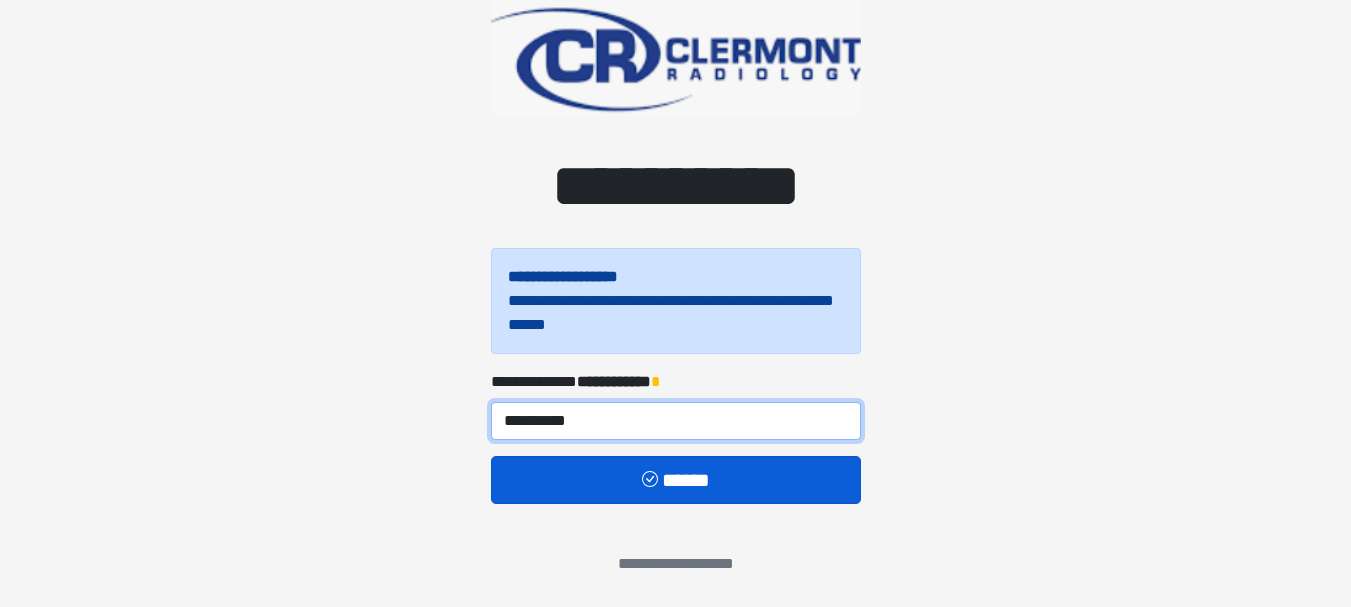 type on "**********" 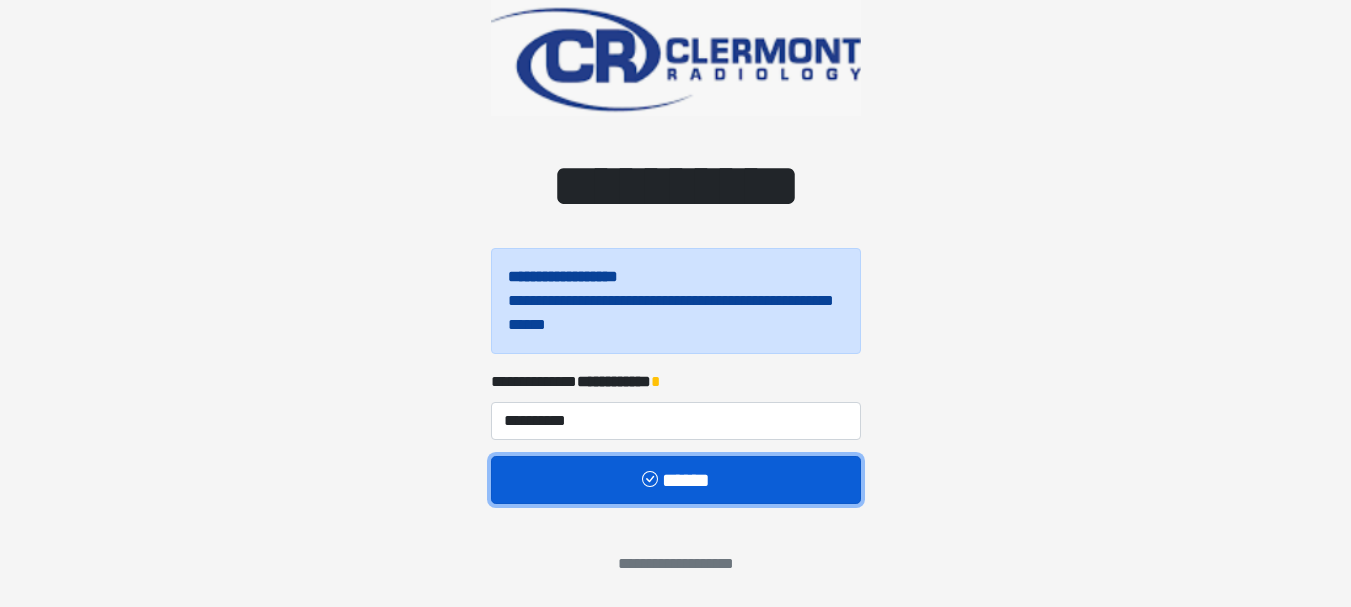 click on "******" at bounding box center [676, 480] 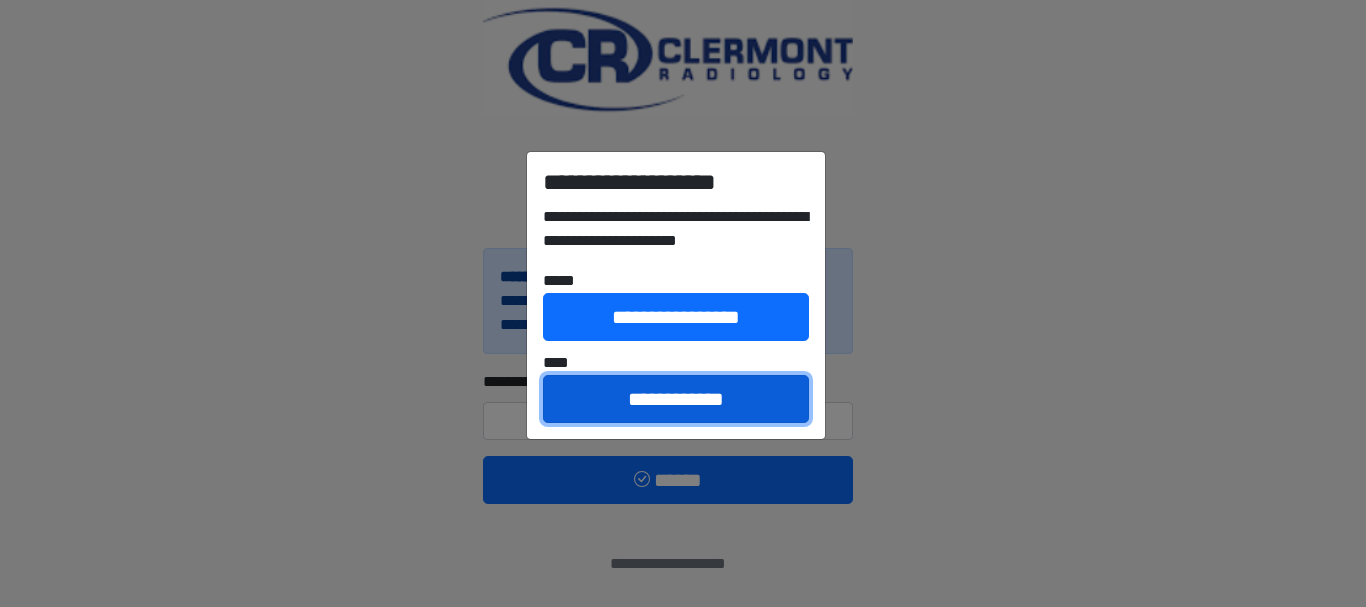 click on "**********" at bounding box center (676, 399) 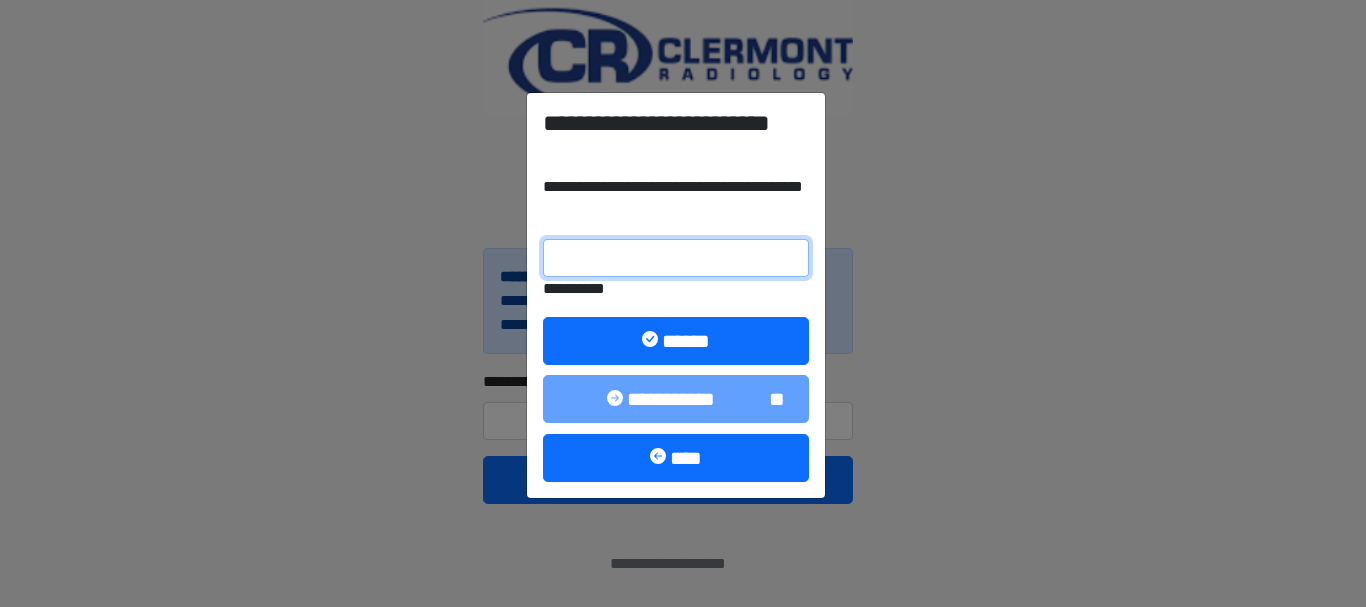 click on "**********" at bounding box center (676, 258) 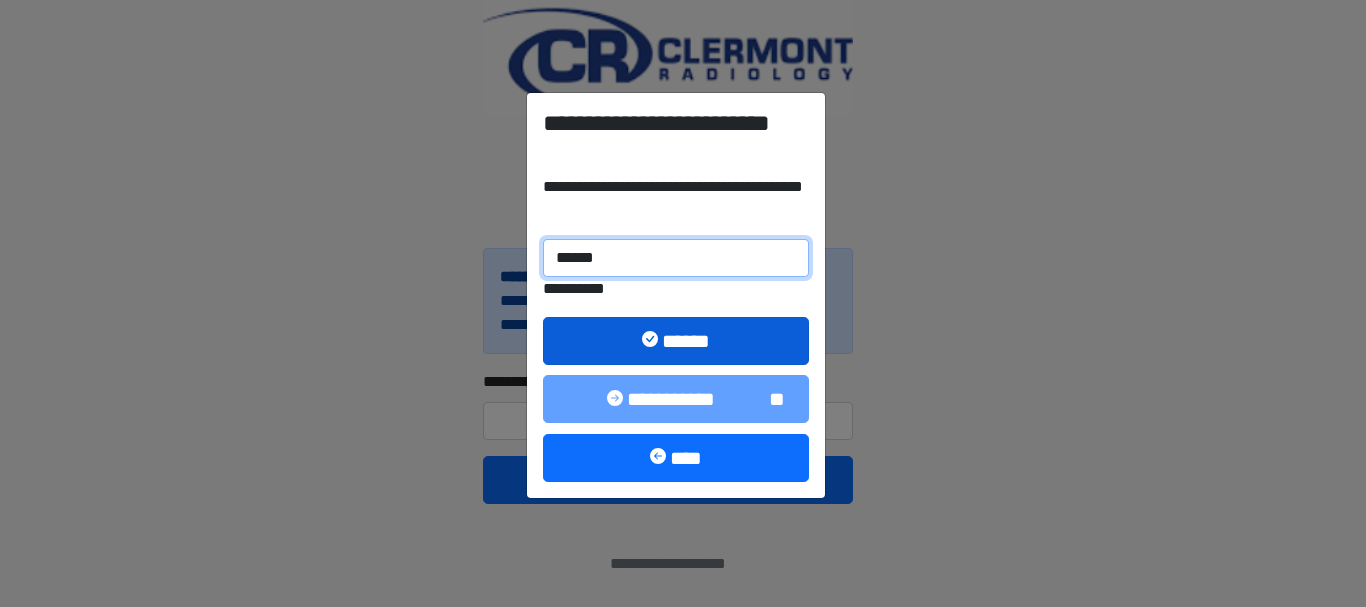type on "******" 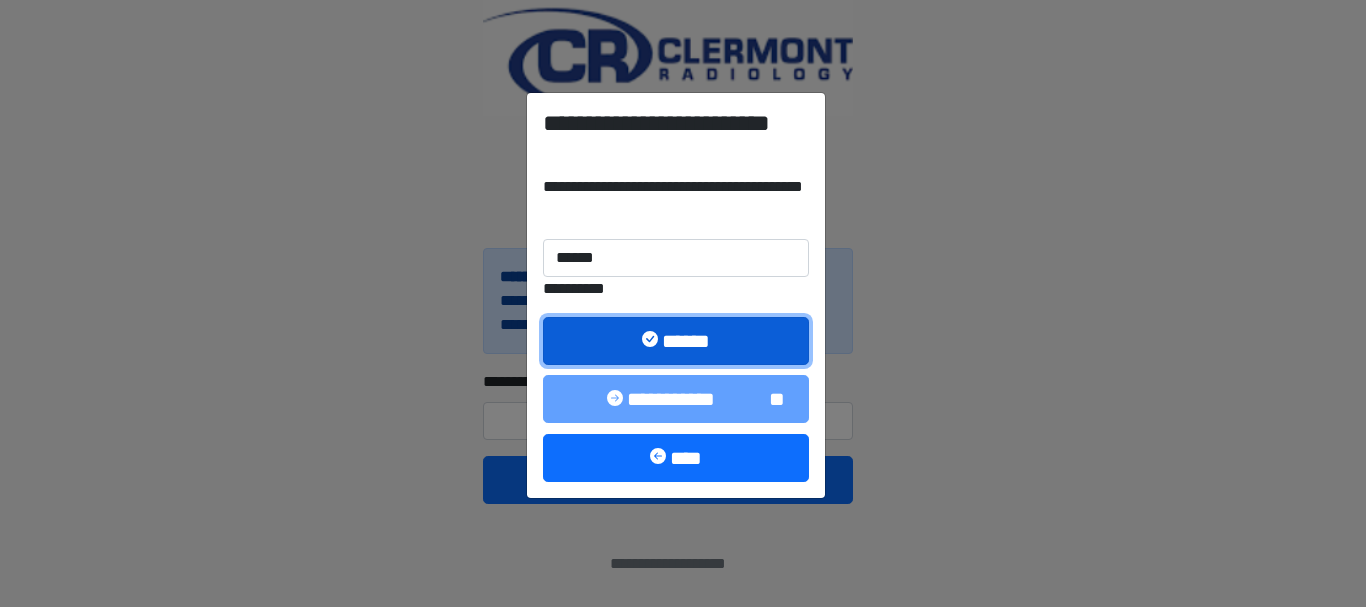 click on "******" at bounding box center [676, 341] 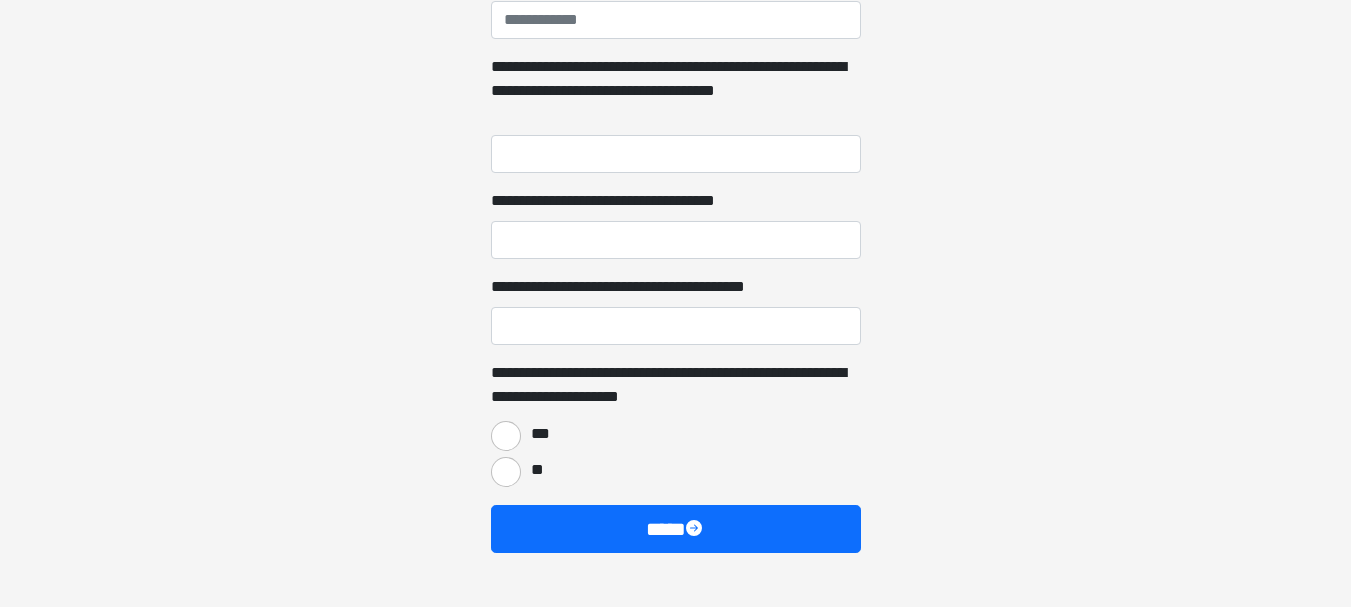 scroll, scrollTop: 1583, scrollLeft: 0, axis: vertical 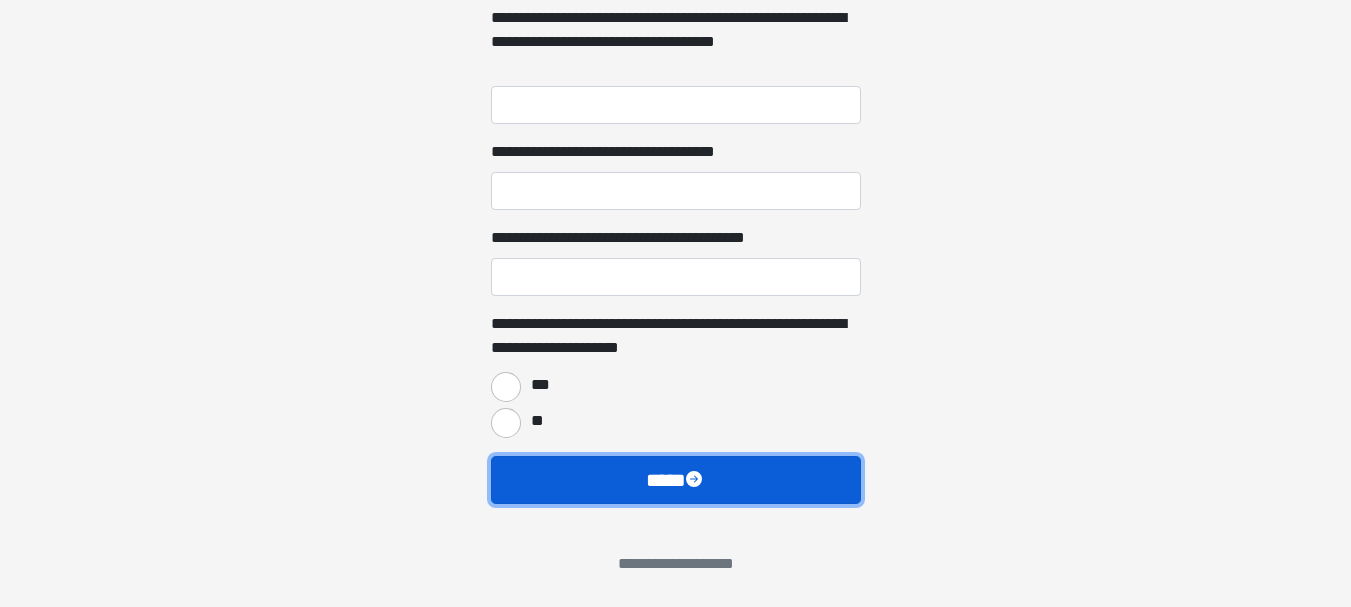 click on "****" at bounding box center (676, 480) 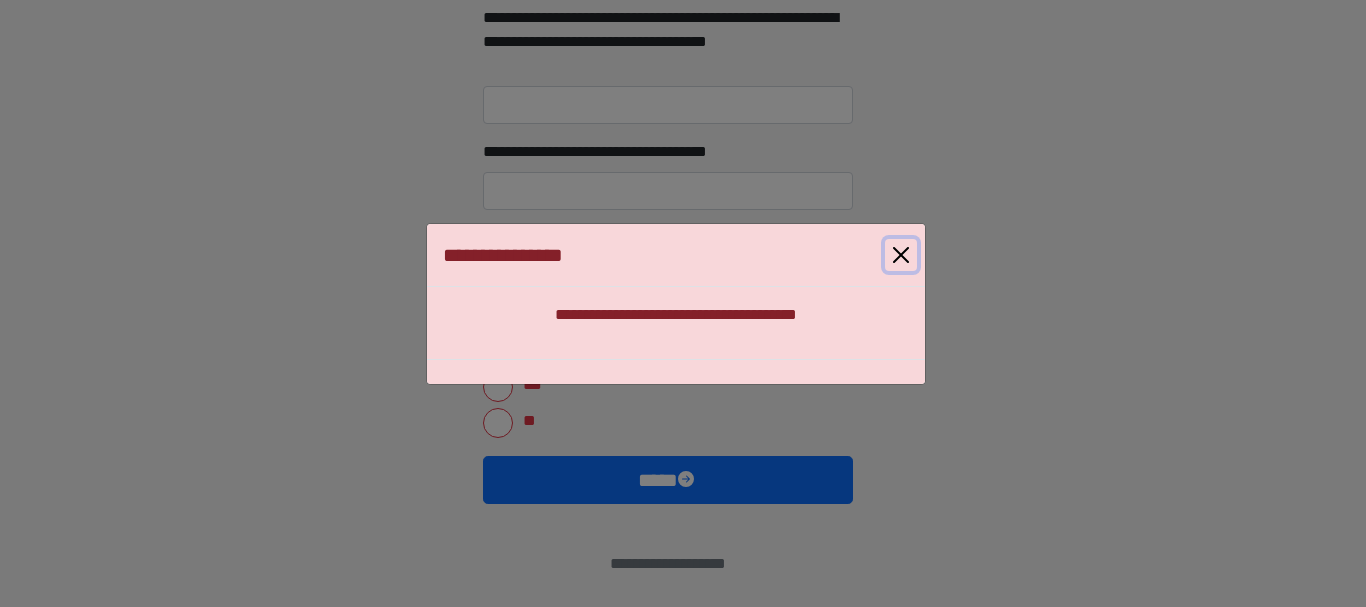 click at bounding box center [901, 255] 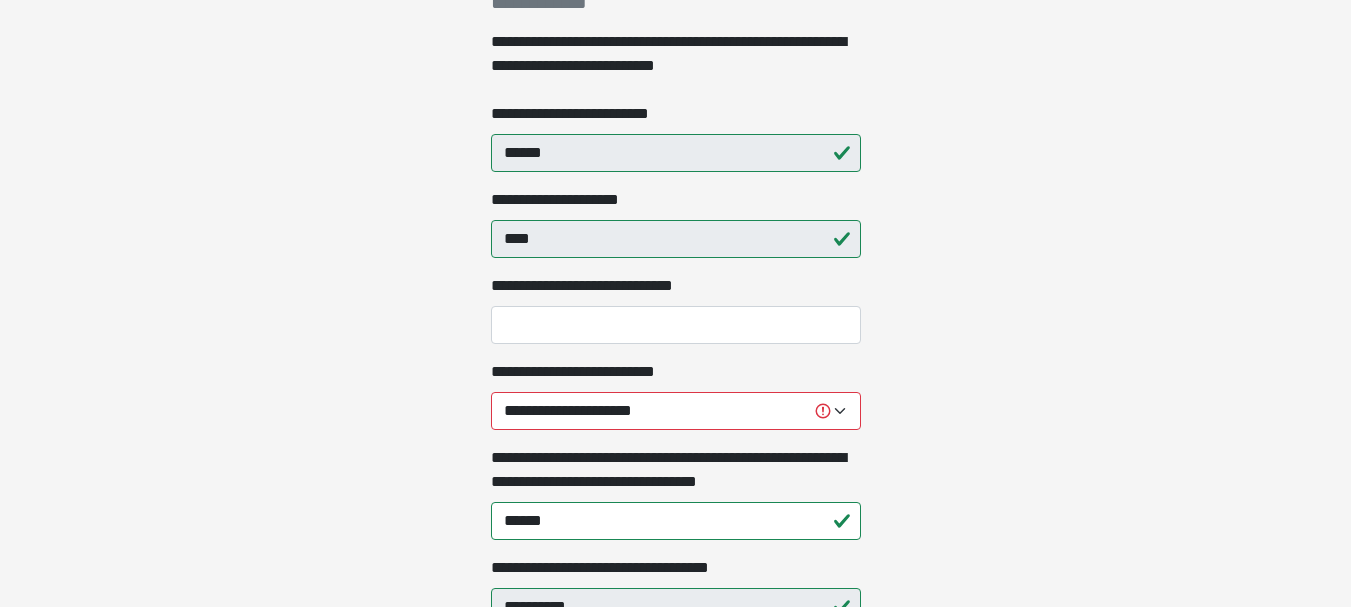 scroll, scrollTop: 483, scrollLeft: 0, axis: vertical 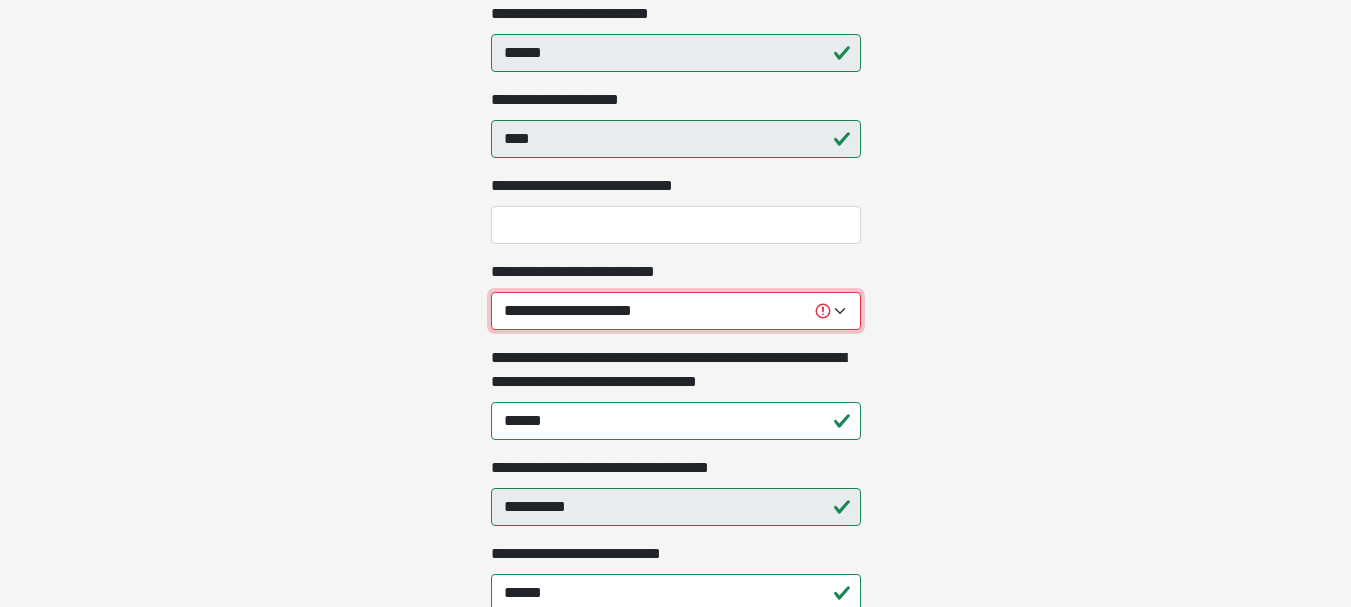 click on "**********" at bounding box center [676, 311] 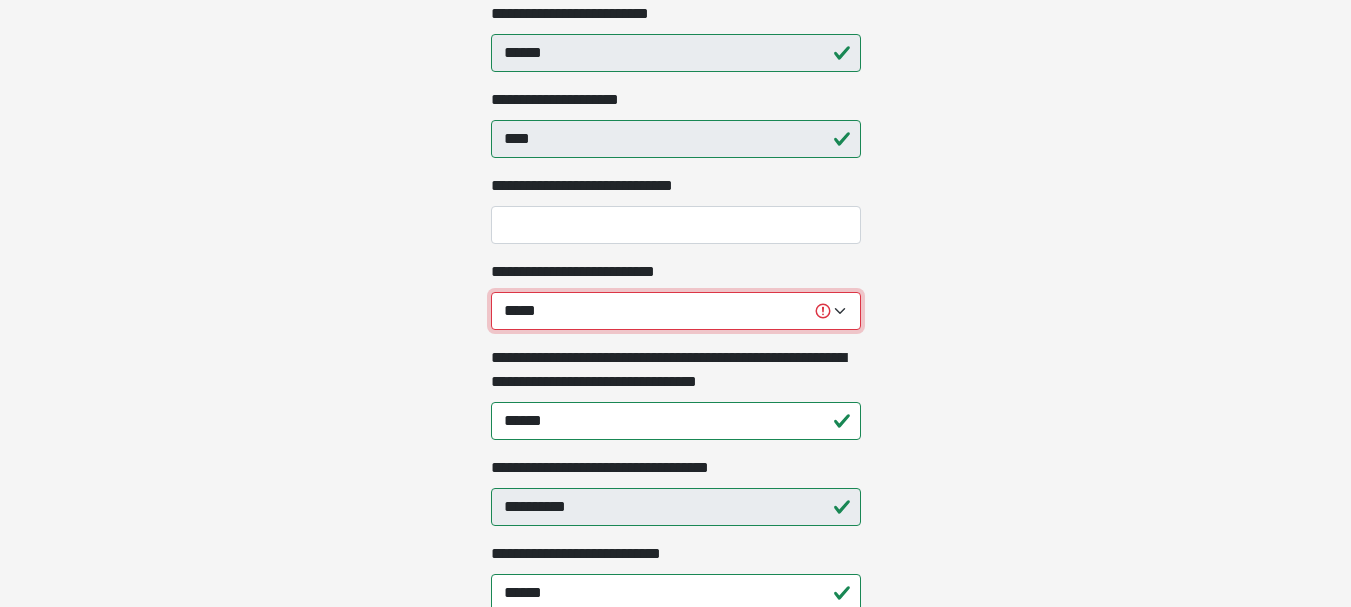 click on "**********" at bounding box center [676, 311] 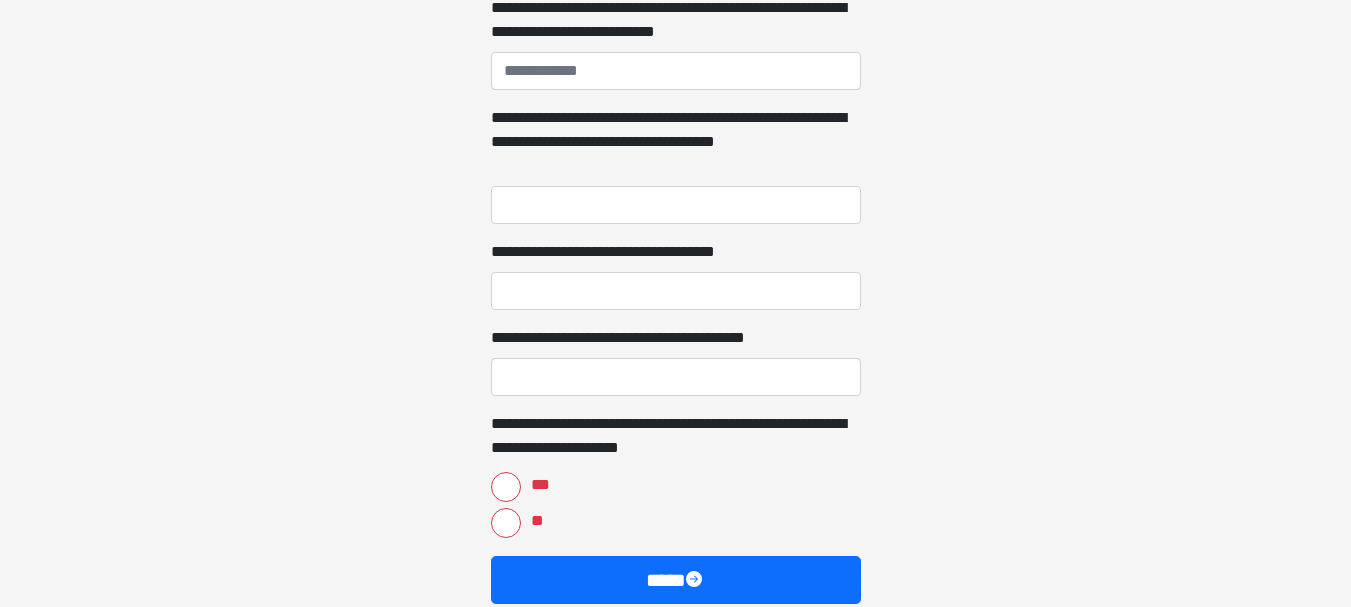 scroll, scrollTop: 1583, scrollLeft: 0, axis: vertical 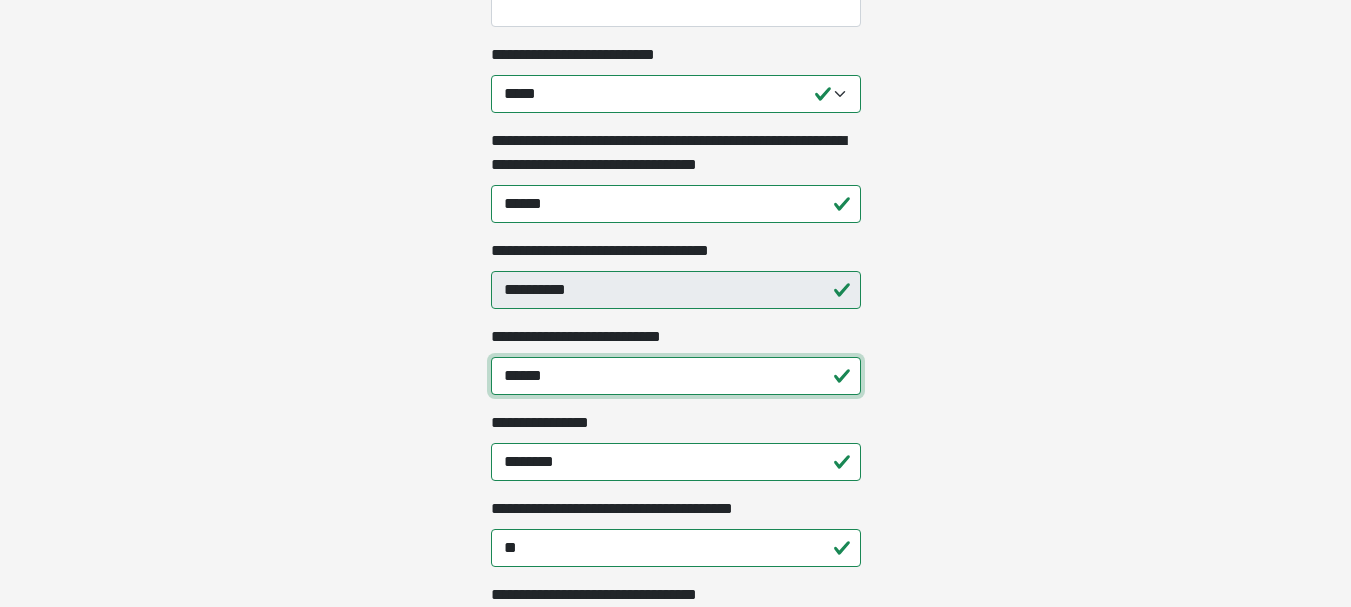 click on "******" at bounding box center (676, 376) 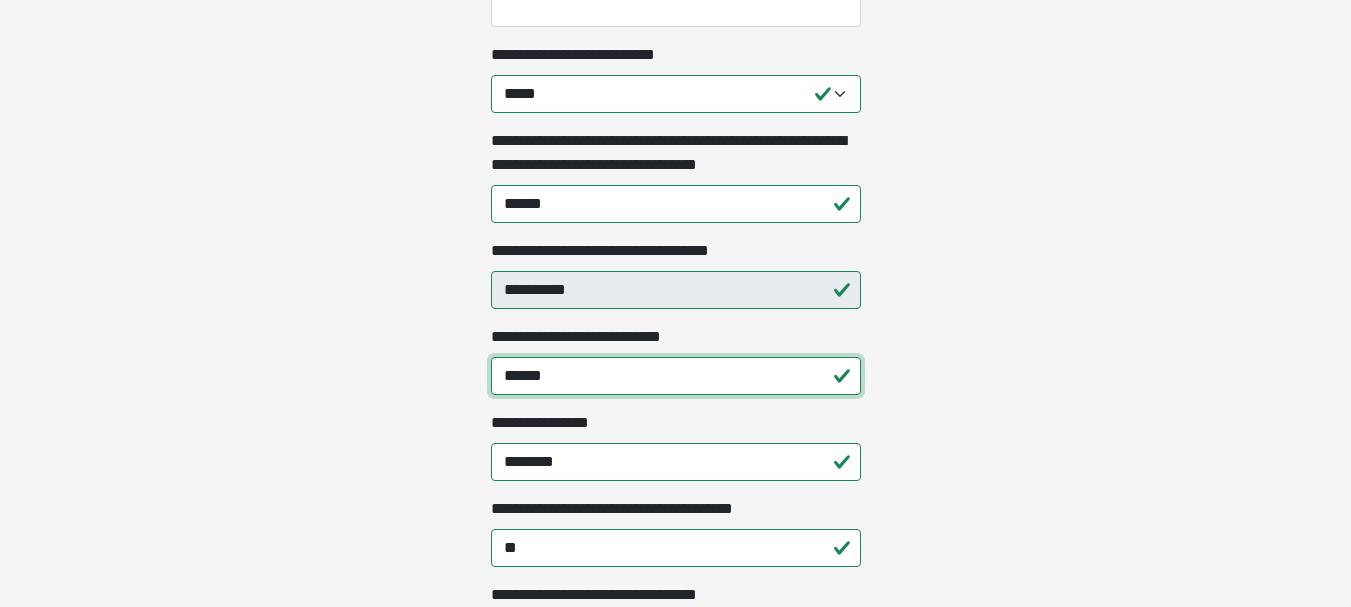 drag, startPoint x: 620, startPoint y: 370, endPoint x: 456, endPoint y: 369, distance: 164.00305 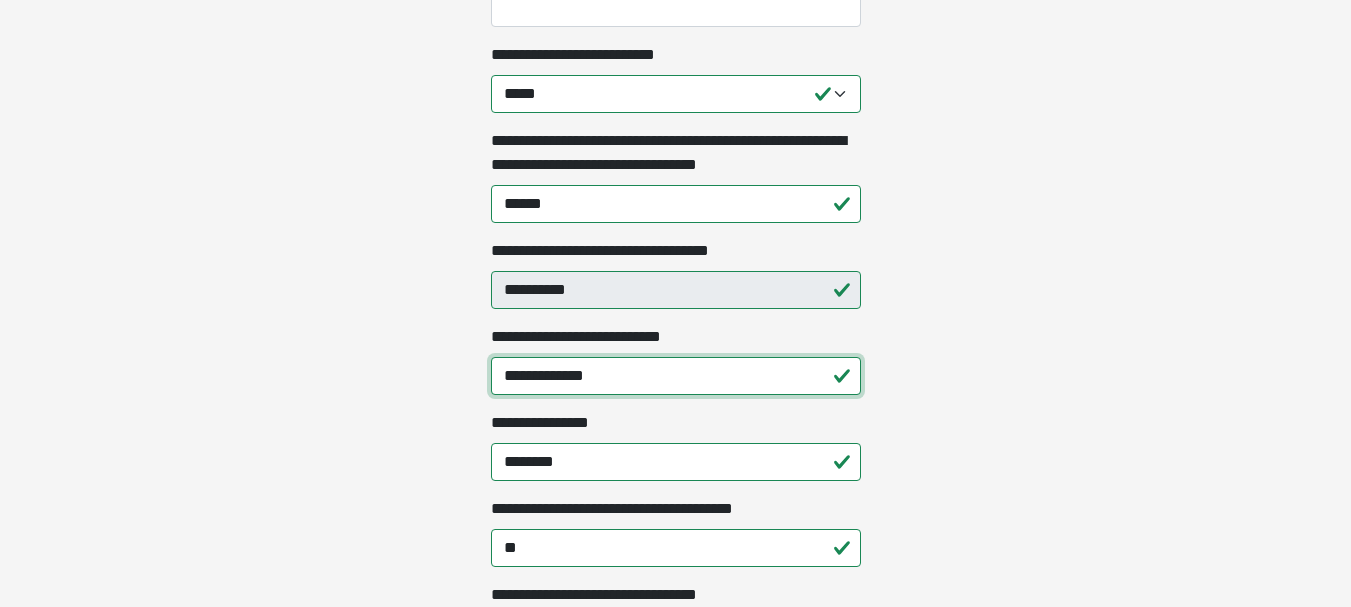 type on "**********" 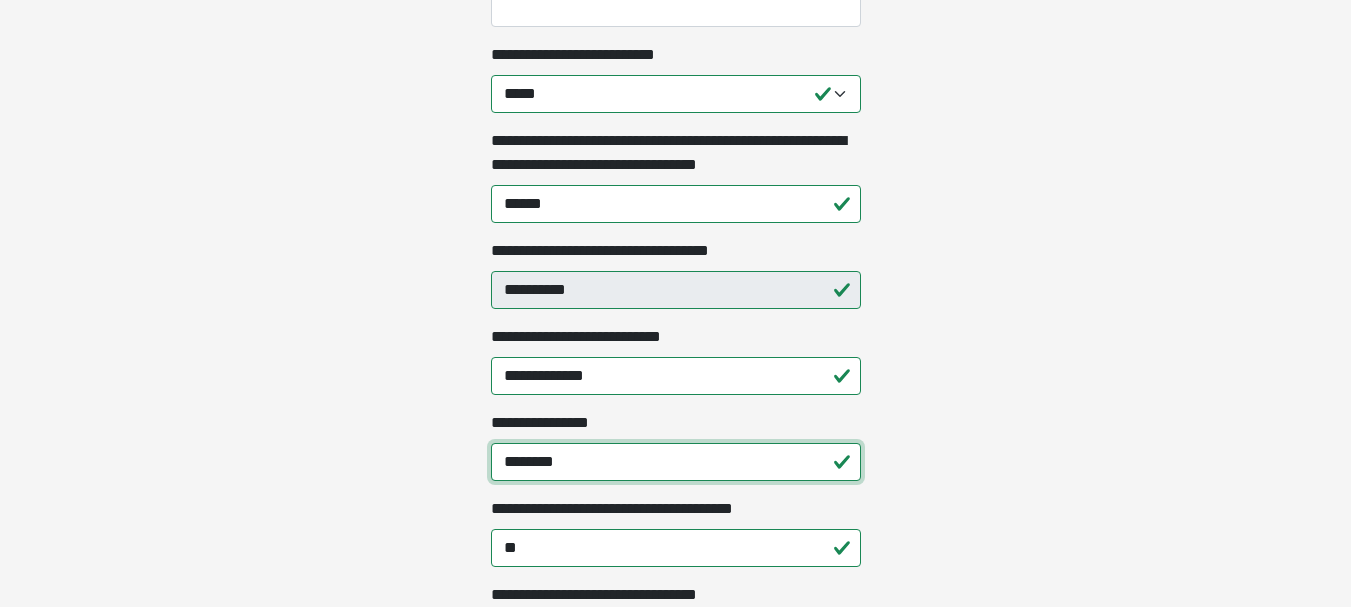 drag, startPoint x: 630, startPoint y: 457, endPoint x: 388, endPoint y: 403, distance: 247.95161 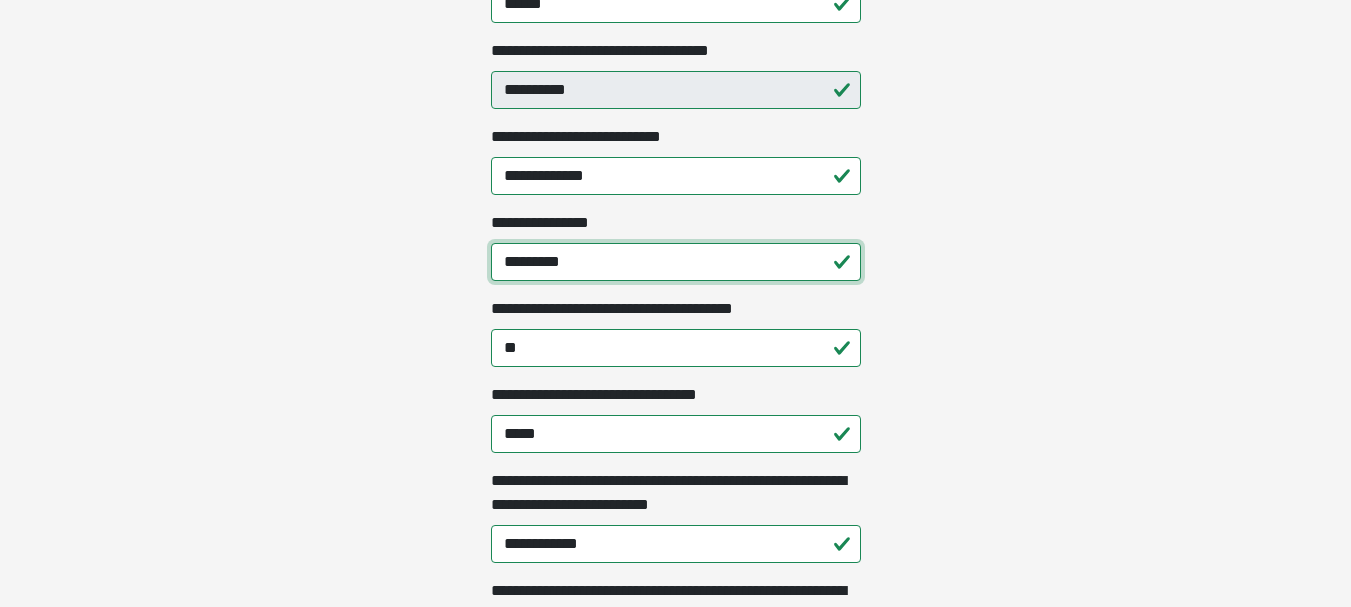 scroll, scrollTop: 800, scrollLeft: 0, axis: vertical 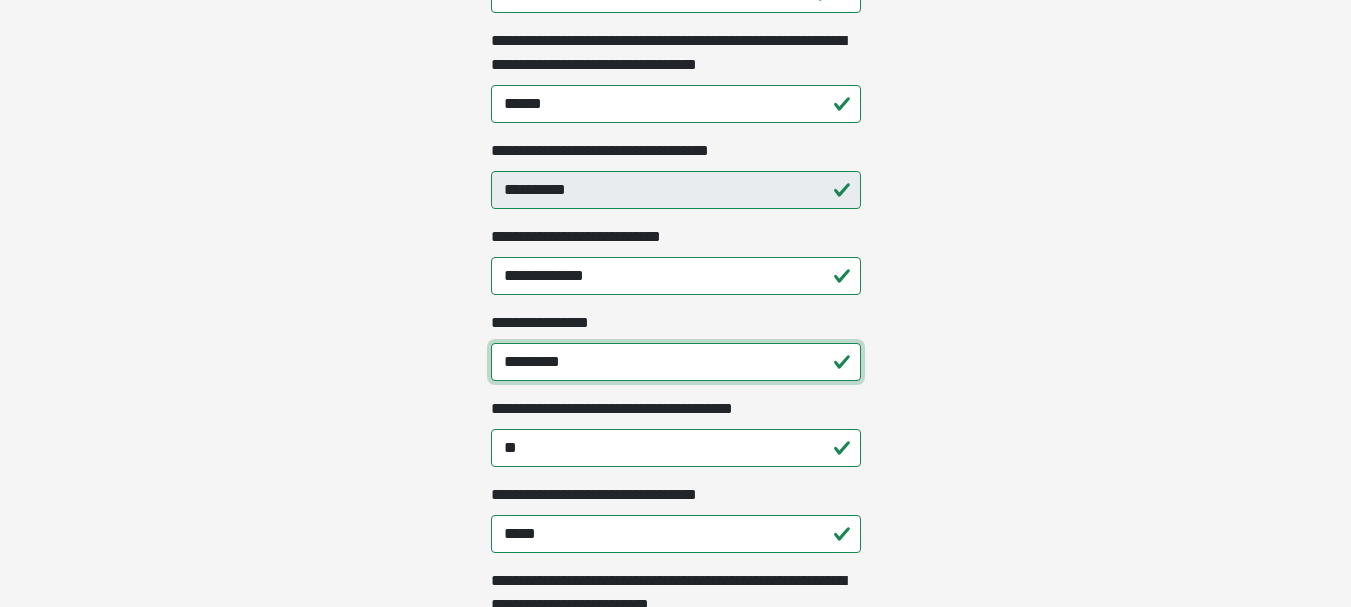 type on "*********" 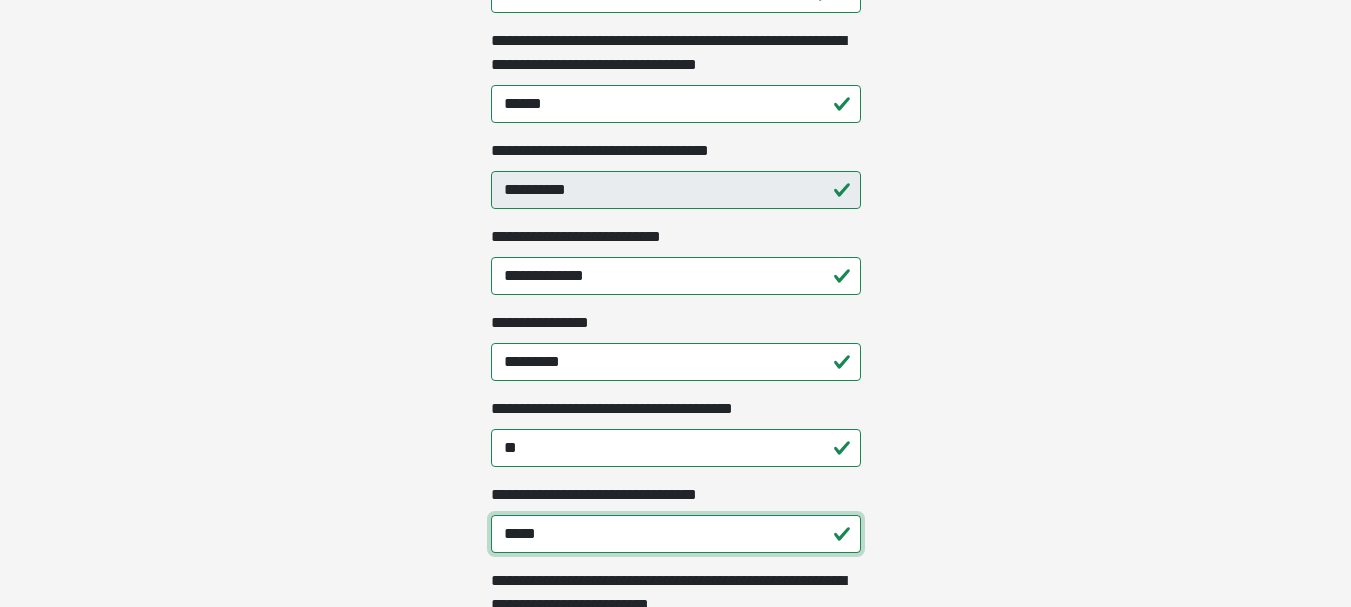 drag, startPoint x: 553, startPoint y: 532, endPoint x: 433, endPoint y: 497, distance: 125 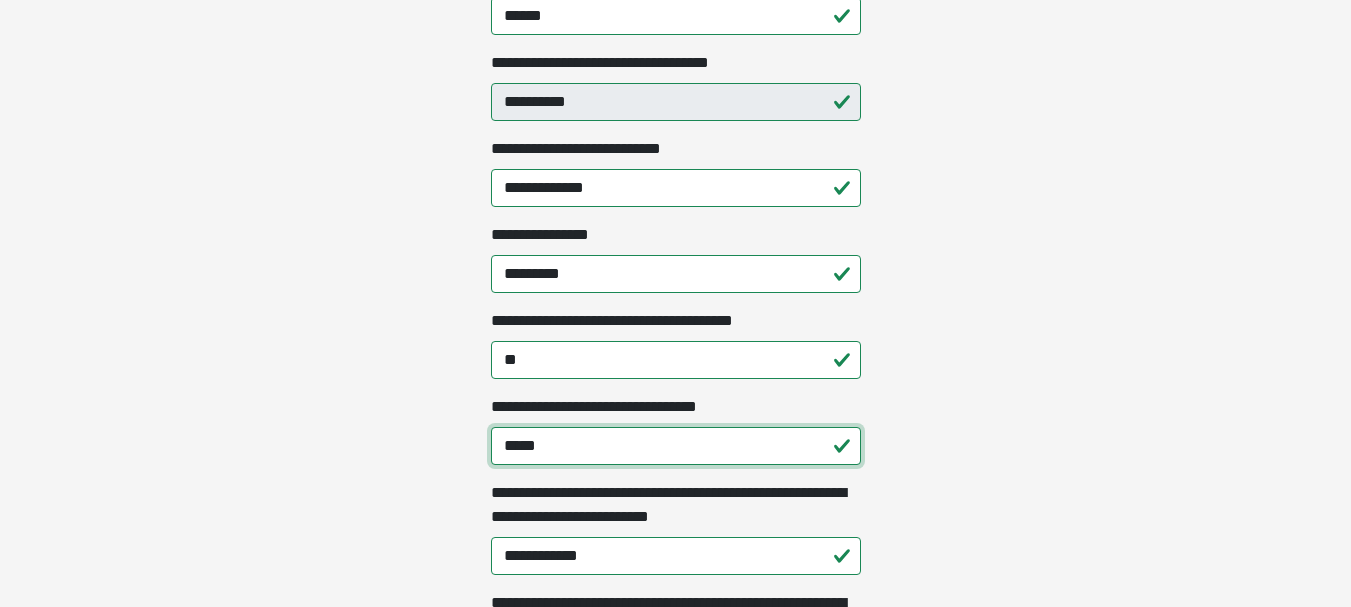 scroll, scrollTop: 1000, scrollLeft: 0, axis: vertical 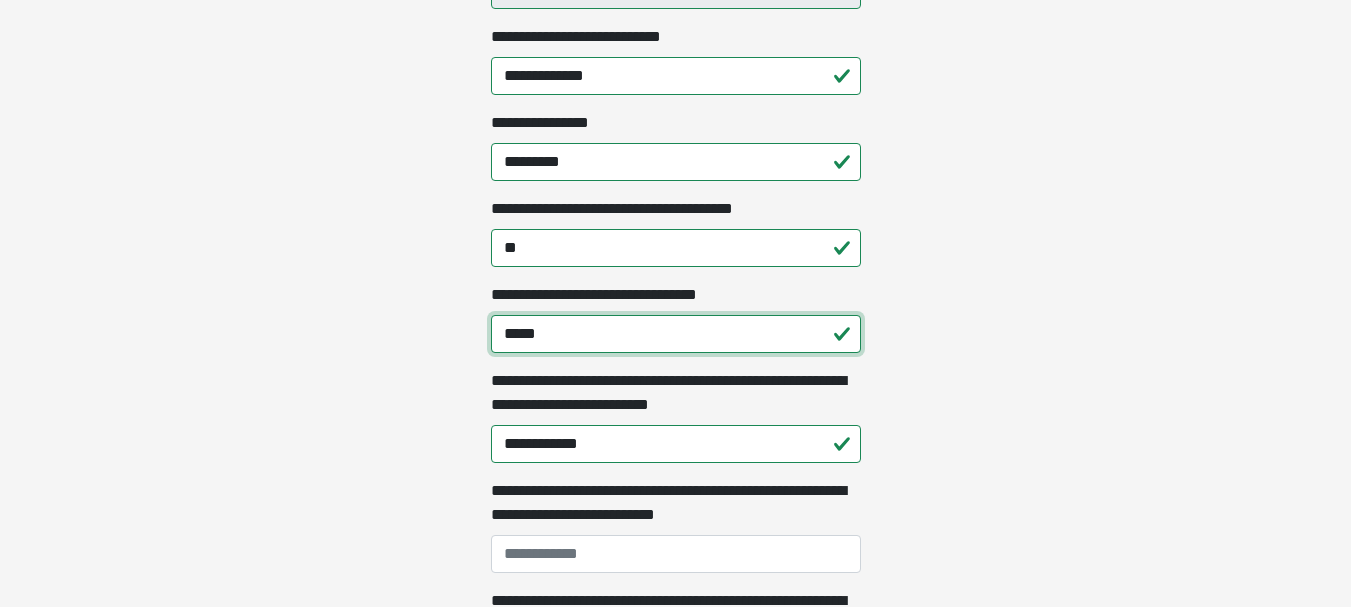 type on "*****" 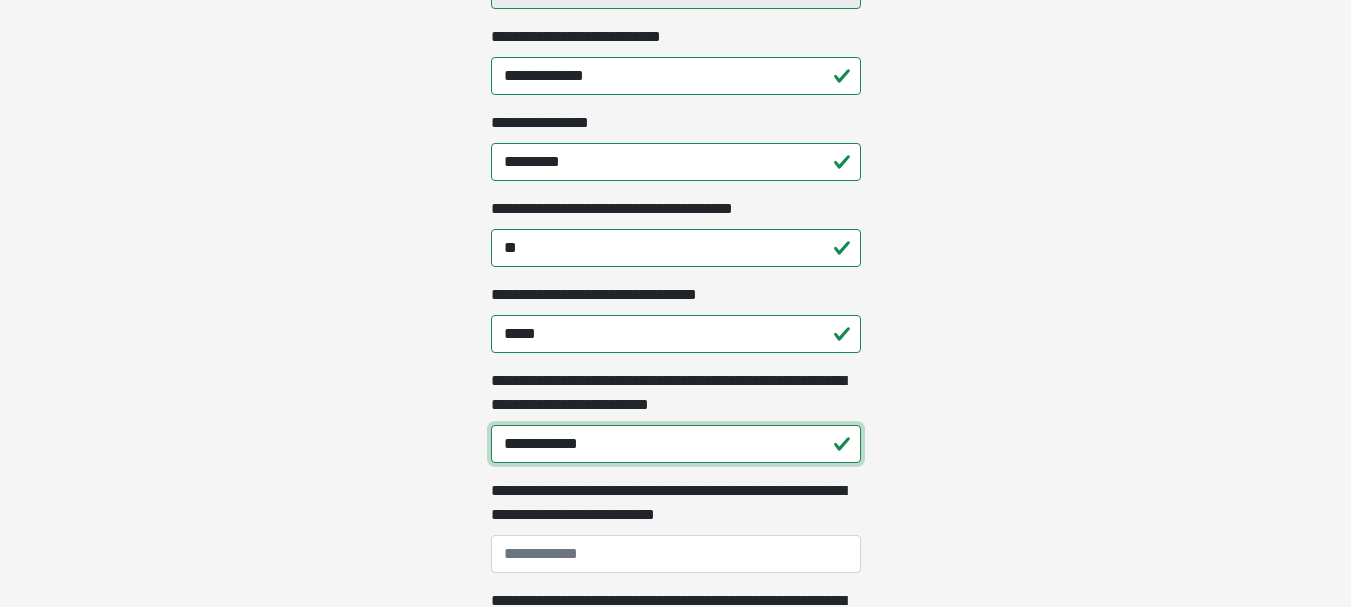 drag, startPoint x: 529, startPoint y: 441, endPoint x: 592, endPoint y: 445, distance: 63.126858 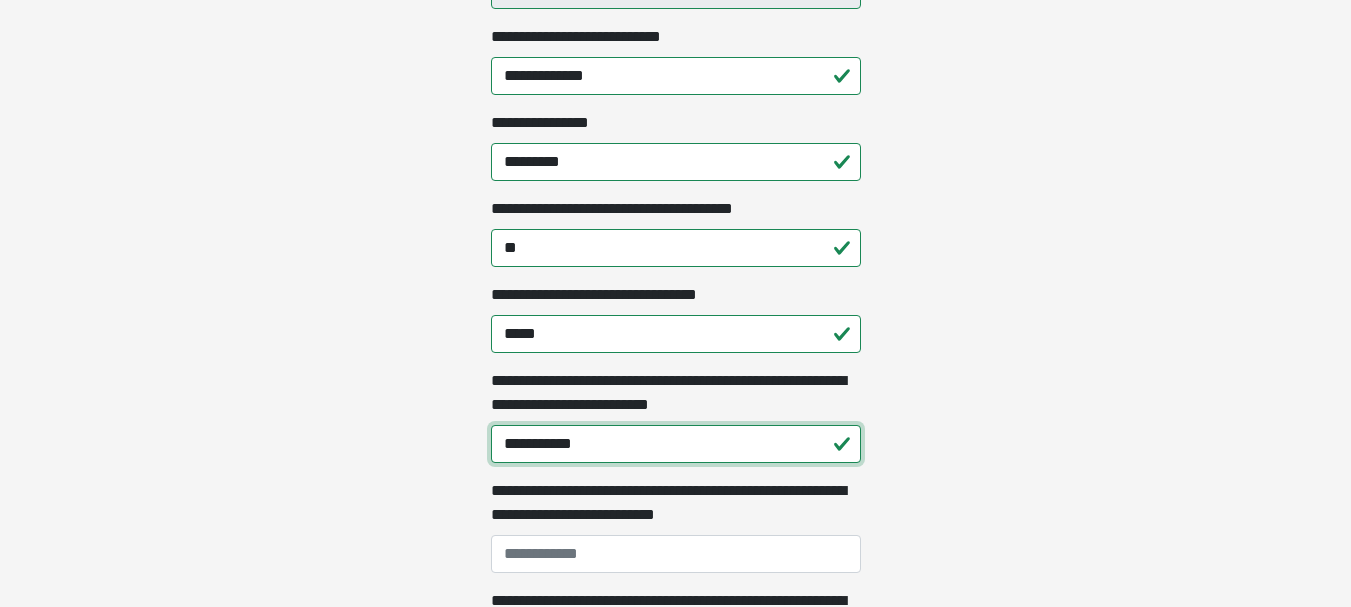 type on "**********" 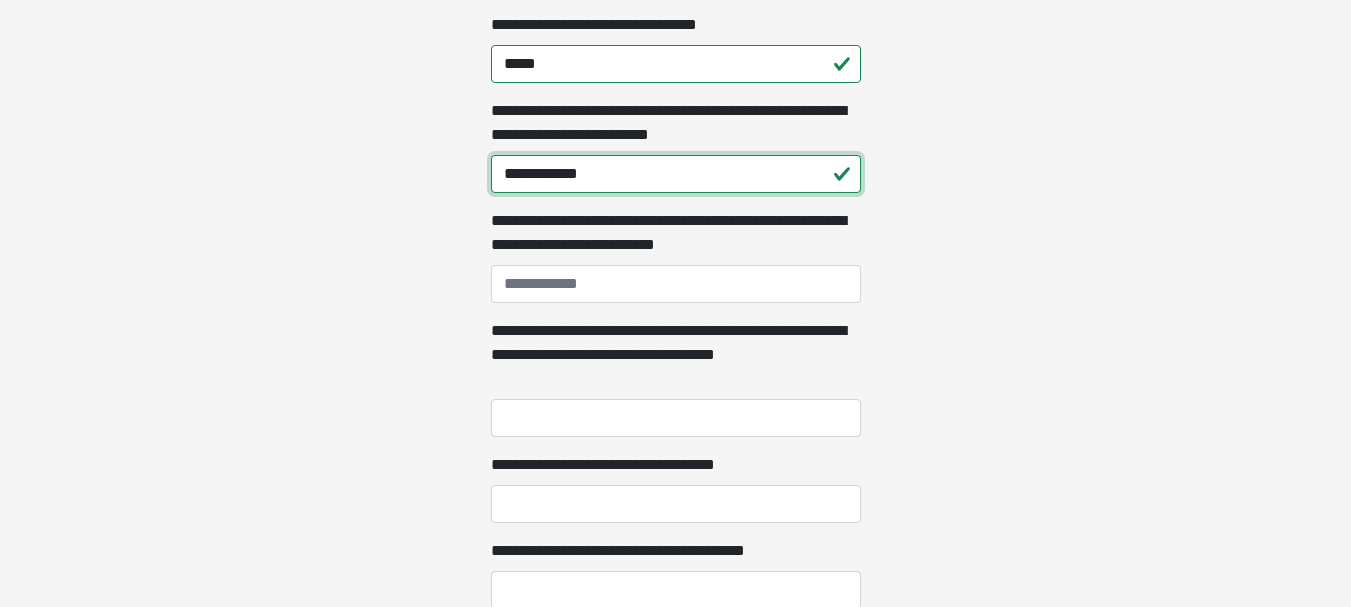 scroll, scrollTop: 1300, scrollLeft: 0, axis: vertical 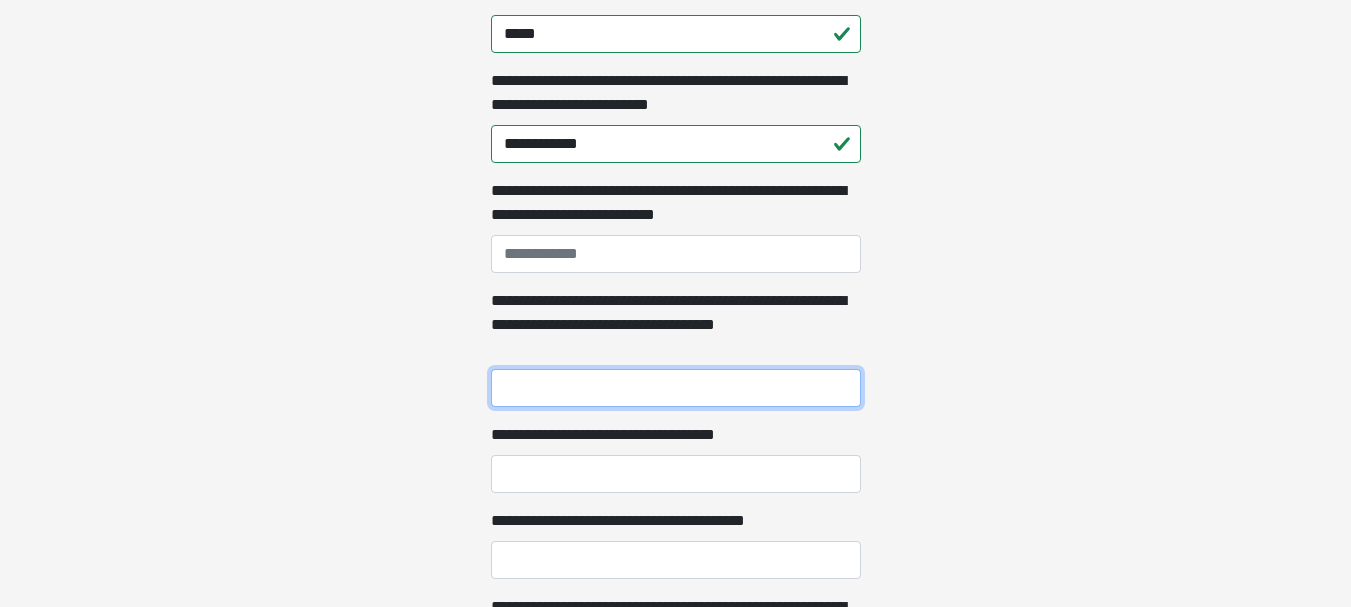 click on "**********" at bounding box center [676, 388] 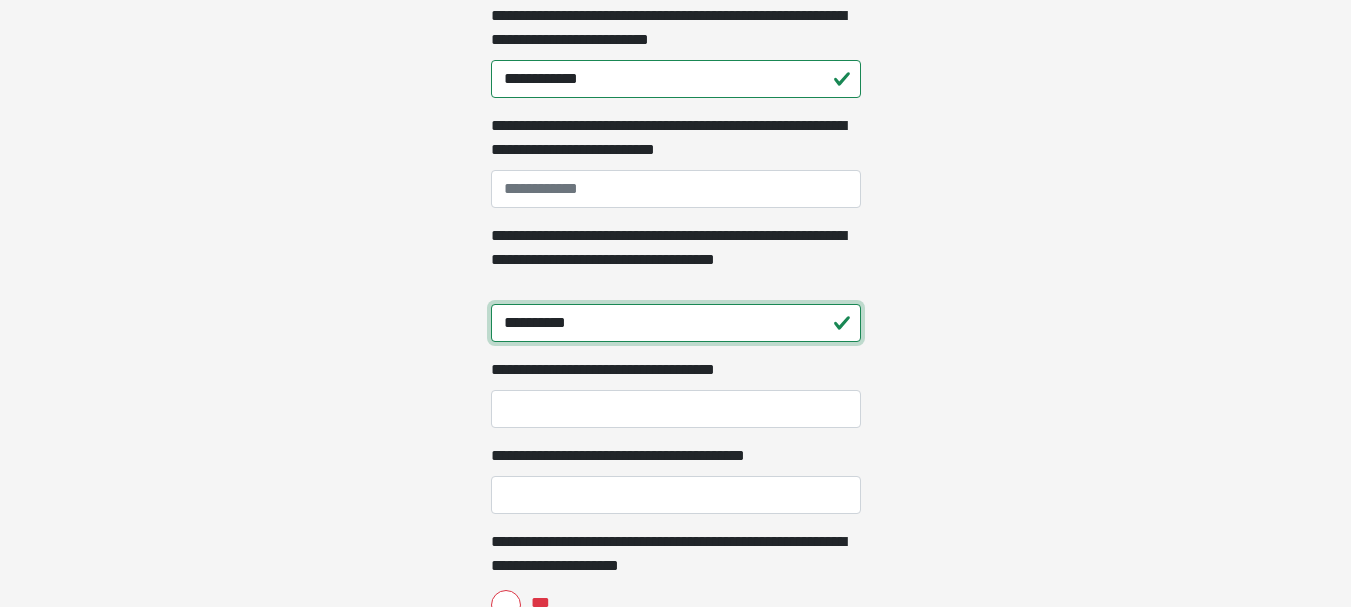 scroll, scrollTop: 1400, scrollLeft: 0, axis: vertical 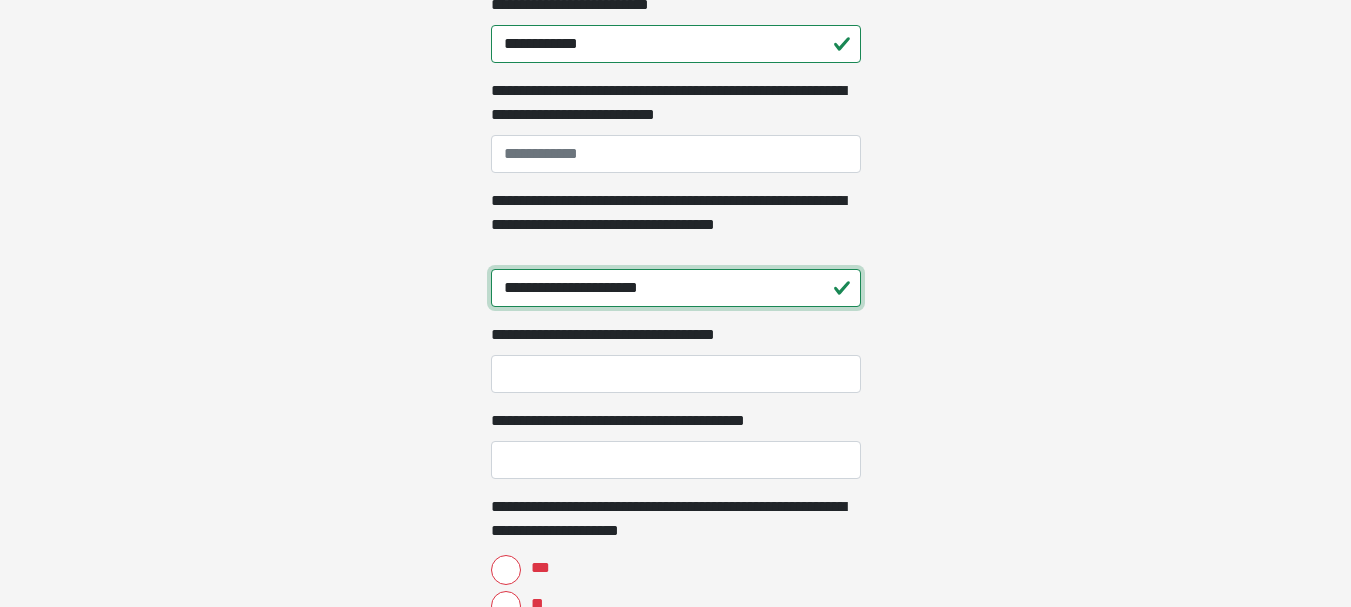 drag, startPoint x: 606, startPoint y: 294, endPoint x: 667, endPoint y: 291, distance: 61.073727 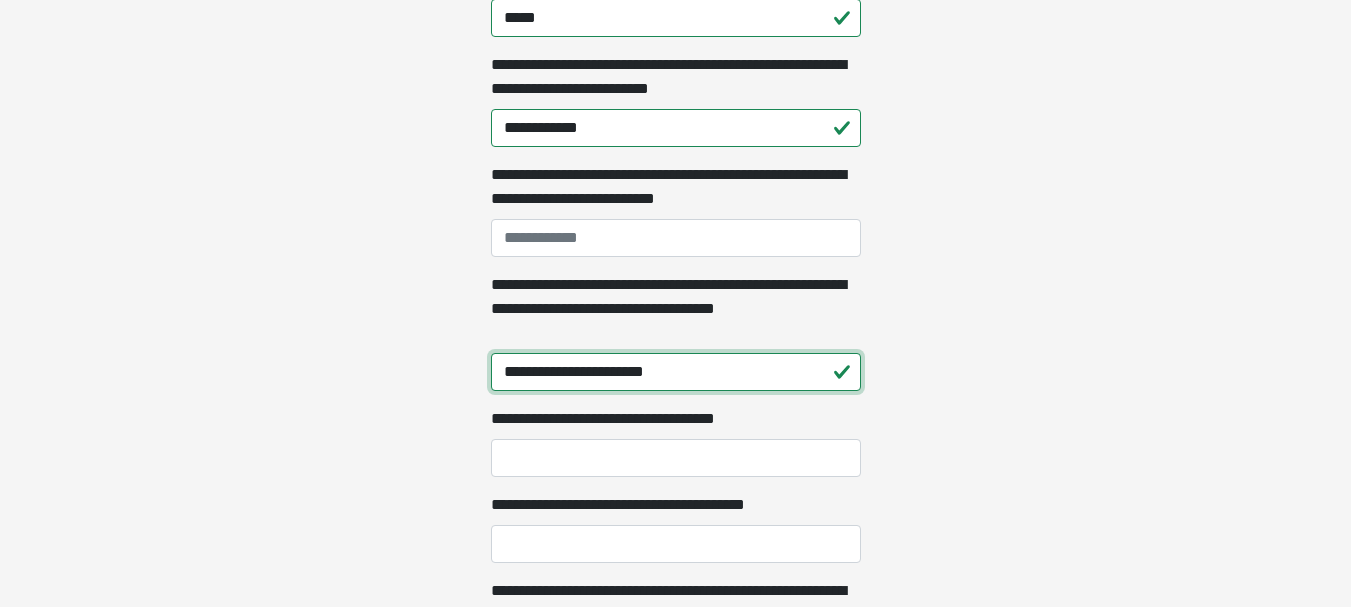 scroll, scrollTop: 1483, scrollLeft: 0, axis: vertical 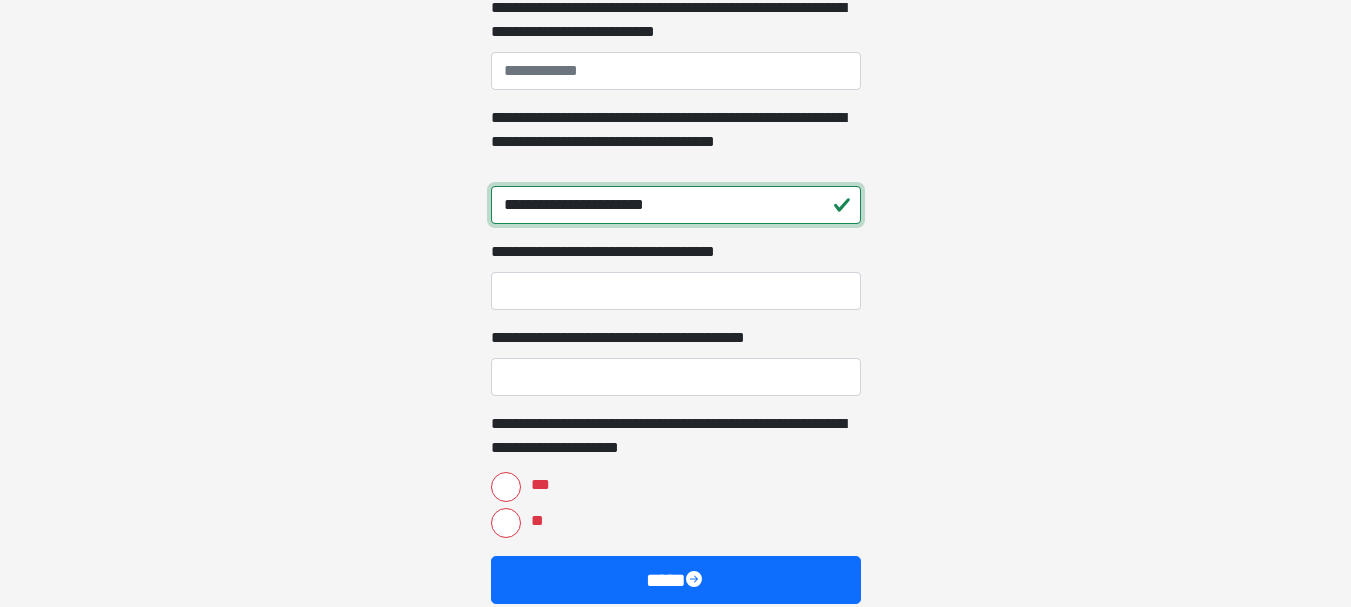 type on "**********" 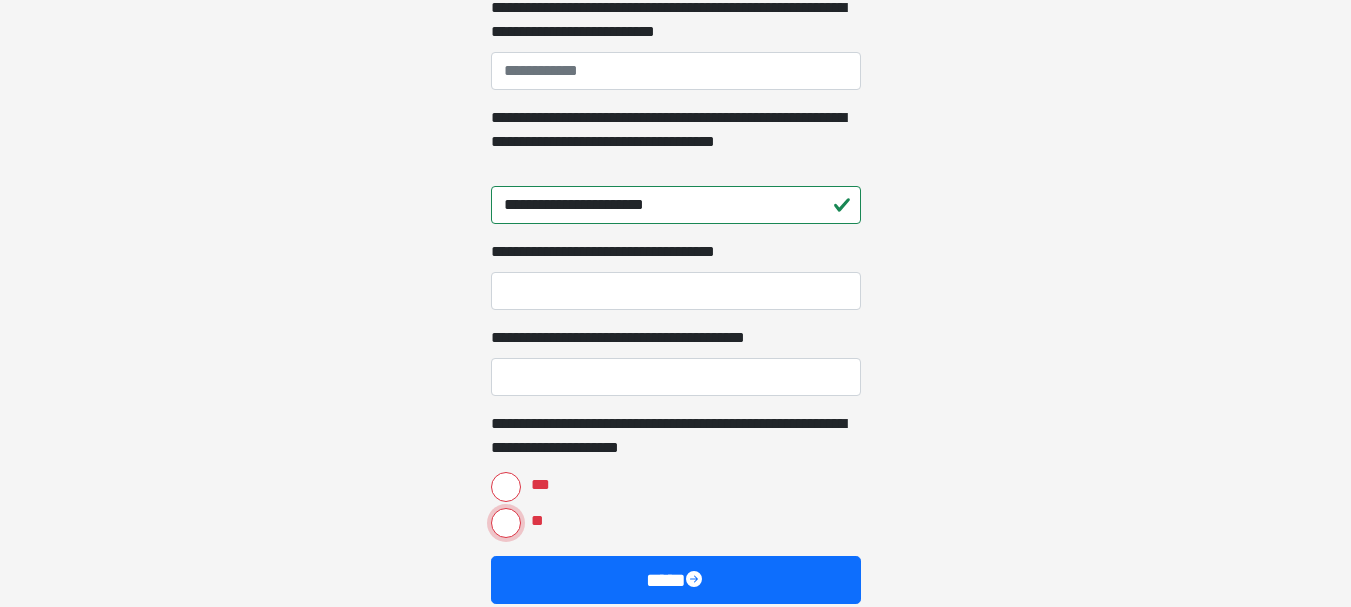 click on "**" at bounding box center [506, 523] 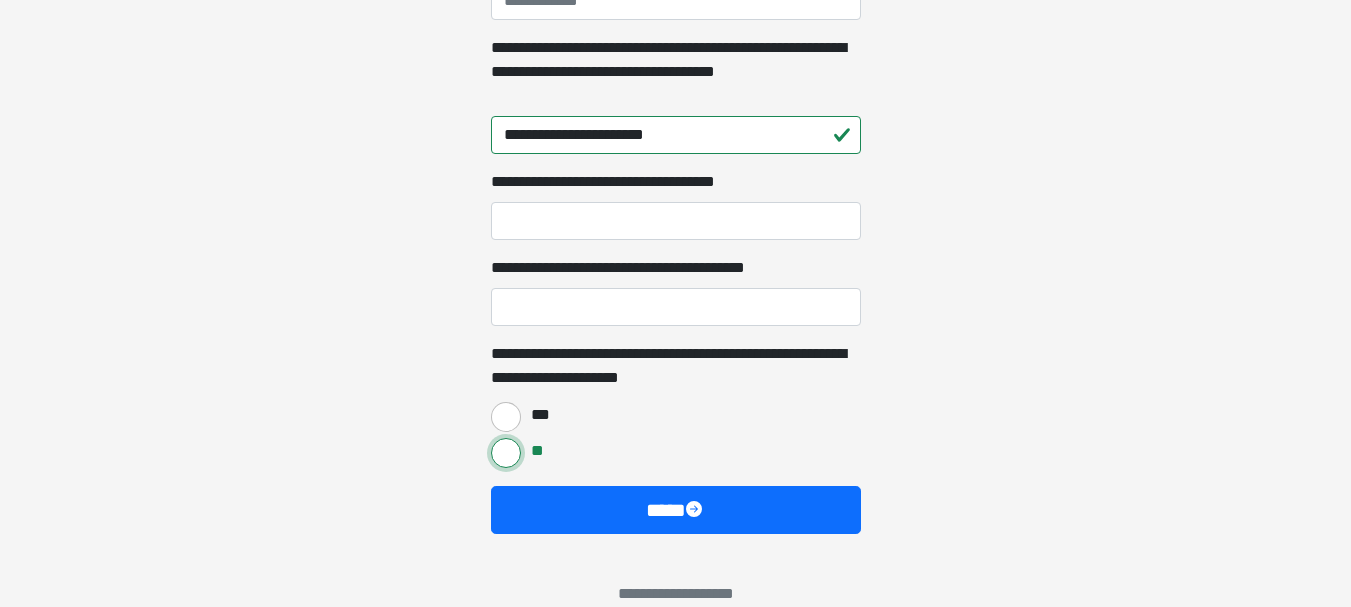 scroll, scrollTop: 1583, scrollLeft: 0, axis: vertical 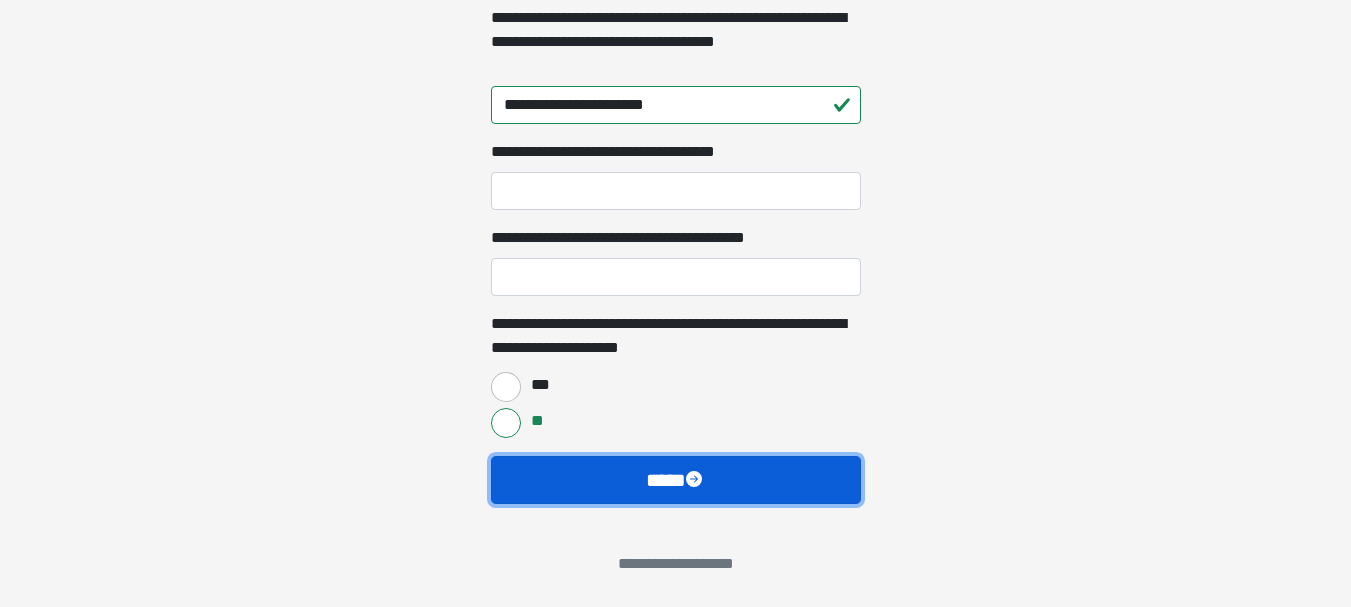 click on "****" at bounding box center [676, 480] 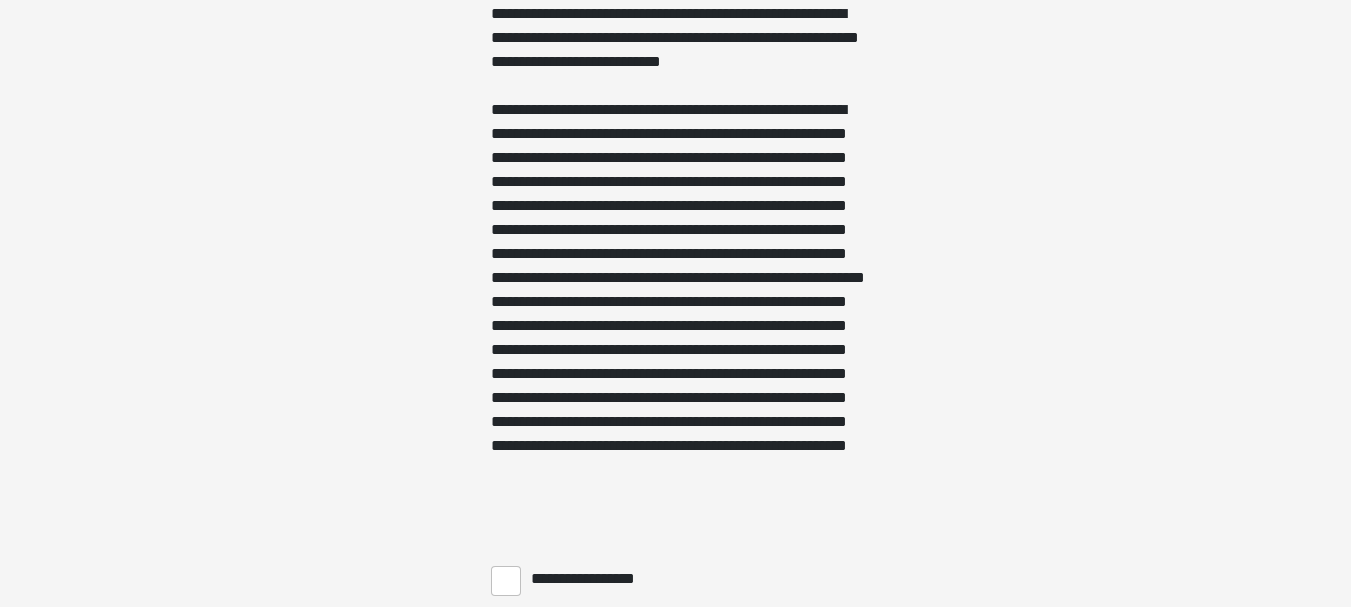 scroll, scrollTop: 1500, scrollLeft: 0, axis: vertical 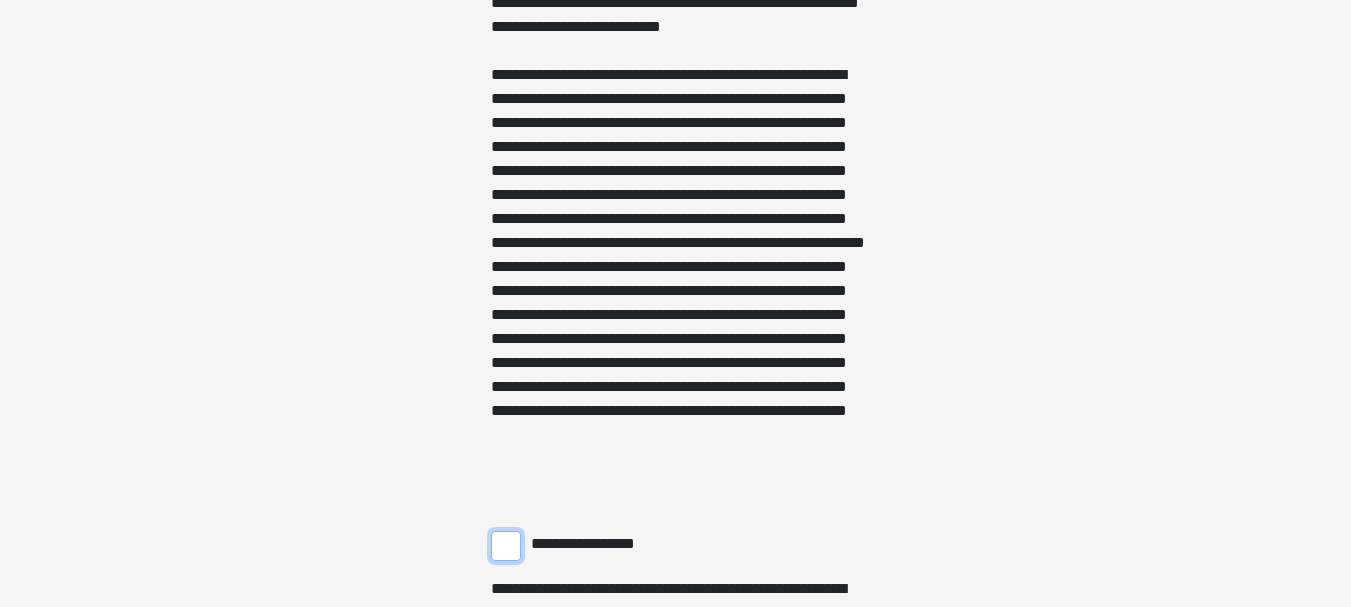 drag, startPoint x: 513, startPoint y: 546, endPoint x: 766, endPoint y: 492, distance: 258.69867 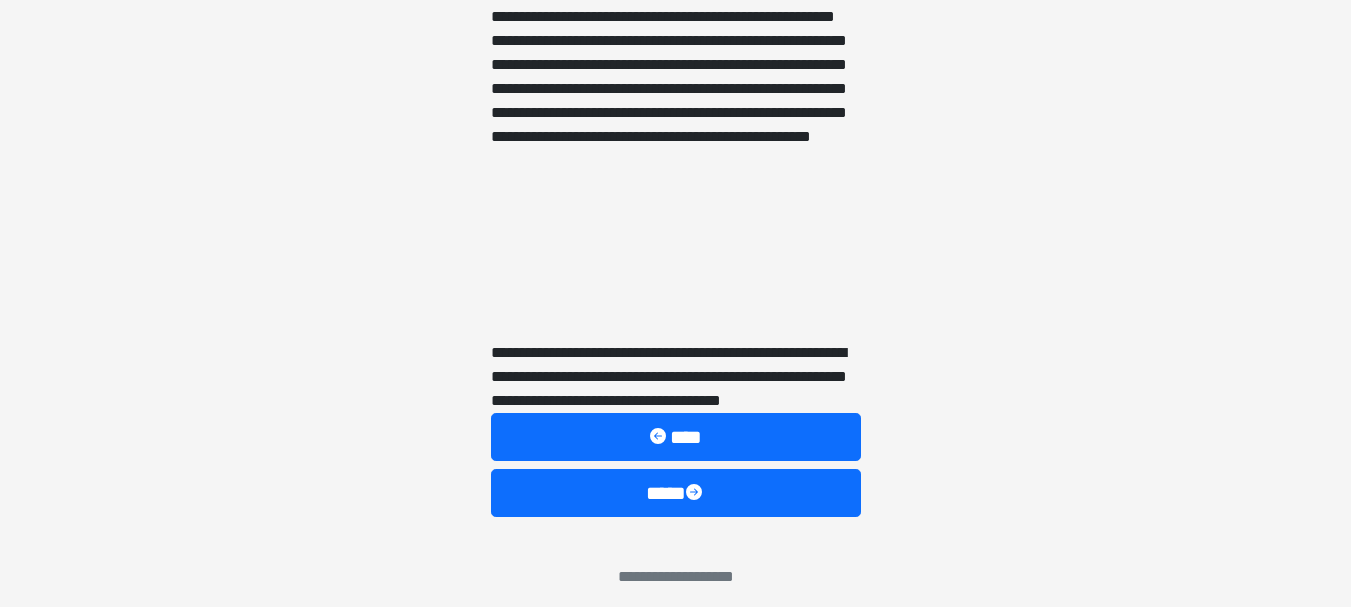 scroll, scrollTop: 3113, scrollLeft: 0, axis: vertical 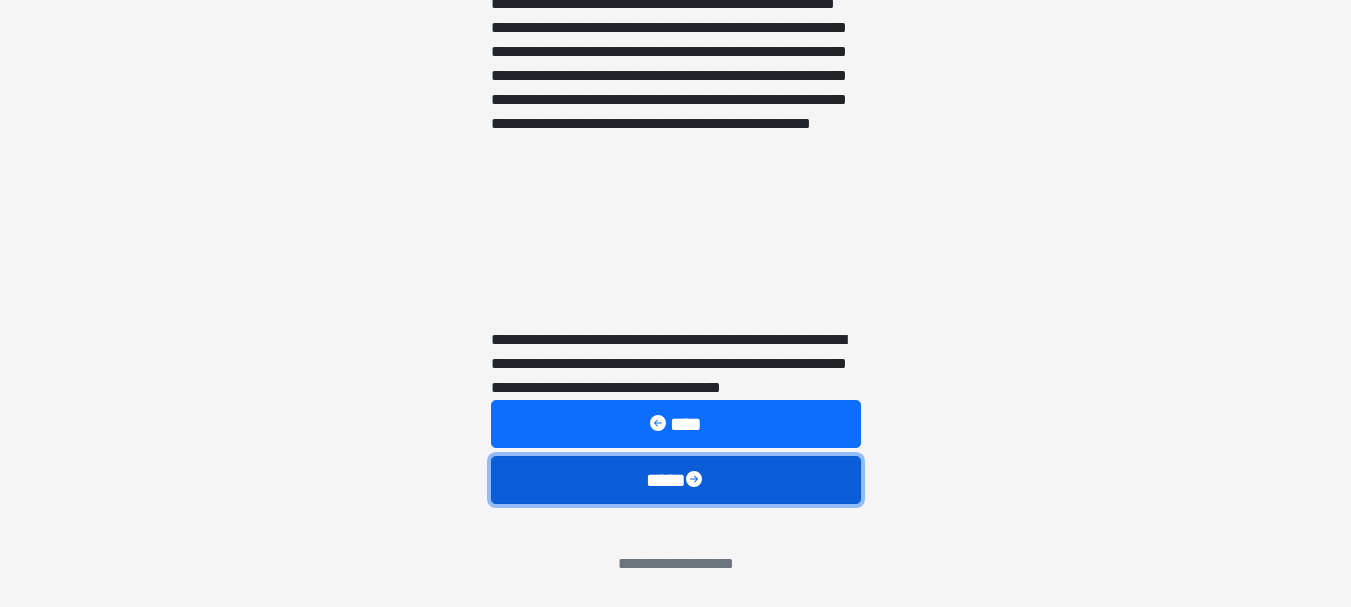 click on "****" at bounding box center [676, 480] 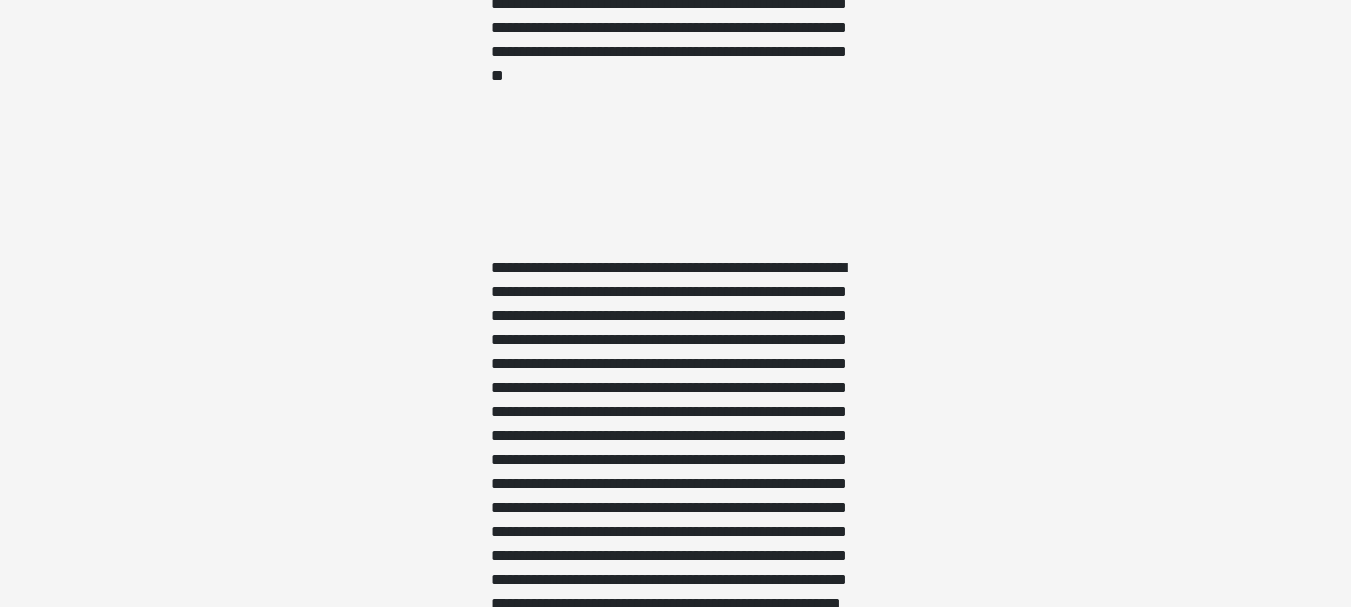 scroll, scrollTop: 2961, scrollLeft: 0, axis: vertical 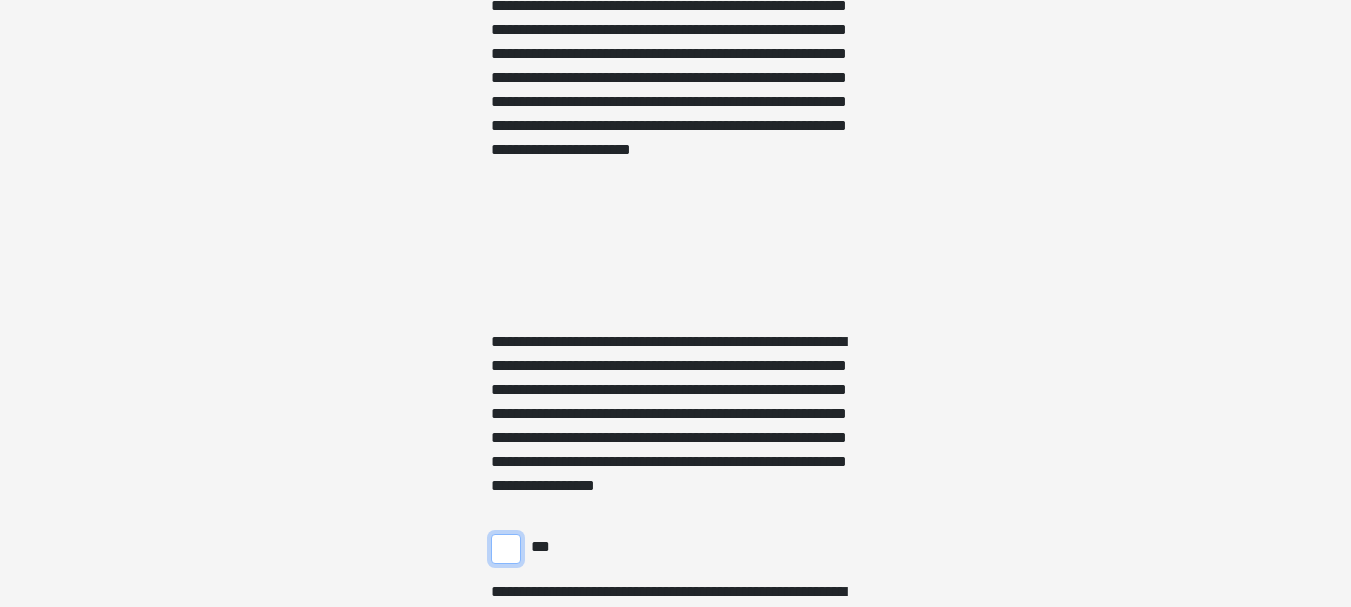 drag, startPoint x: 502, startPoint y: 548, endPoint x: 597, endPoint y: 550, distance: 95.02105 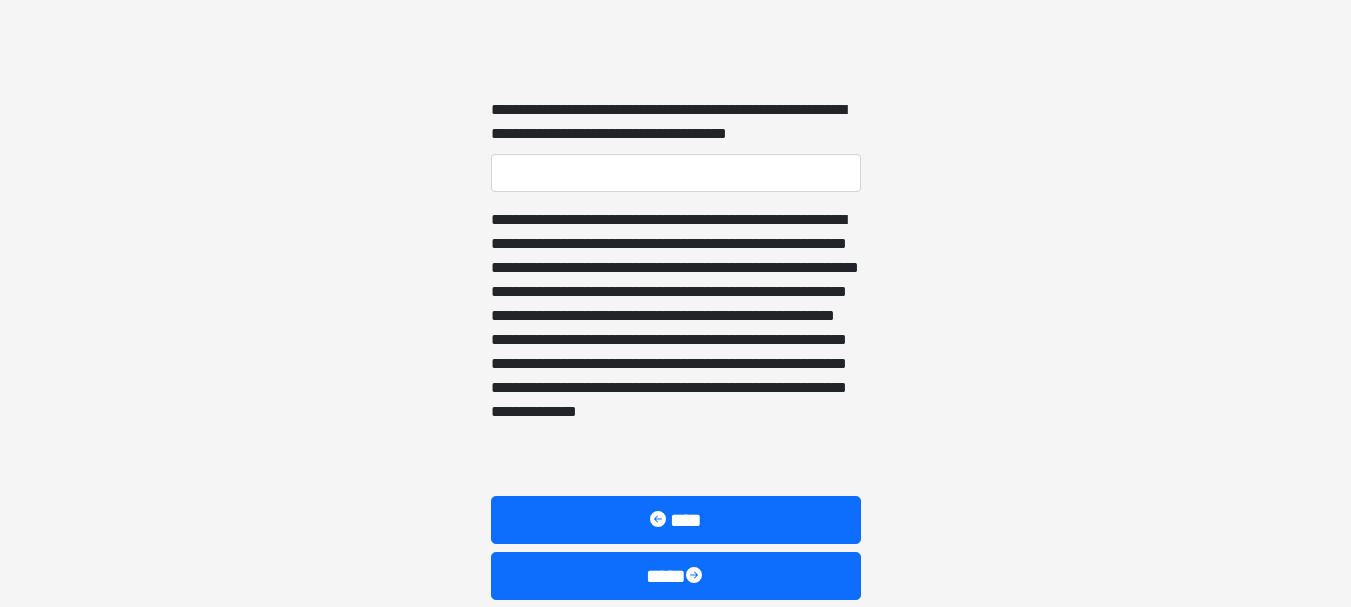 scroll, scrollTop: 5400, scrollLeft: 0, axis: vertical 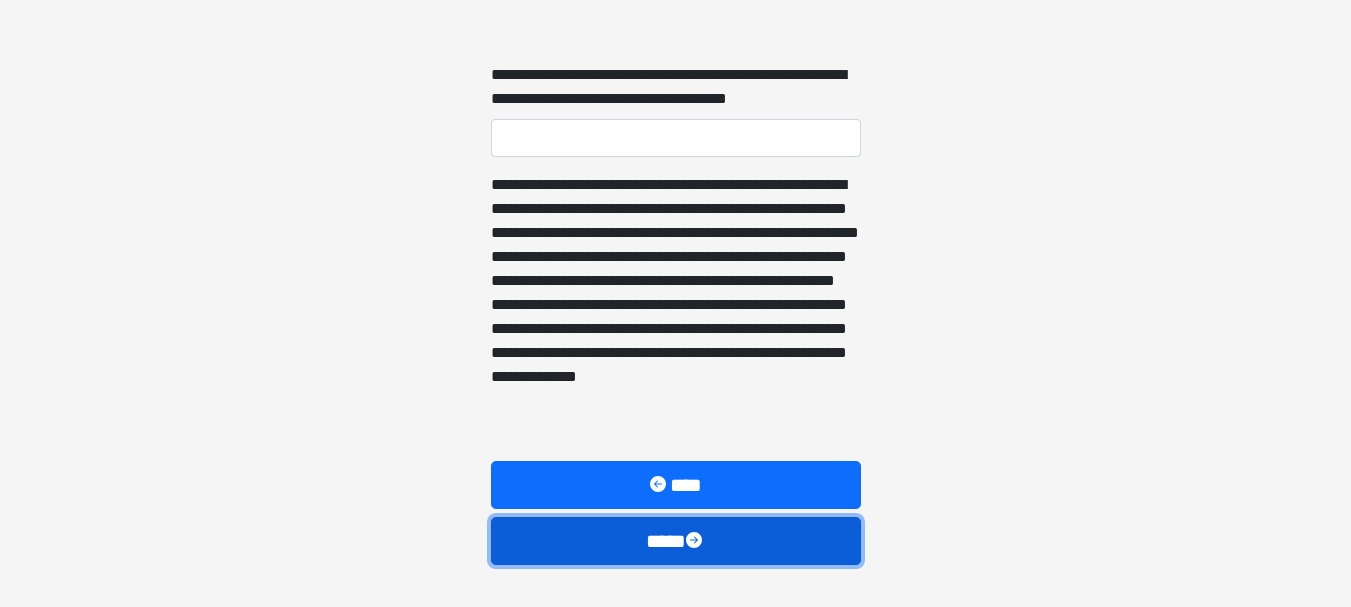 drag, startPoint x: 700, startPoint y: 534, endPoint x: 859, endPoint y: 479, distance: 168.24387 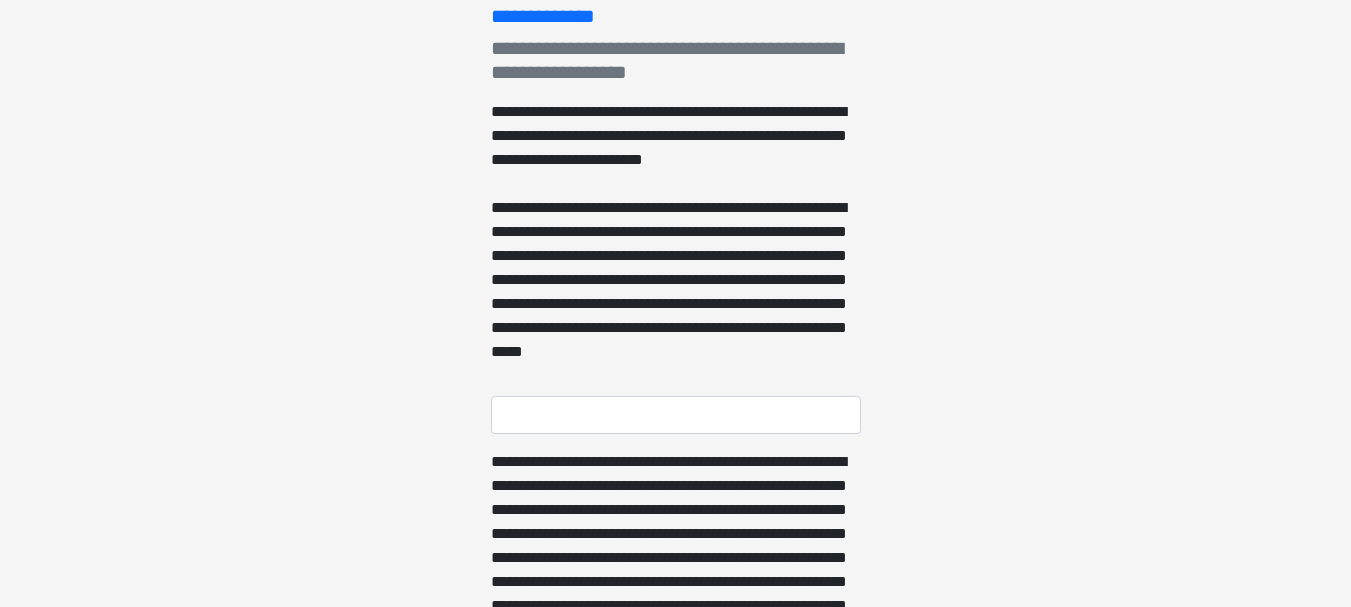 scroll, scrollTop: 367, scrollLeft: 0, axis: vertical 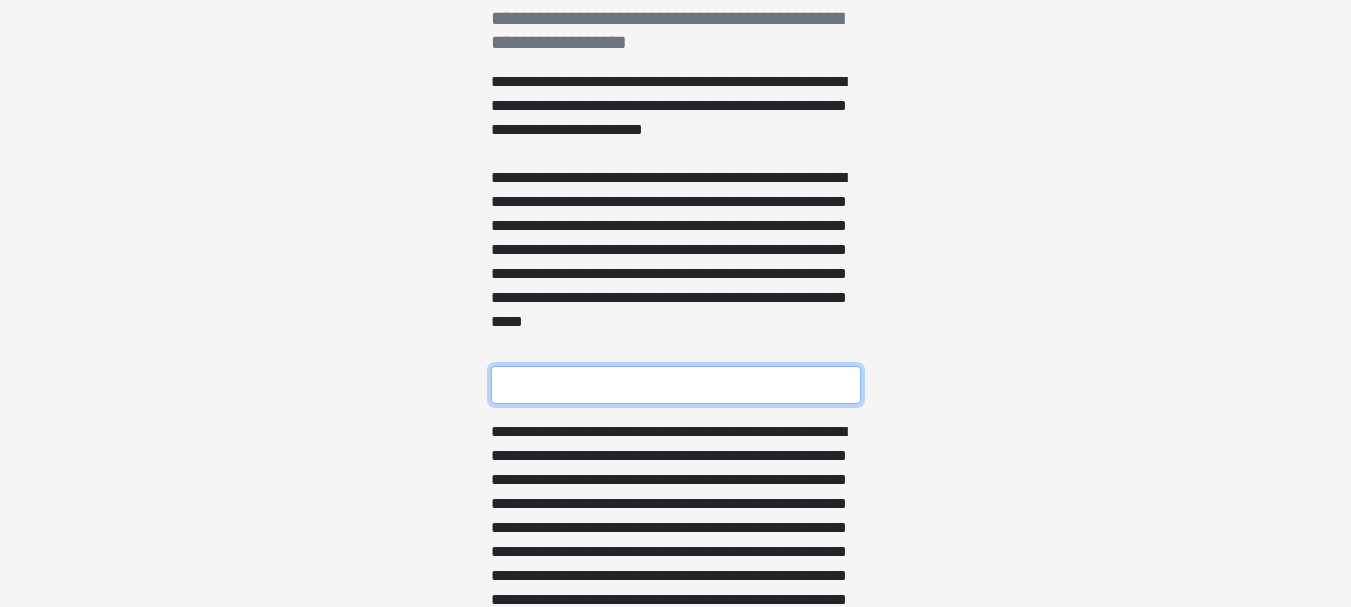 click on "**********" at bounding box center [676, 385] 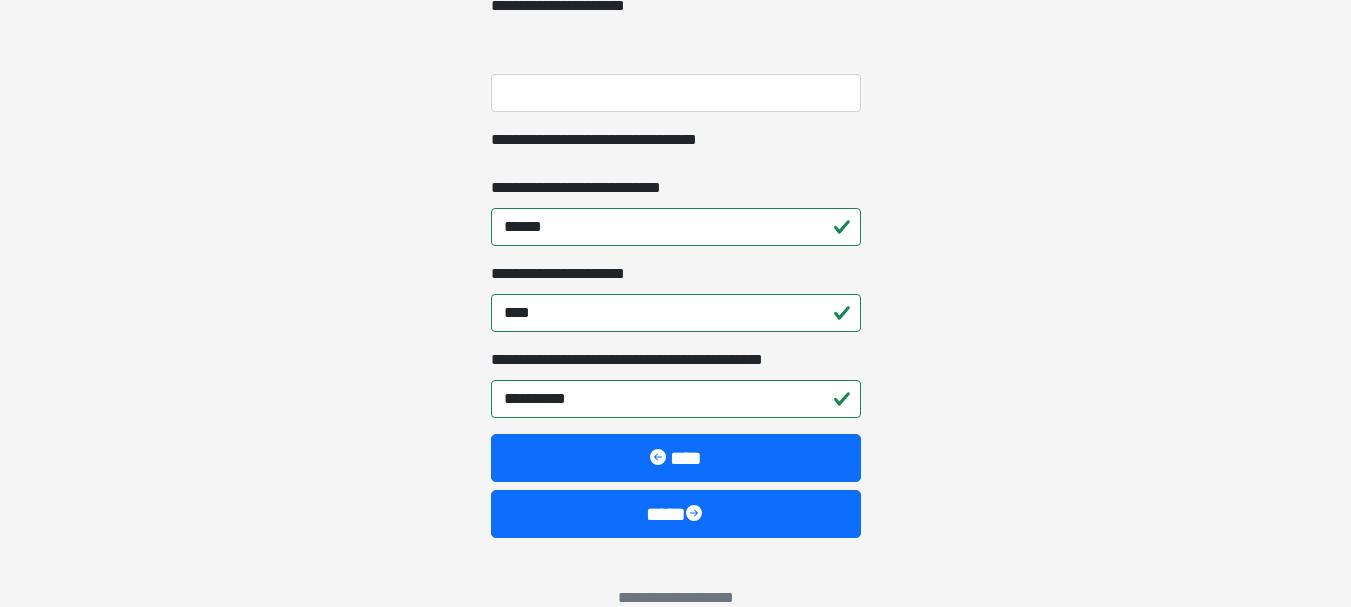 scroll, scrollTop: 1067, scrollLeft: 0, axis: vertical 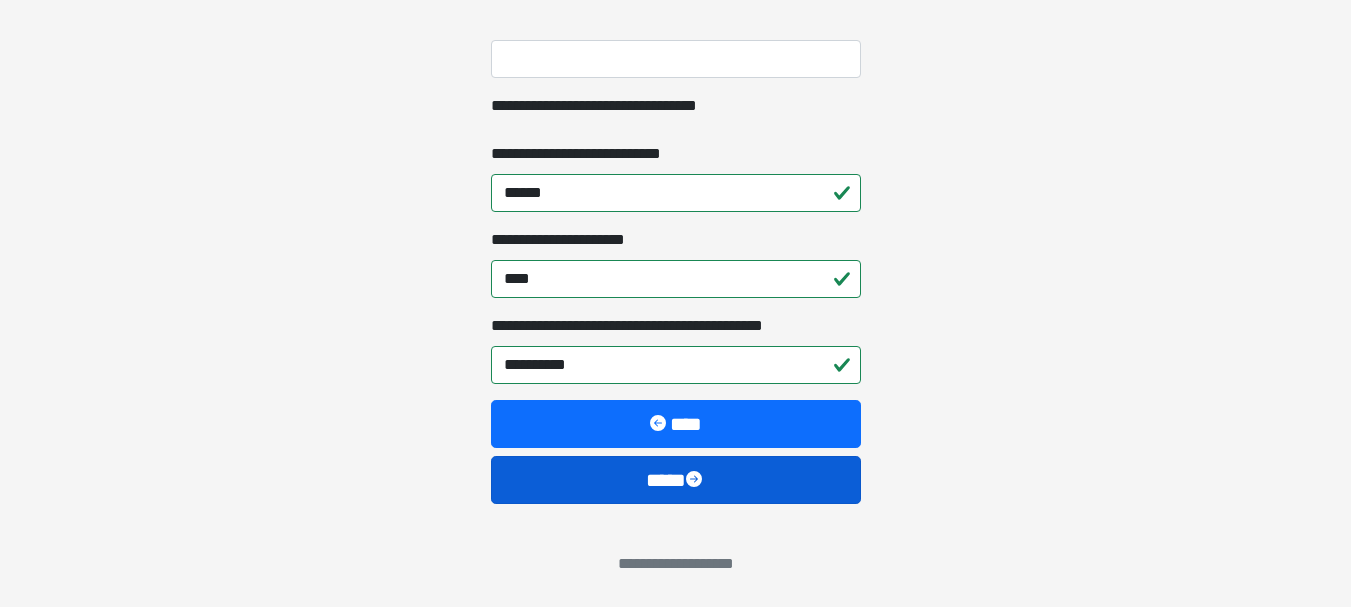 type on "**" 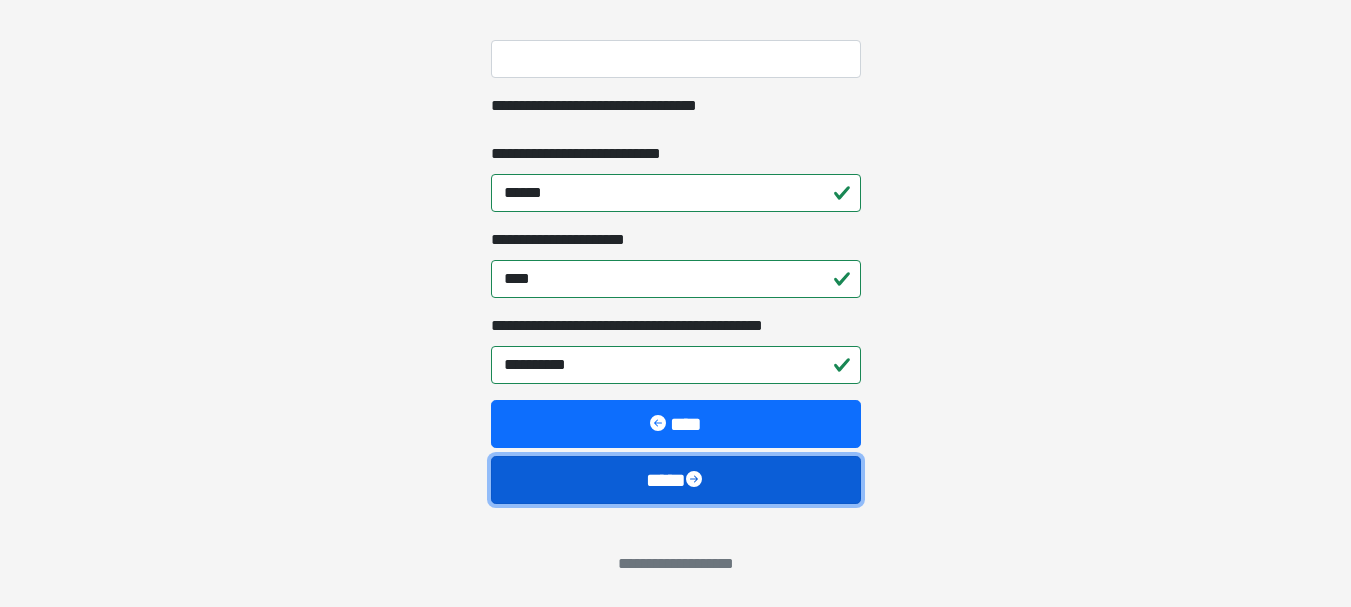 click at bounding box center (696, 481) 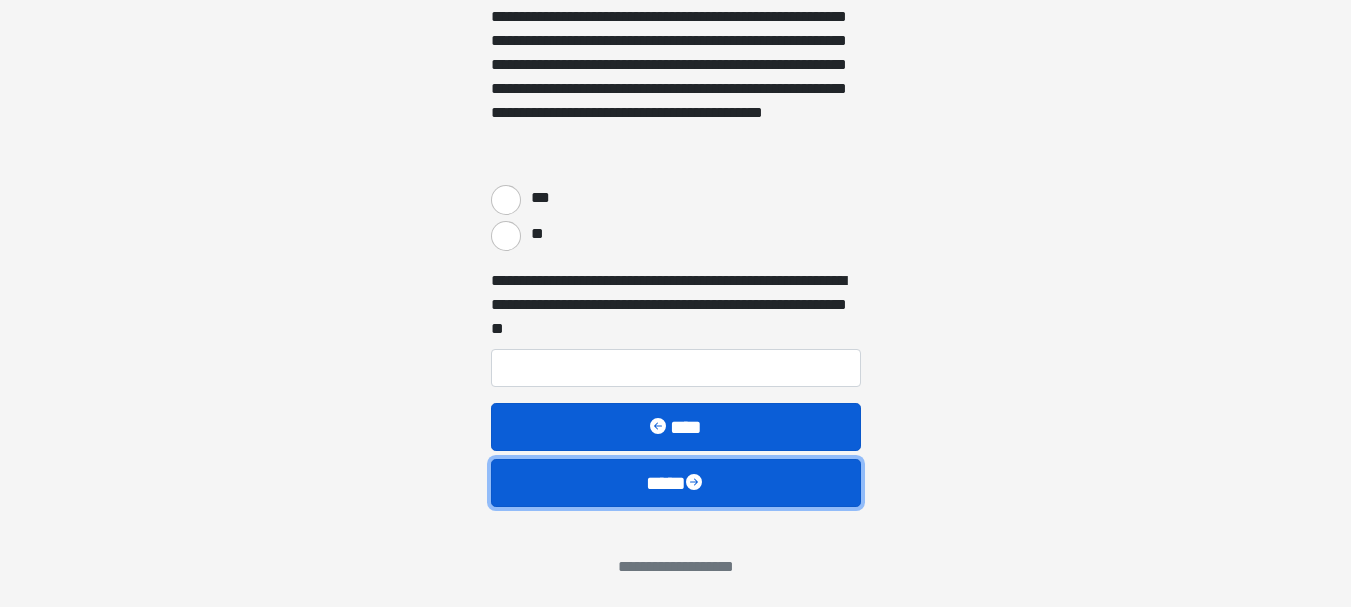 scroll, scrollTop: 727, scrollLeft: 0, axis: vertical 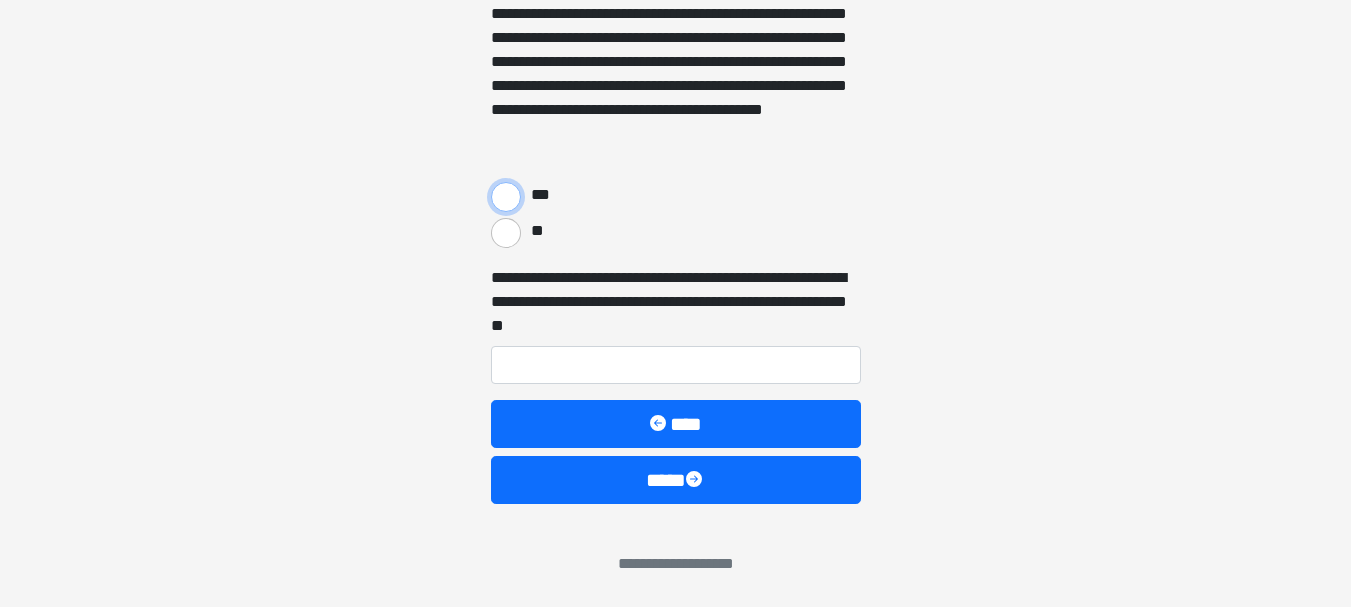 drag, startPoint x: 501, startPoint y: 190, endPoint x: 596, endPoint y: 302, distance: 146.86388 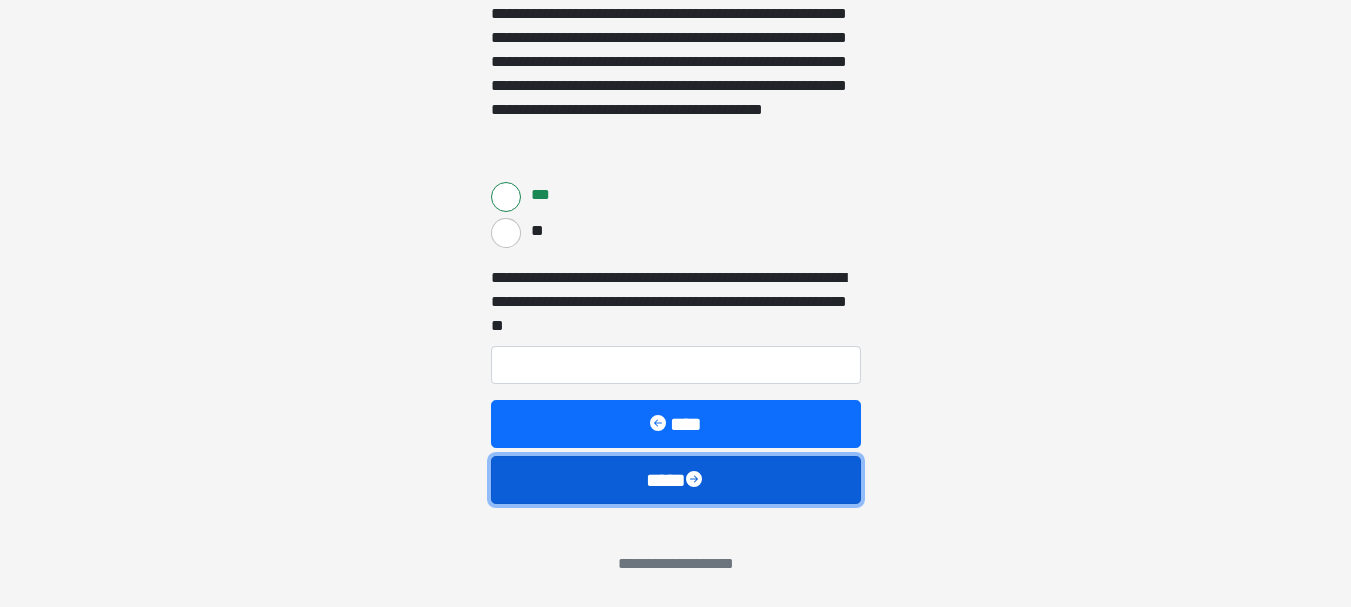 click on "****" at bounding box center [676, 480] 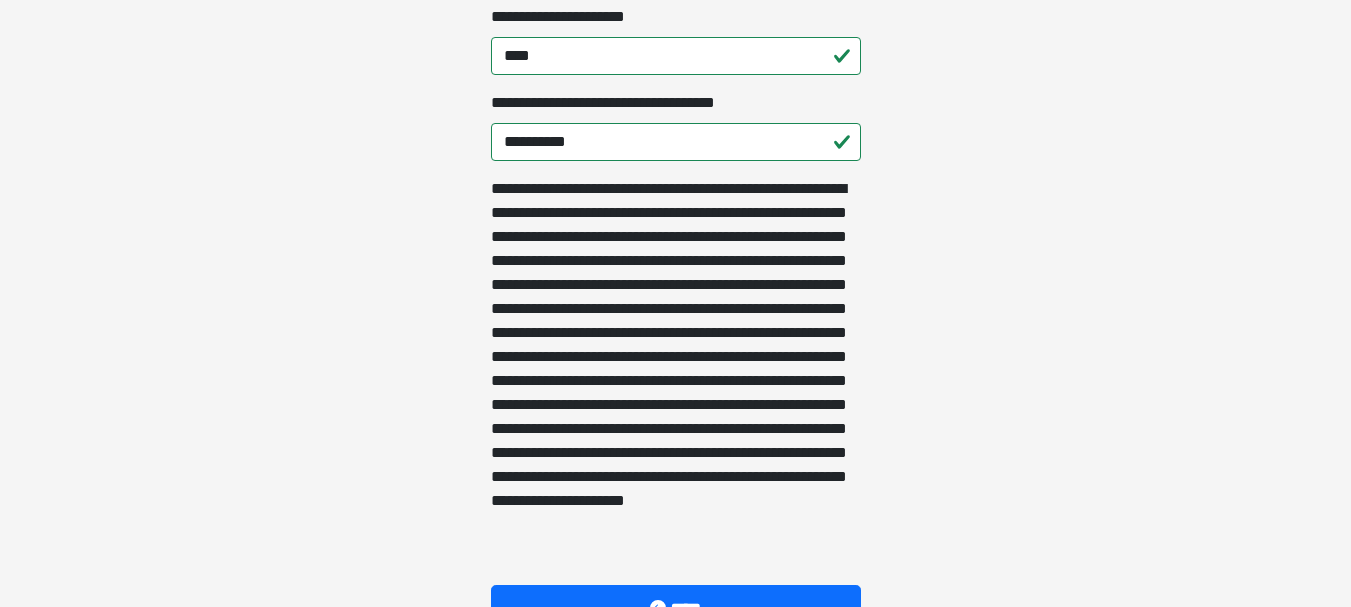 scroll, scrollTop: 823, scrollLeft: 0, axis: vertical 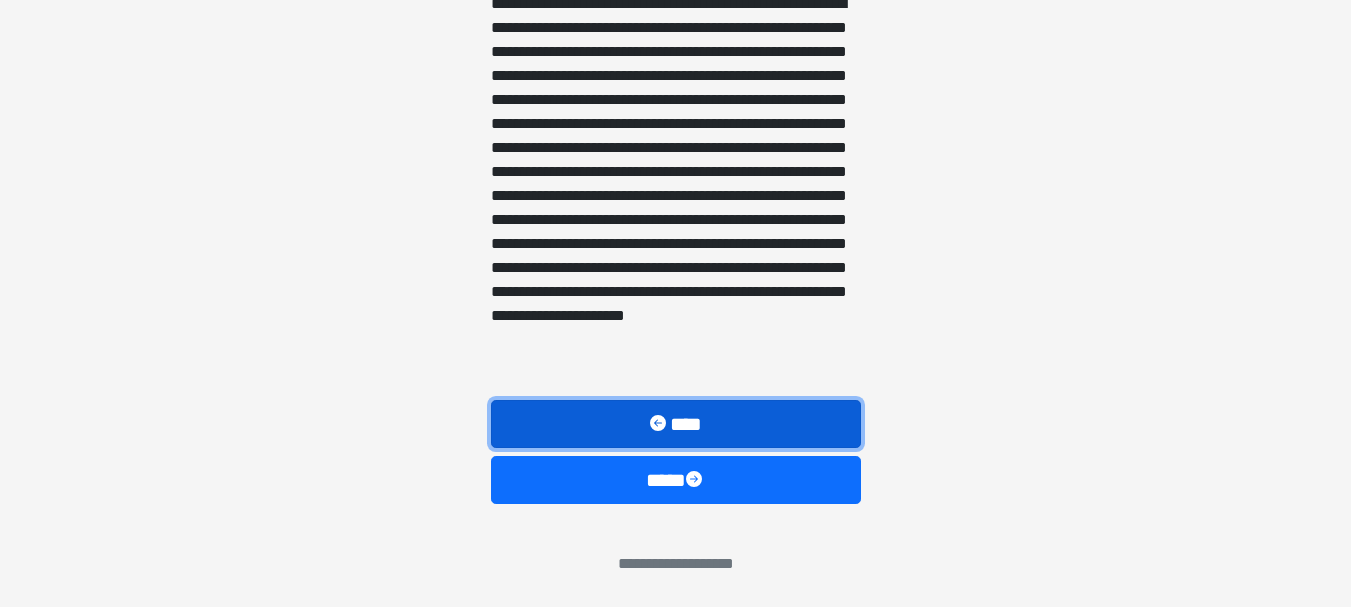 drag, startPoint x: 656, startPoint y: 414, endPoint x: 714, endPoint y: 411, distance: 58.077534 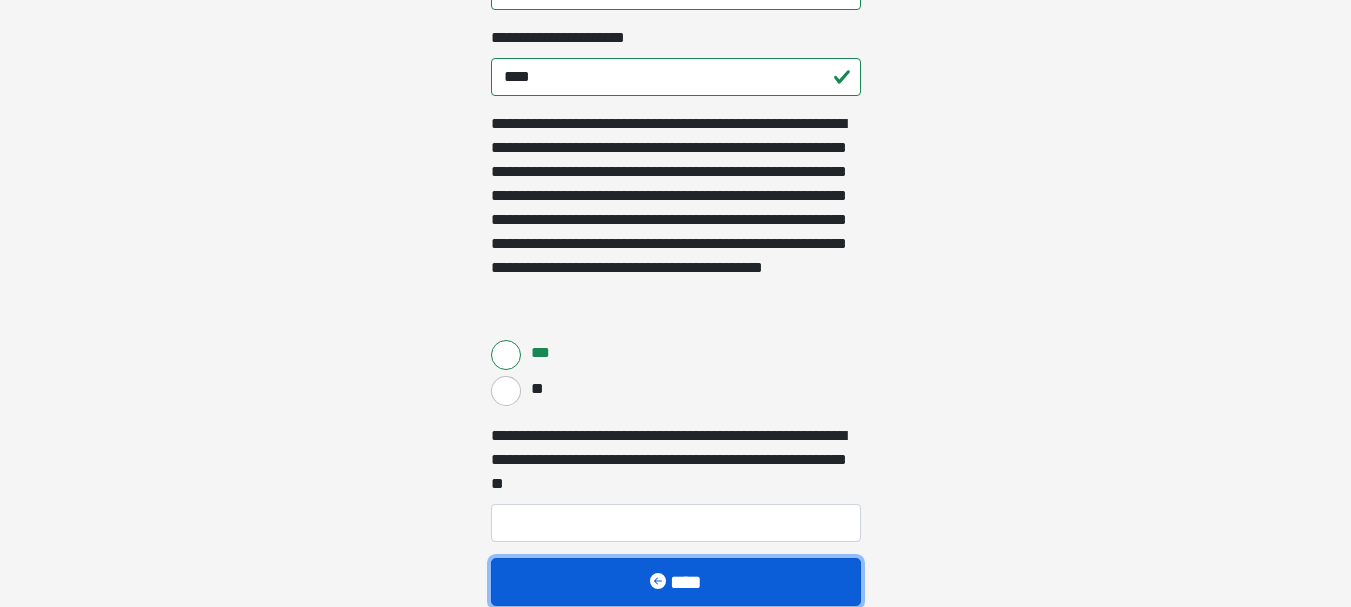 scroll, scrollTop: 600, scrollLeft: 0, axis: vertical 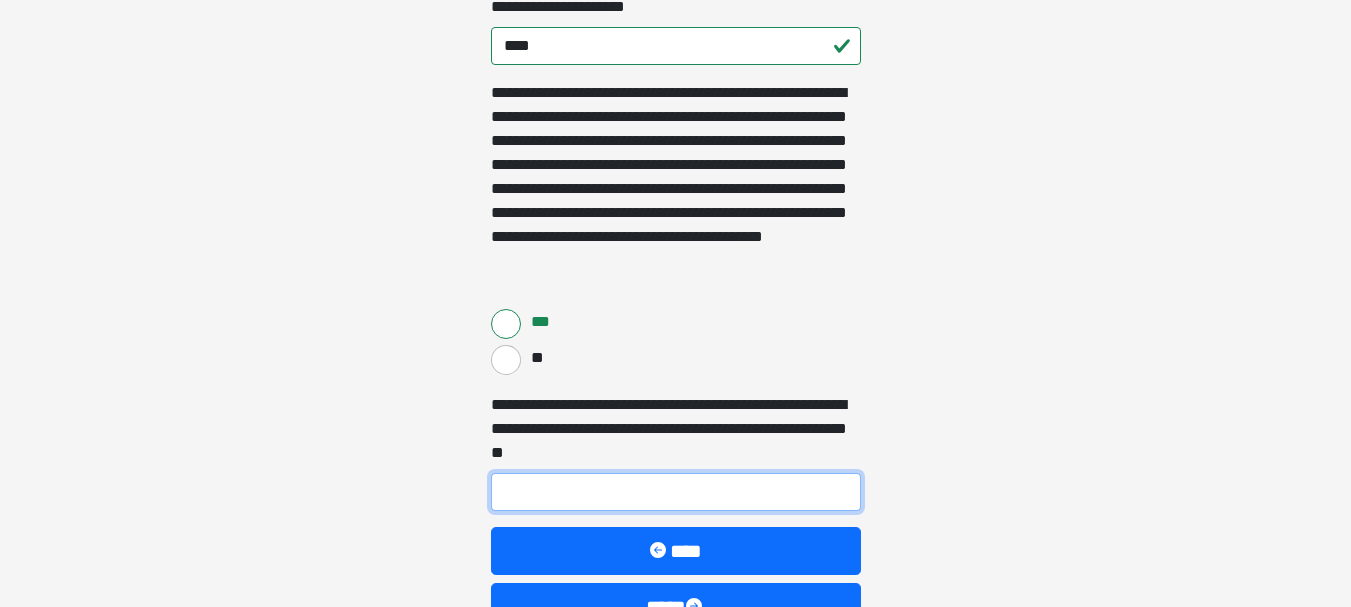click on "**********" at bounding box center (676, 492) 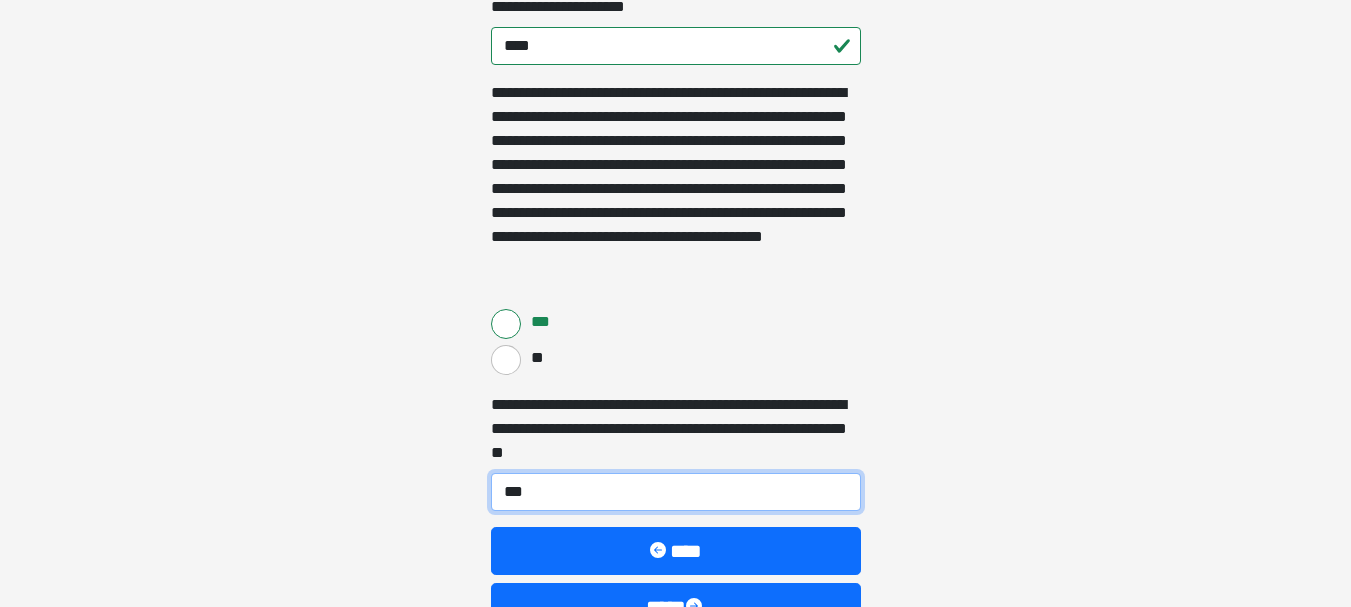 drag, startPoint x: 588, startPoint y: 500, endPoint x: 491, endPoint y: 480, distance: 99.0404 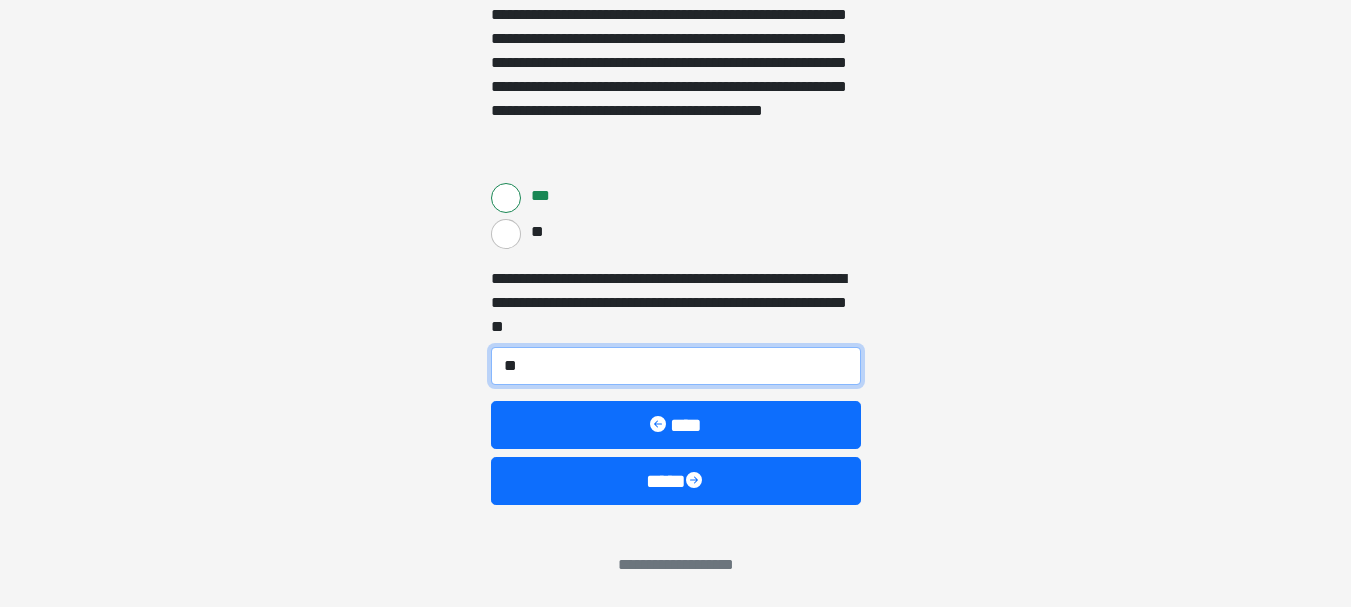 scroll, scrollTop: 727, scrollLeft: 0, axis: vertical 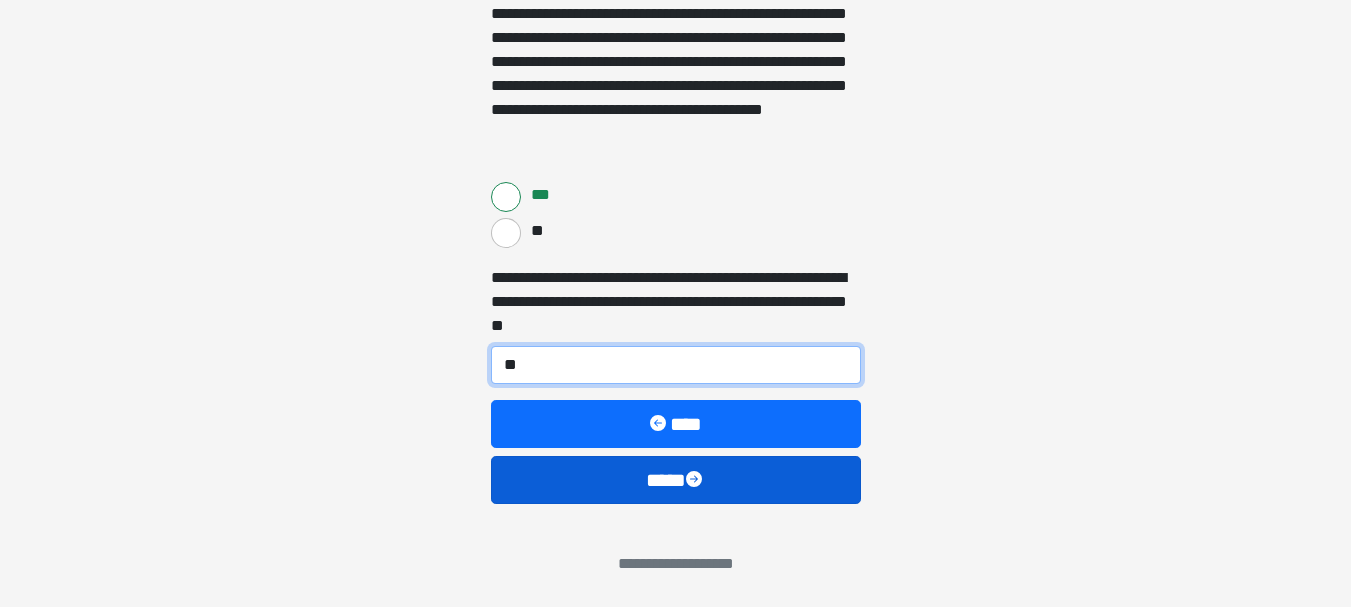 type on "**" 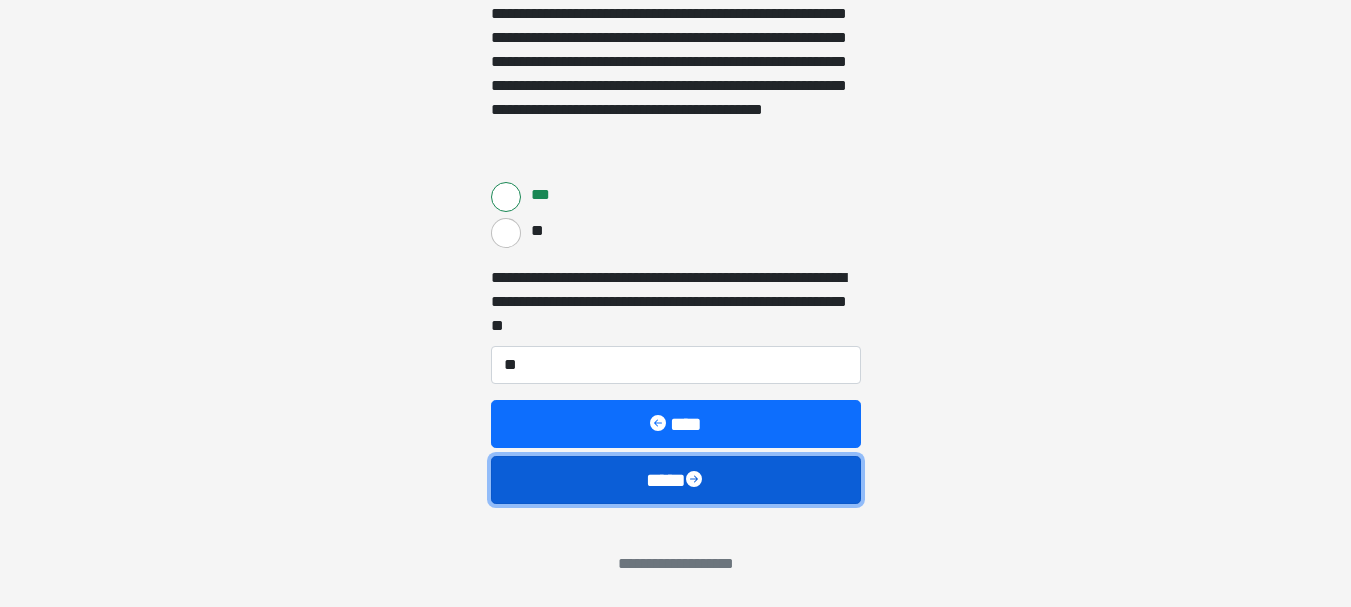 drag, startPoint x: 703, startPoint y: 472, endPoint x: 958, endPoint y: 428, distance: 258.76825 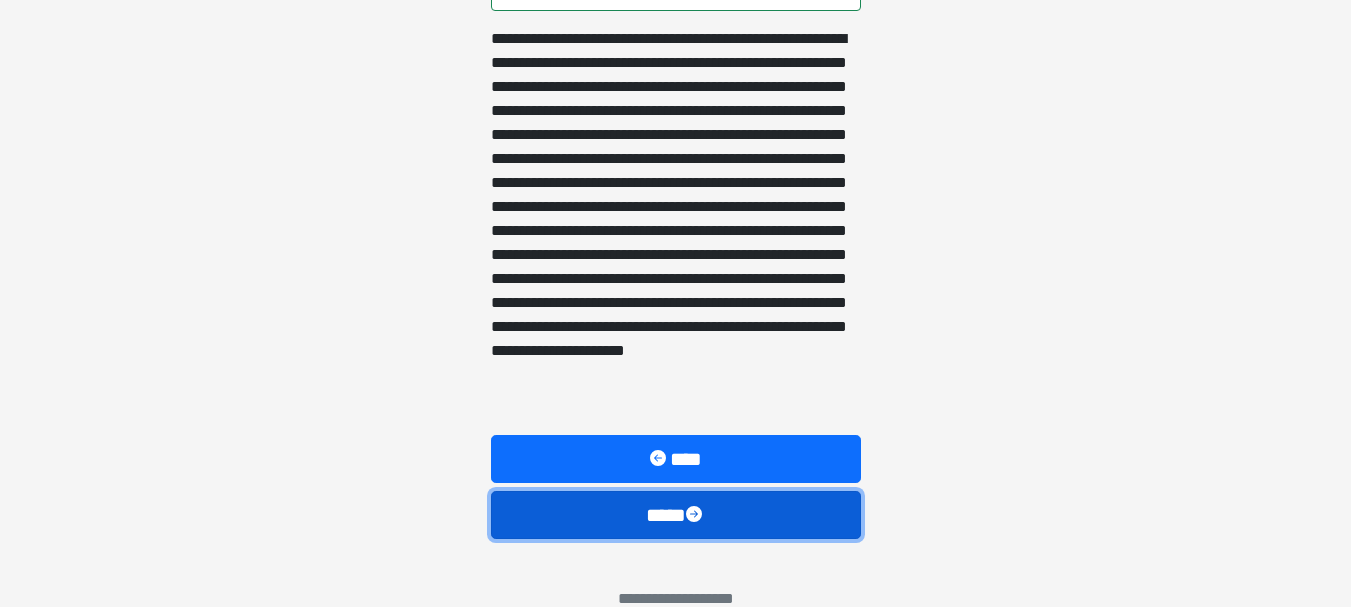 scroll, scrollTop: 800, scrollLeft: 0, axis: vertical 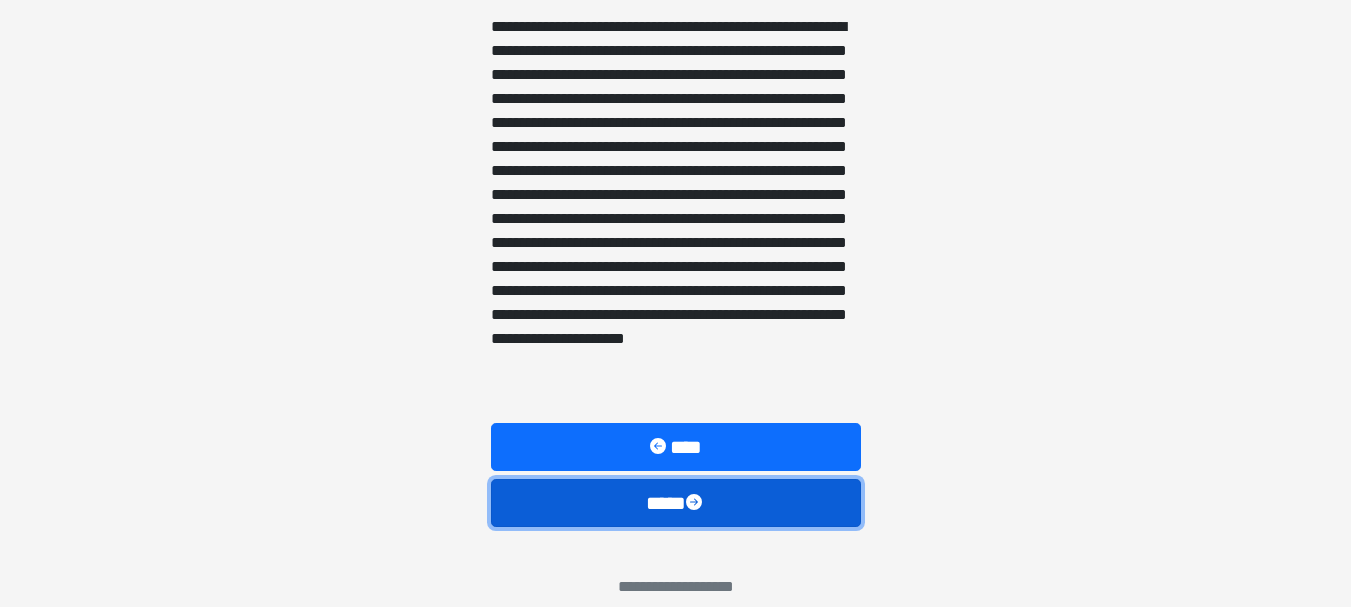 click on "****" at bounding box center [676, 503] 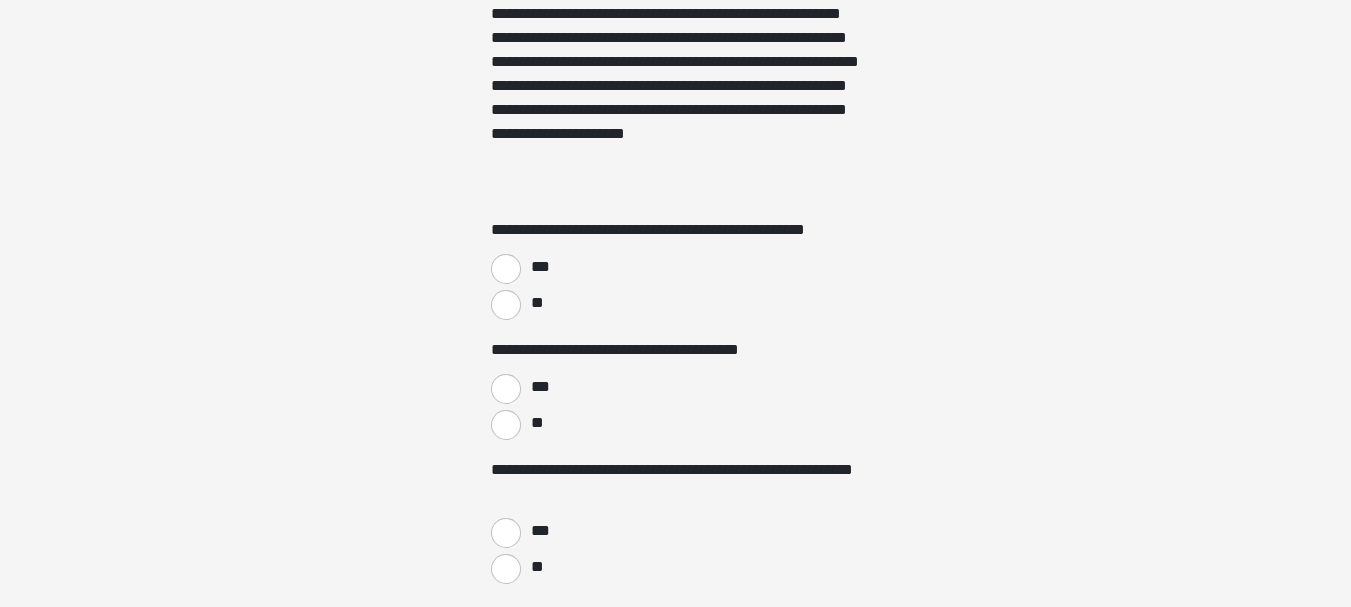 scroll, scrollTop: 800, scrollLeft: 0, axis: vertical 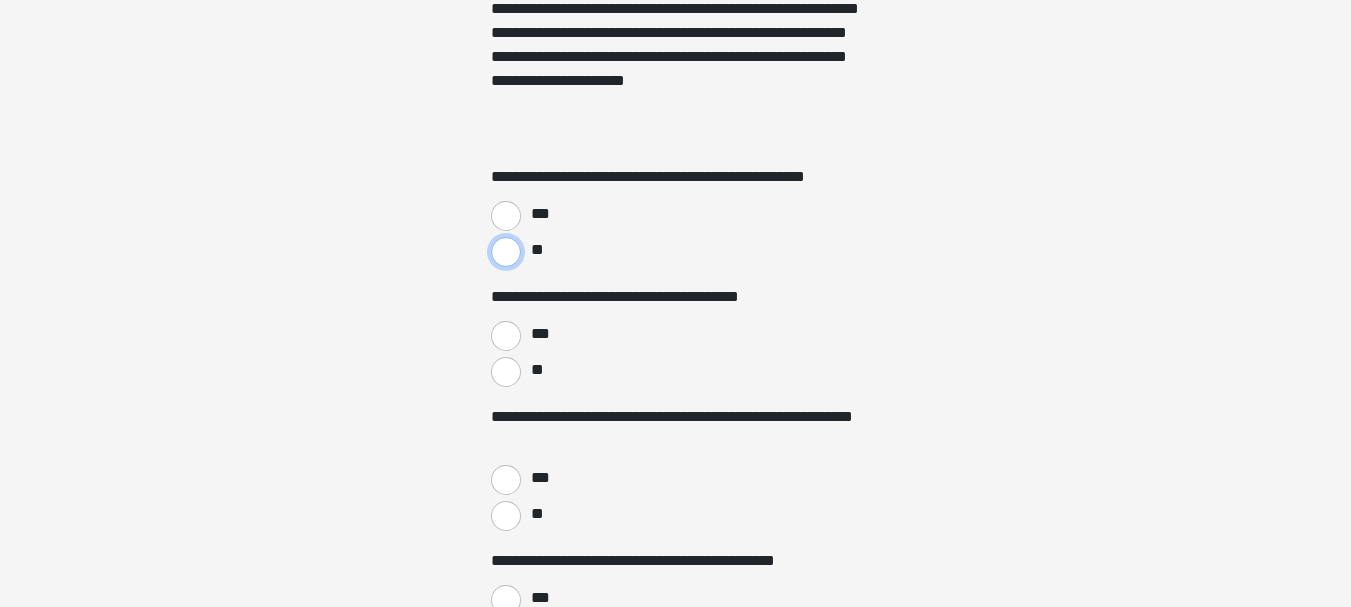 click on "**" at bounding box center [506, 252] 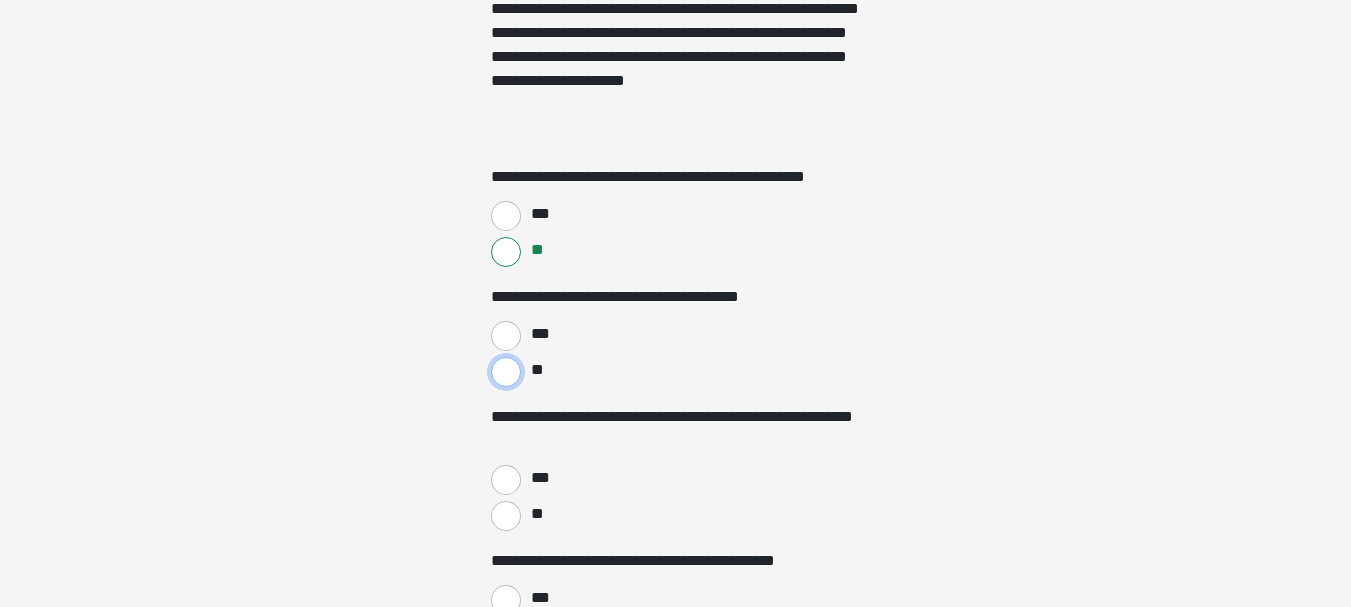 drag, startPoint x: 509, startPoint y: 370, endPoint x: 602, endPoint y: 407, distance: 100.08996 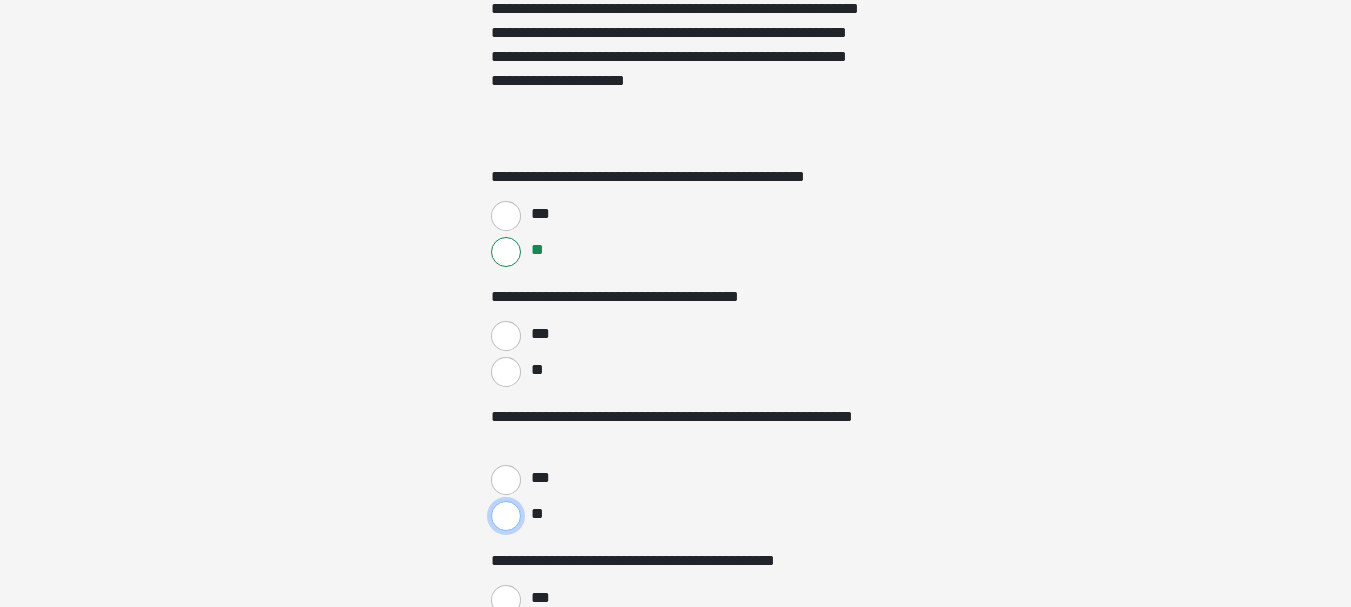 drag, startPoint x: 504, startPoint y: 521, endPoint x: 524, endPoint y: 519, distance: 20.09975 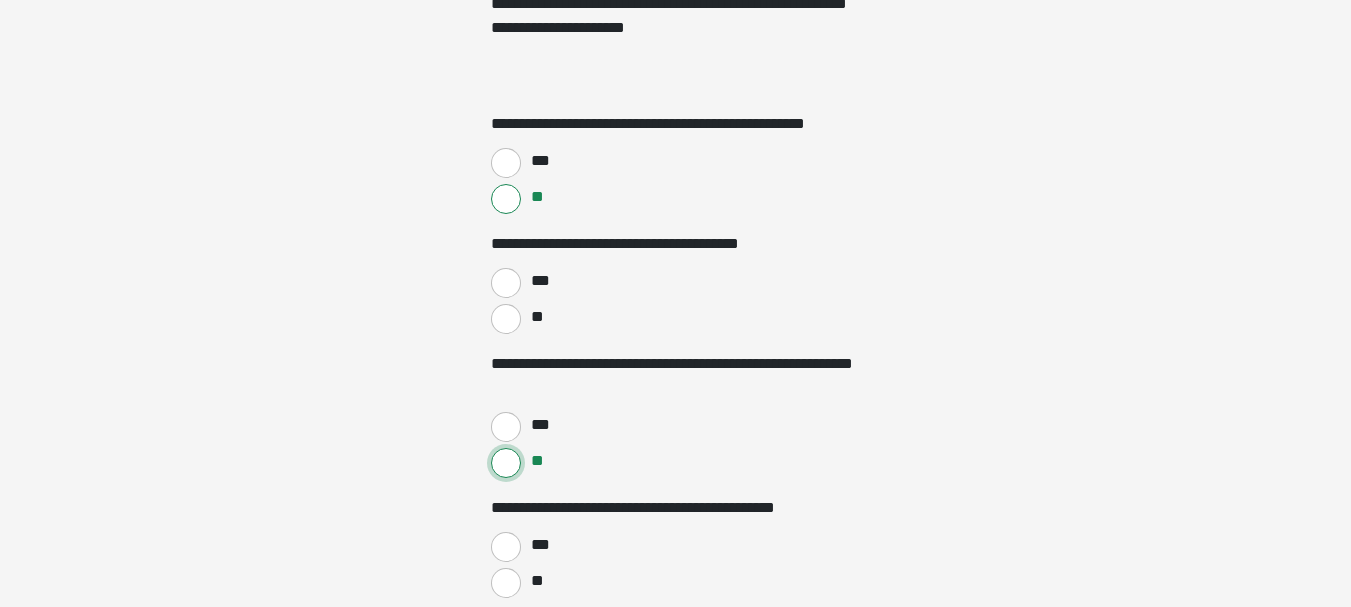 scroll, scrollTop: 900, scrollLeft: 0, axis: vertical 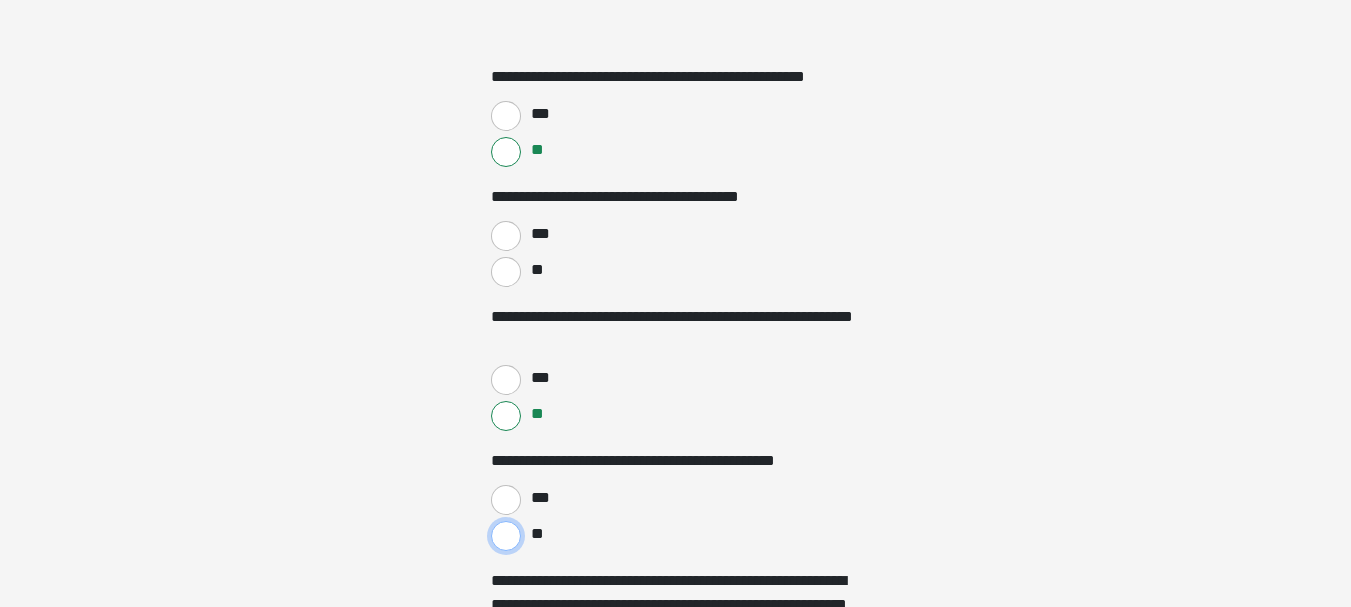drag, startPoint x: 506, startPoint y: 539, endPoint x: 543, endPoint y: 524, distance: 39.92493 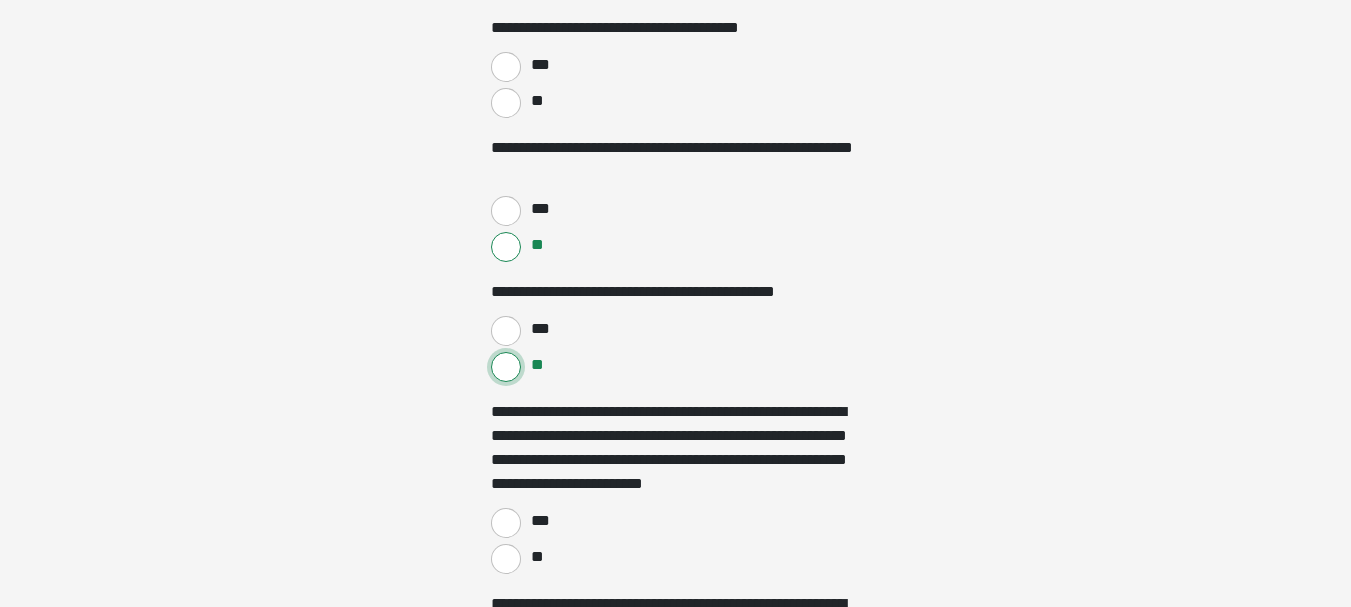 scroll, scrollTop: 1100, scrollLeft: 0, axis: vertical 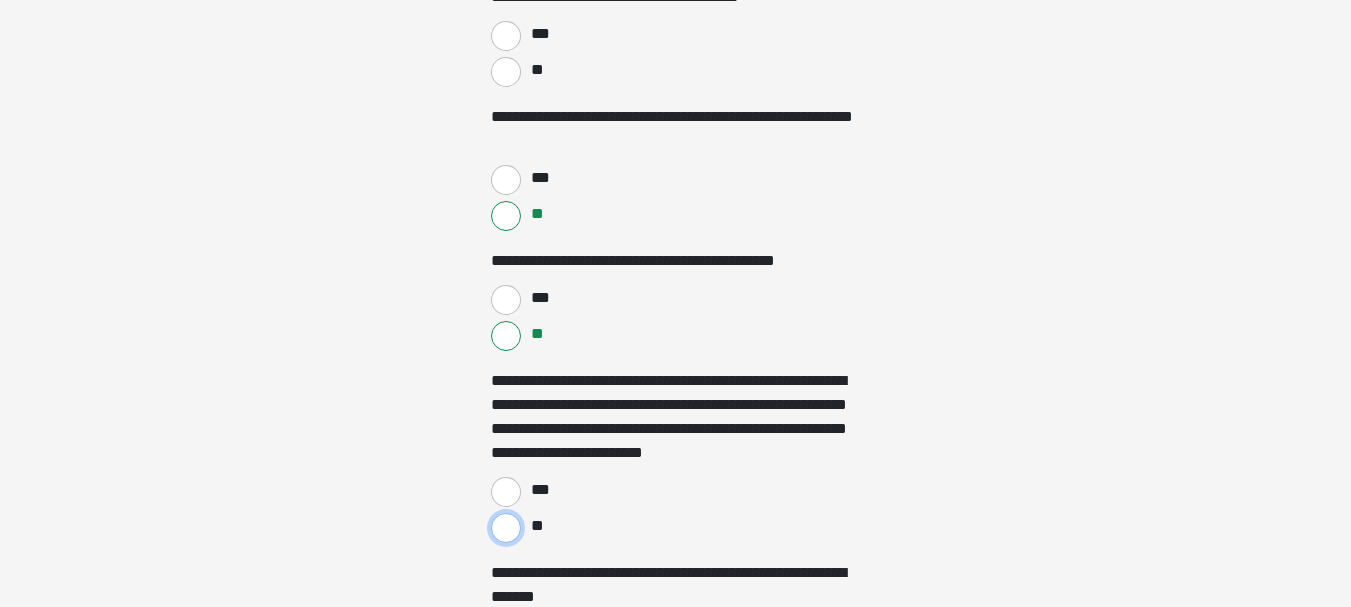 drag, startPoint x: 505, startPoint y: 530, endPoint x: 524, endPoint y: 526, distance: 19.416489 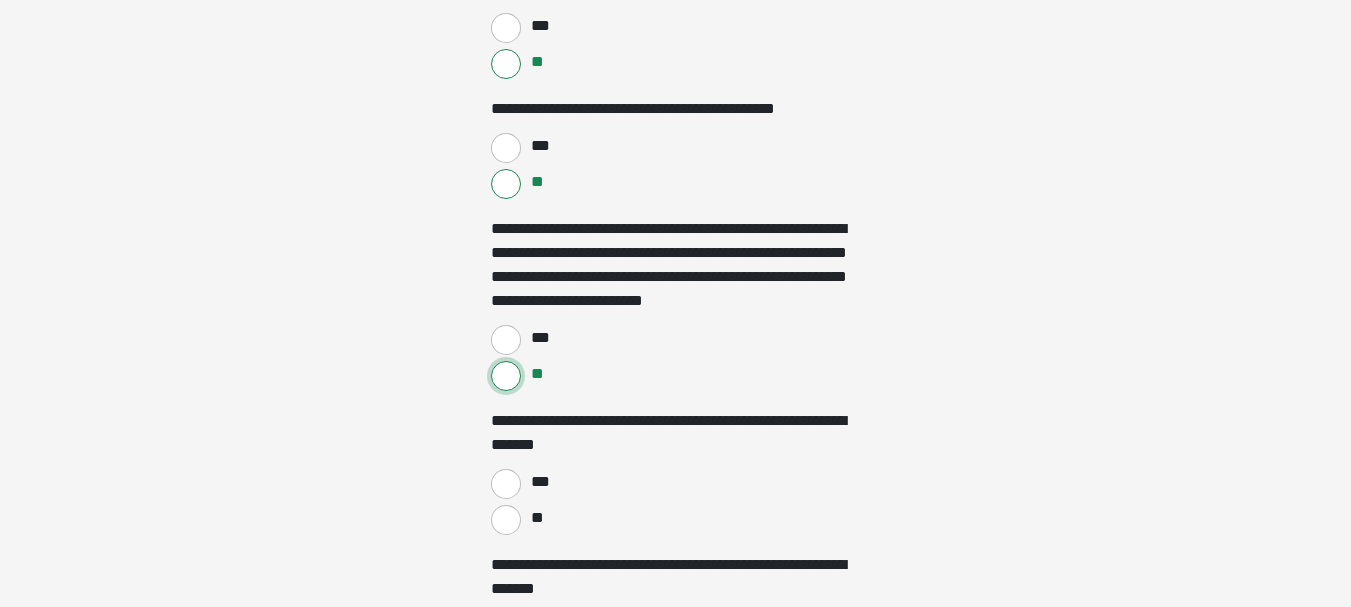 scroll, scrollTop: 1300, scrollLeft: 0, axis: vertical 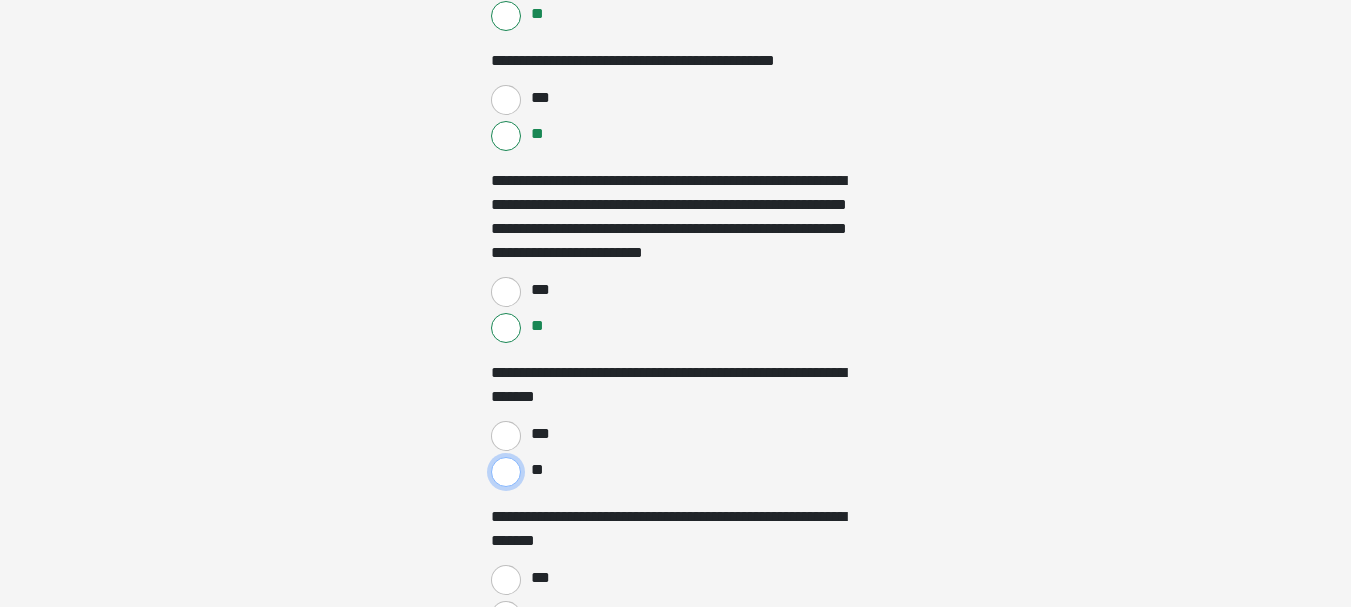 drag, startPoint x: 501, startPoint y: 471, endPoint x: 728, endPoint y: 452, distance: 227.79376 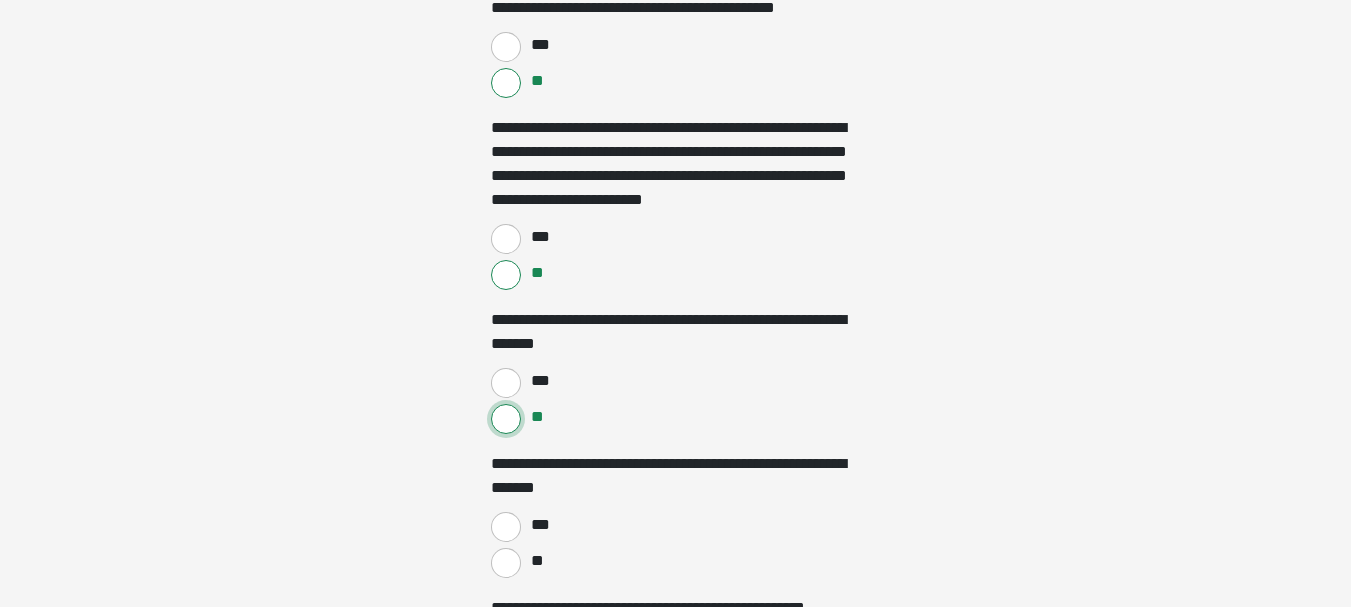 scroll, scrollTop: 1400, scrollLeft: 0, axis: vertical 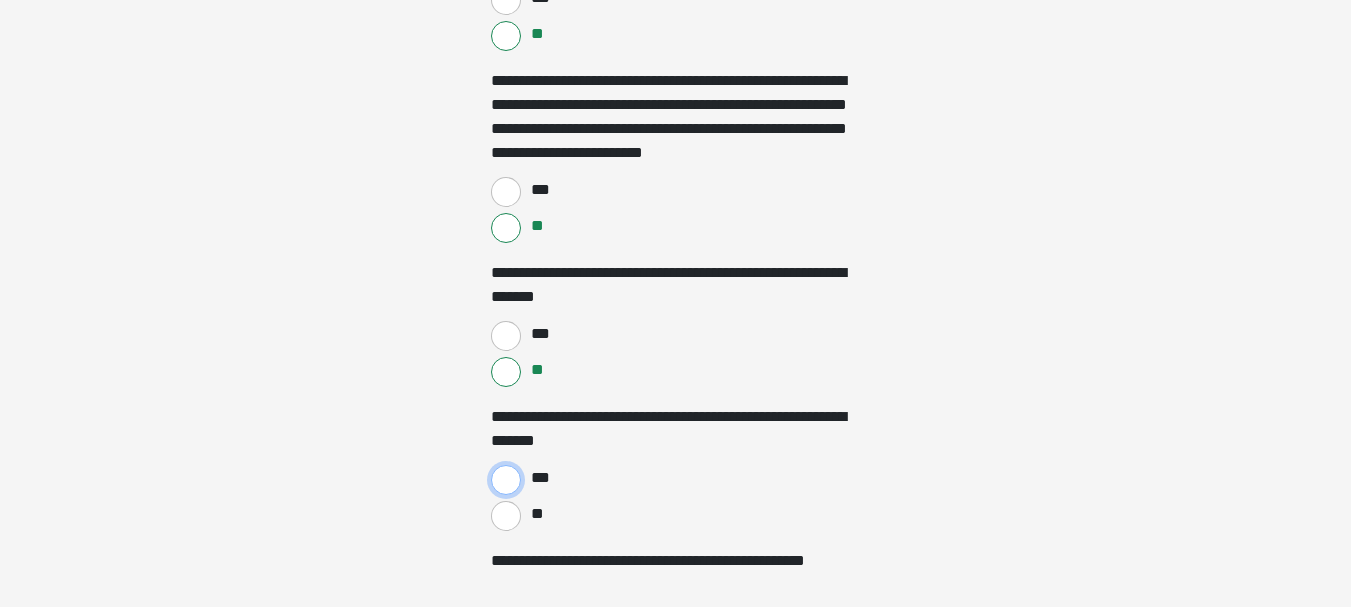 drag, startPoint x: 511, startPoint y: 480, endPoint x: 621, endPoint y: 472, distance: 110.29053 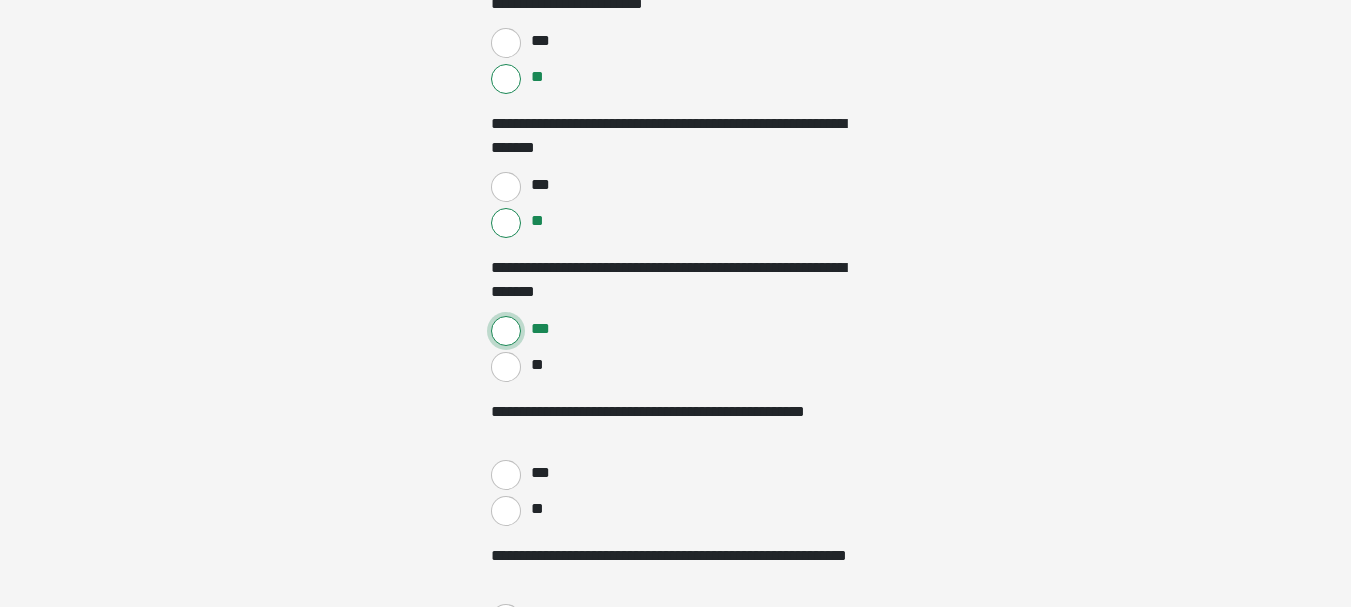 scroll, scrollTop: 1600, scrollLeft: 0, axis: vertical 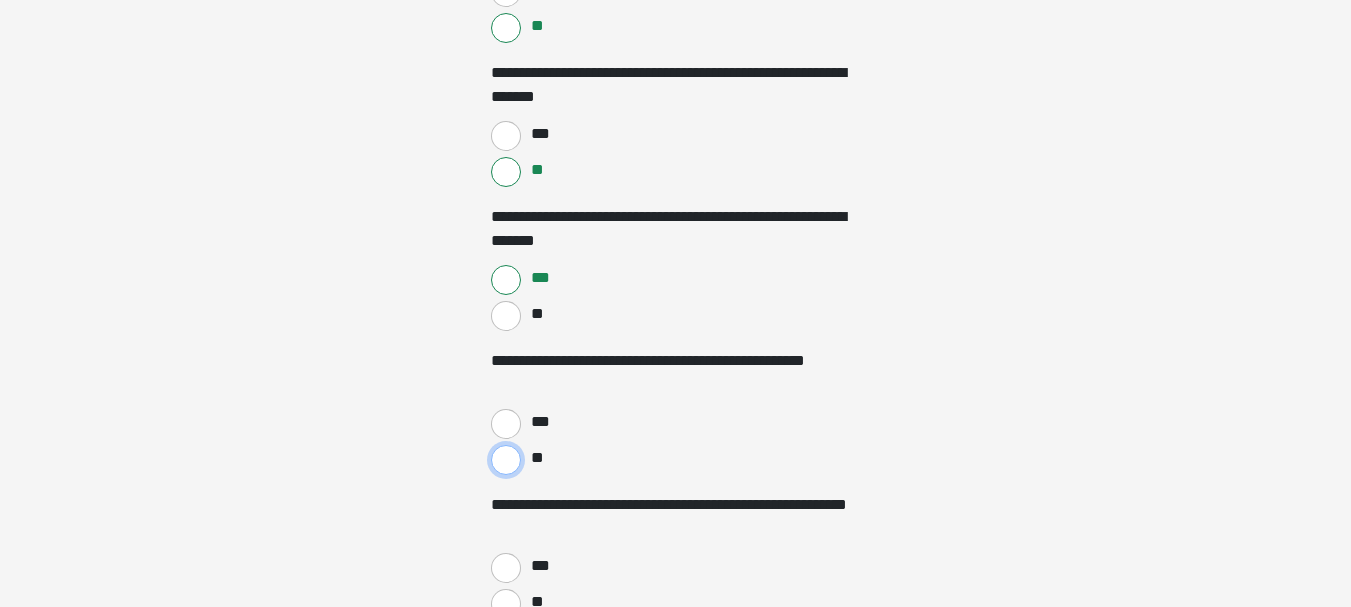 drag, startPoint x: 515, startPoint y: 460, endPoint x: 567, endPoint y: 458, distance: 52.03845 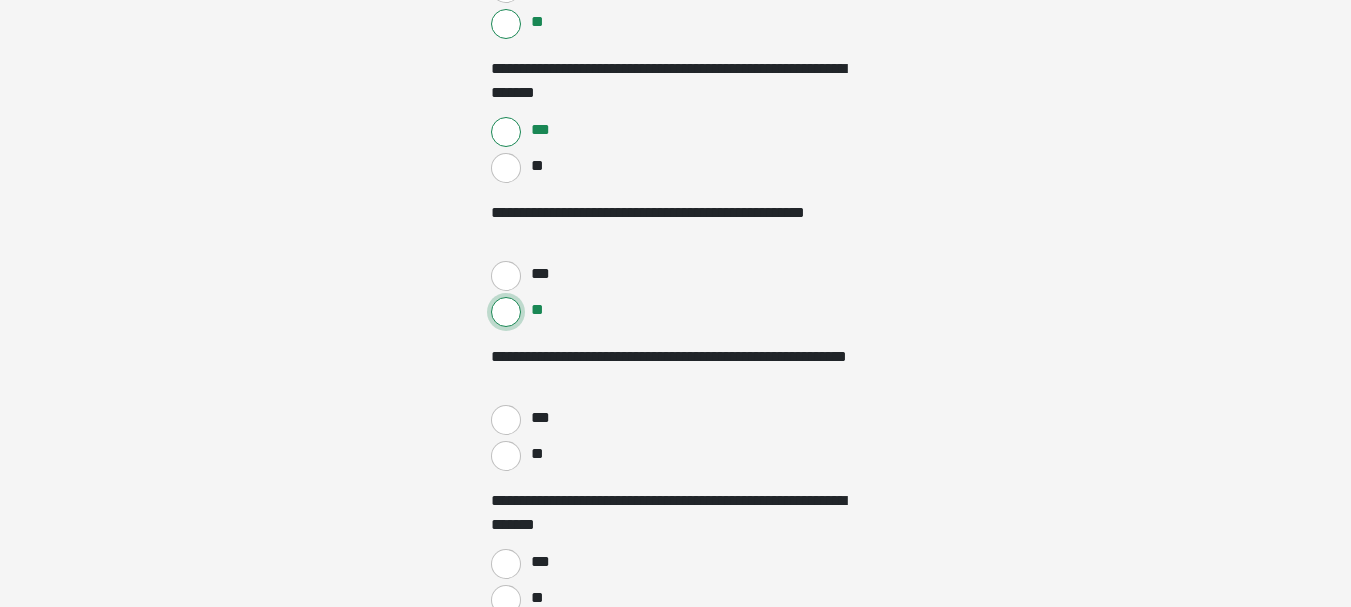 scroll, scrollTop: 1800, scrollLeft: 0, axis: vertical 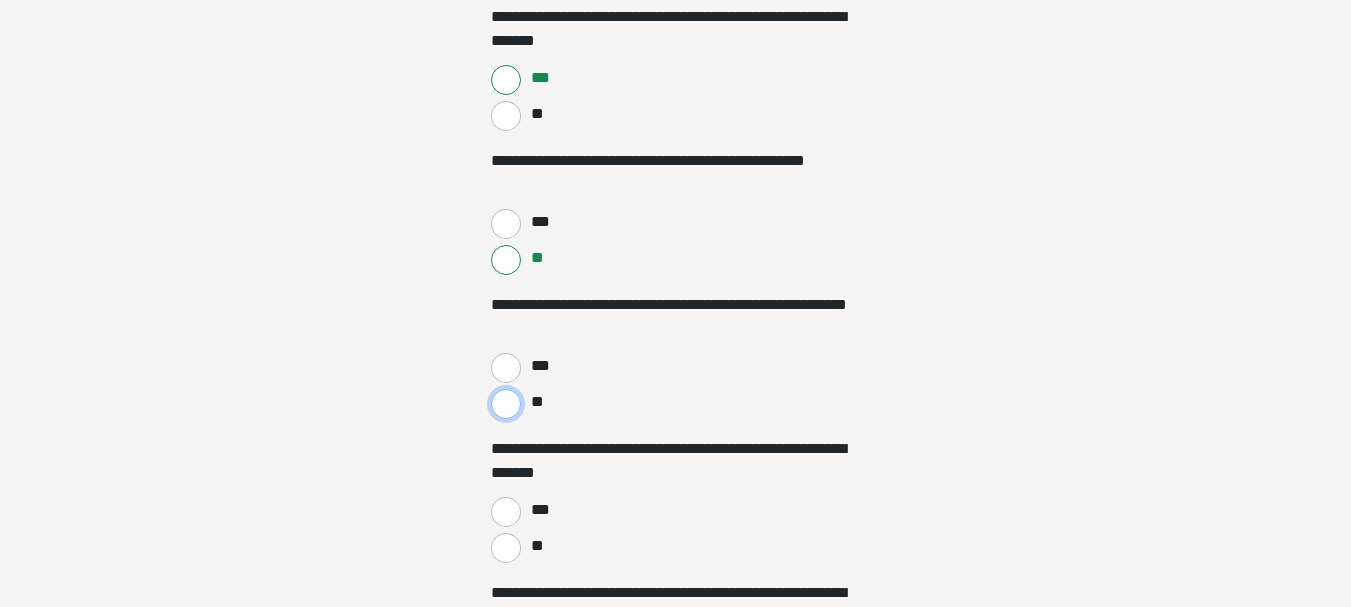 click on "**" at bounding box center [506, 404] 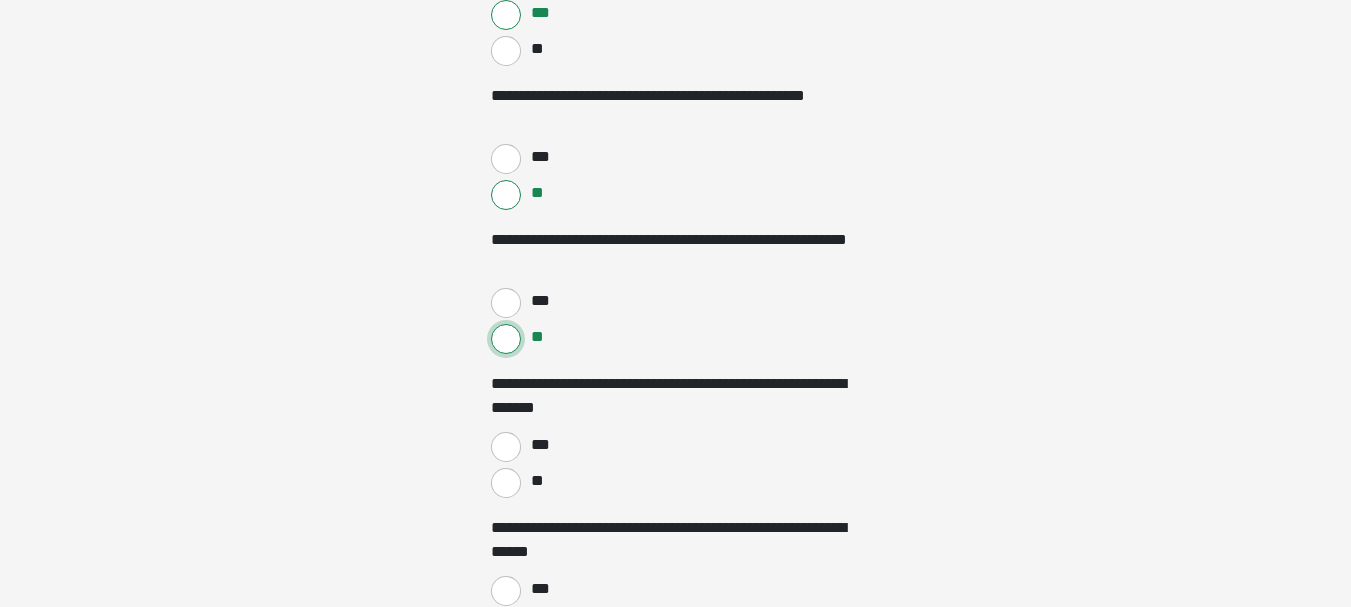 scroll, scrollTop: 1900, scrollLeft: 0, axis: vertical 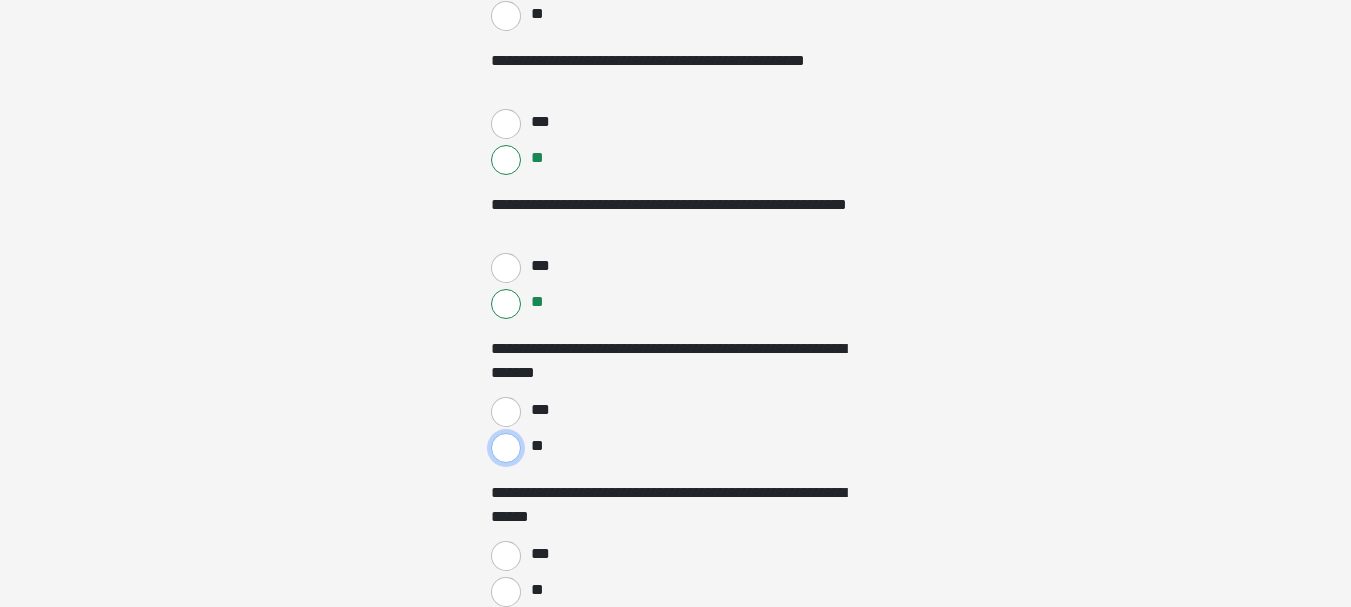 drag, startPoint x: 501, startPoint y: 445, endPoint x: 527, endPoint y: 443, distance: 26.076809 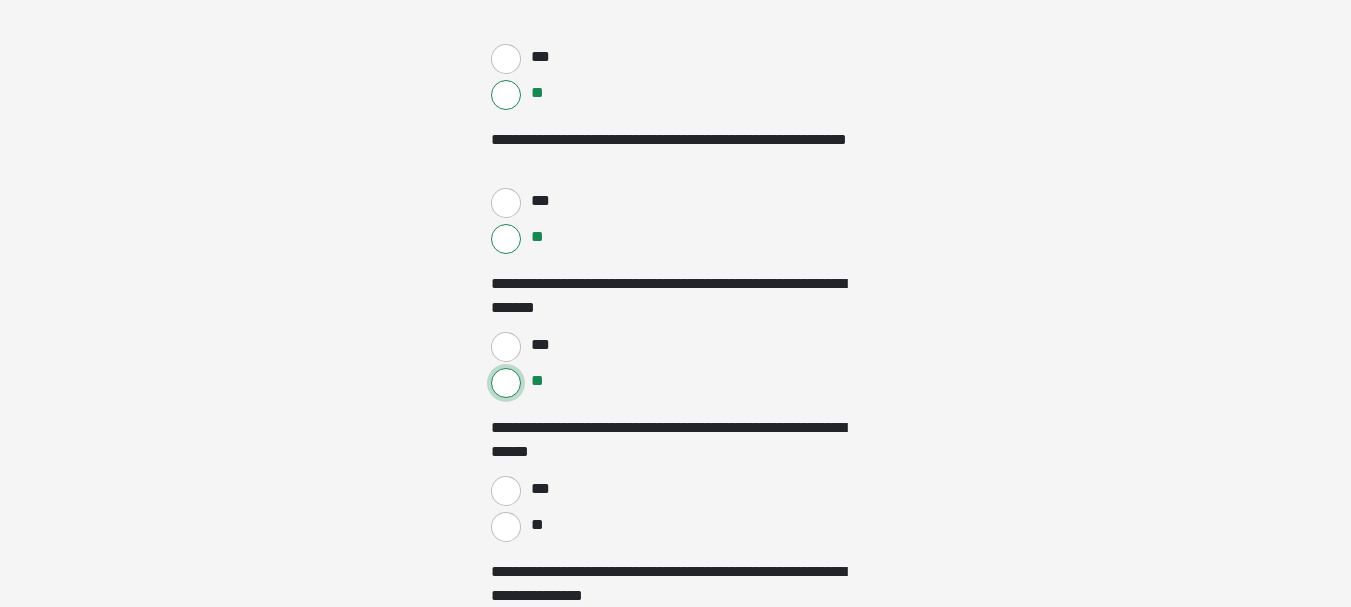 scroll, scrollTop: 2000, scrollLeft: 0, axis: vertical 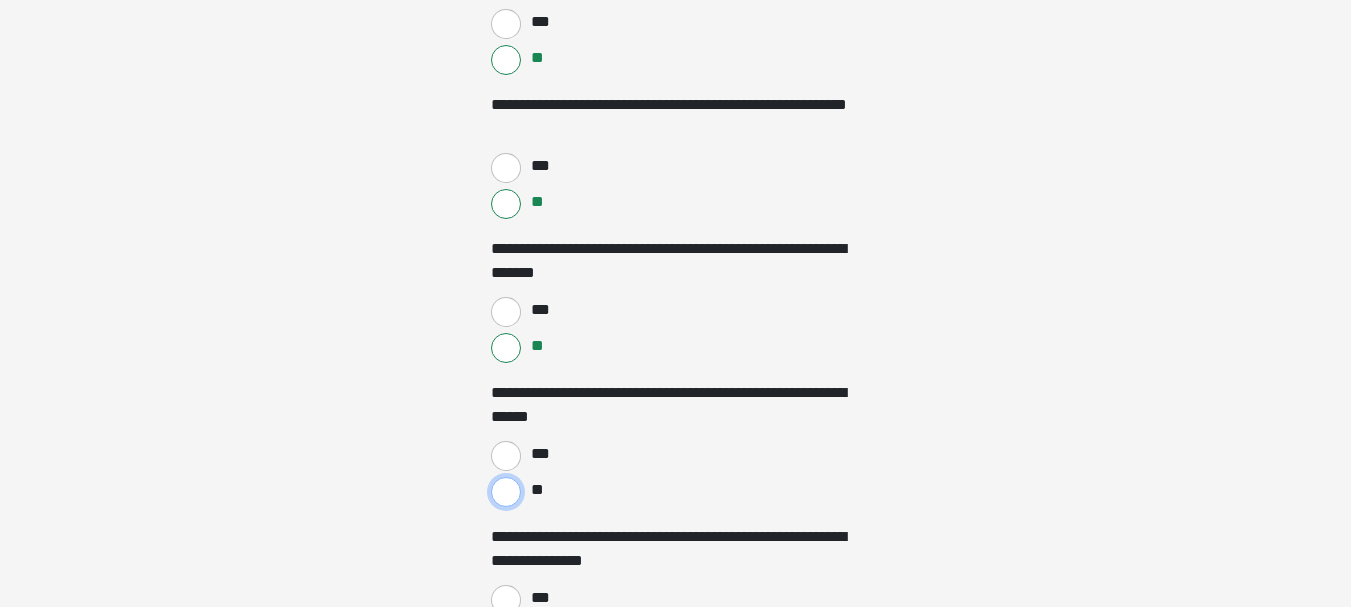 drag, startPoint x: 501, startPoint y: 492, endPoint x: 539, endPoint y: 477, distance: 40.853397 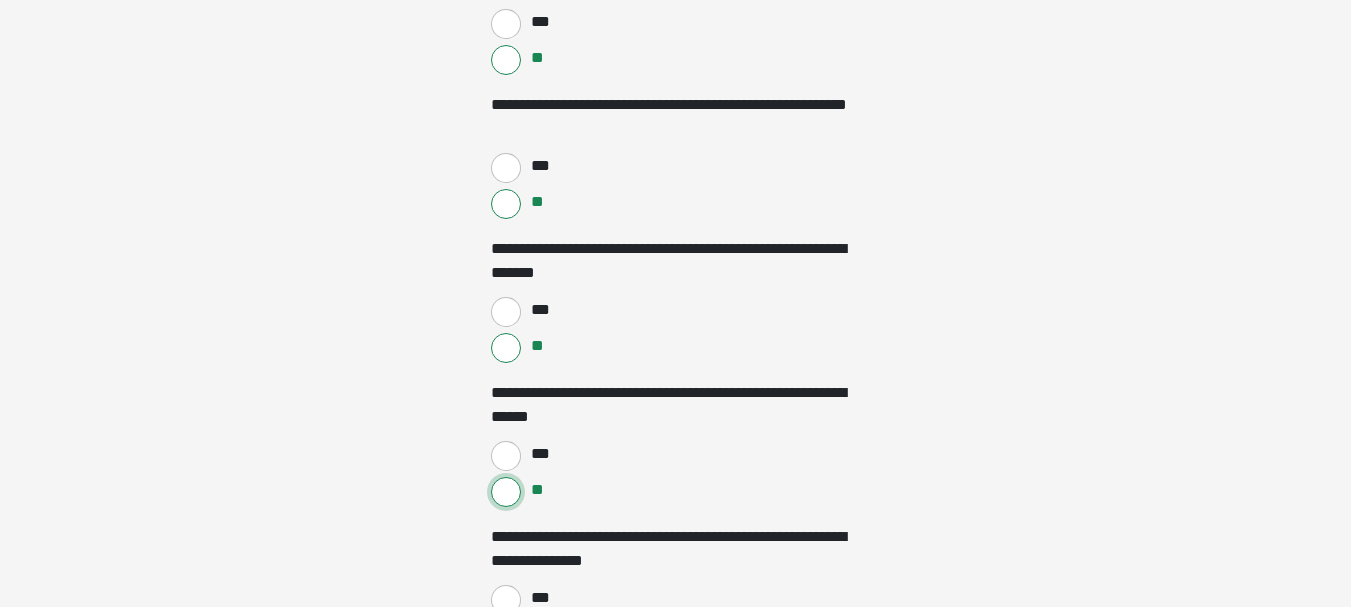 scroll, scrollTop: 2100, scrollLeft: 0, axis: vertical 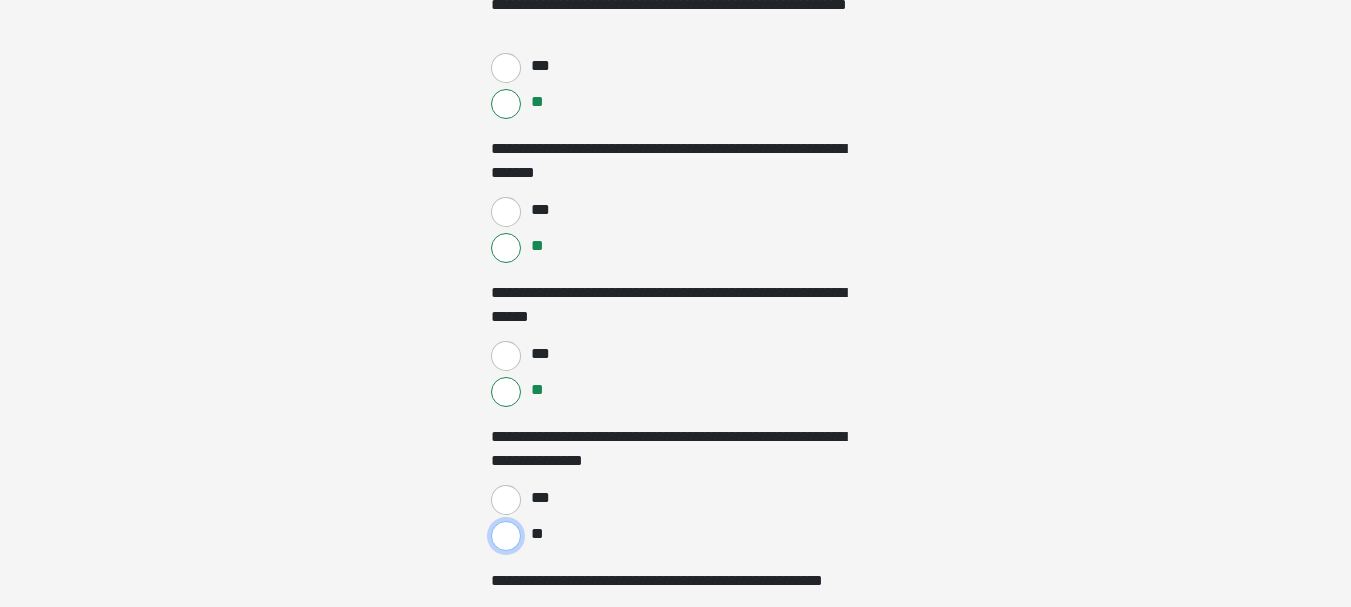 click on "**" at bounding box center [506, 536] 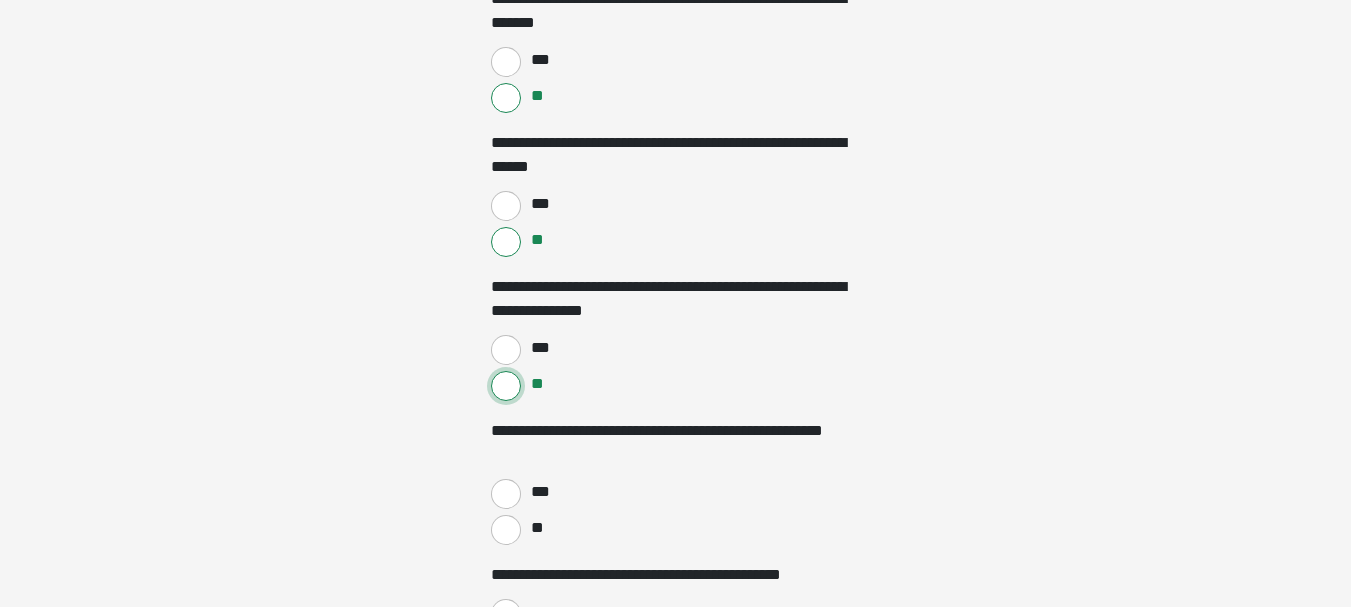 scroll, scrollTop: 2300, scrollLeft: 0, axis: vertical 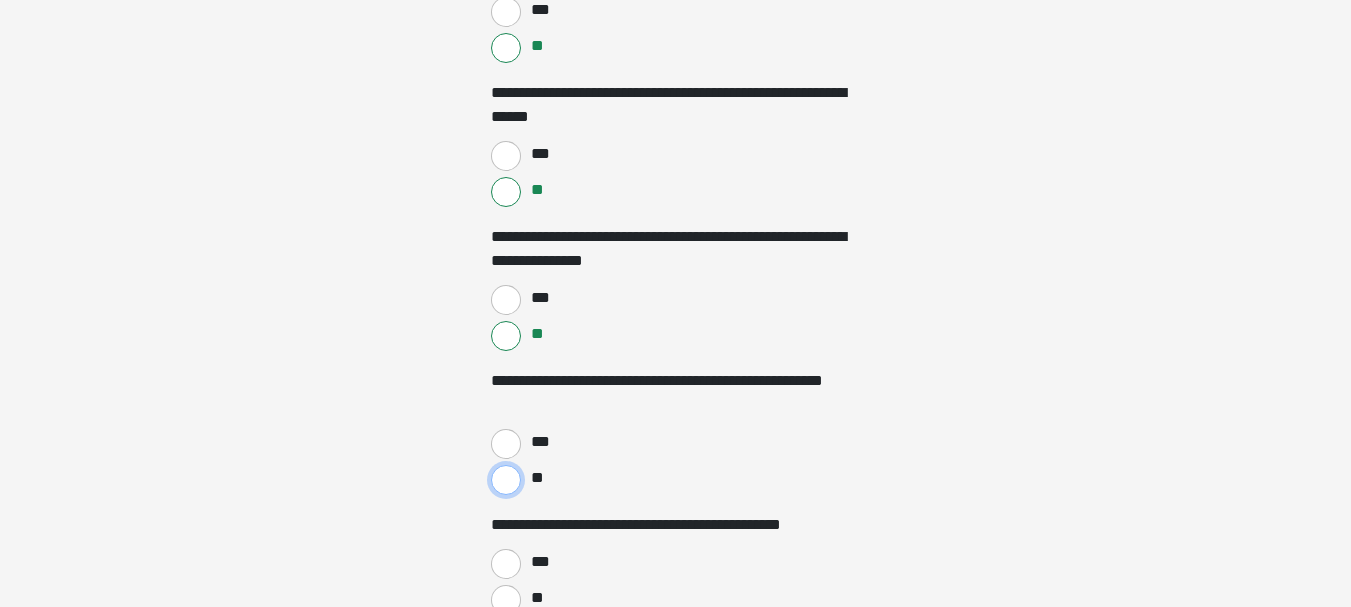 click on "**" at bounding box center (506, 480) 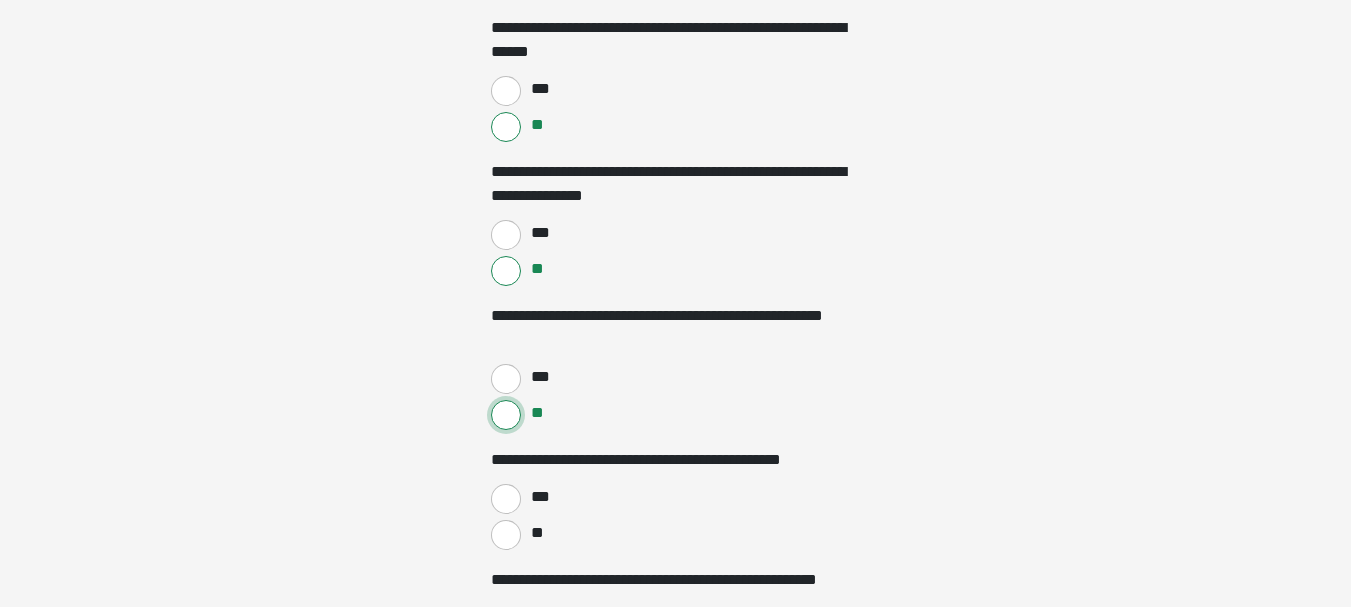 scroll, scrollTop: 2400, scrollLeft: 0, axis: vertical 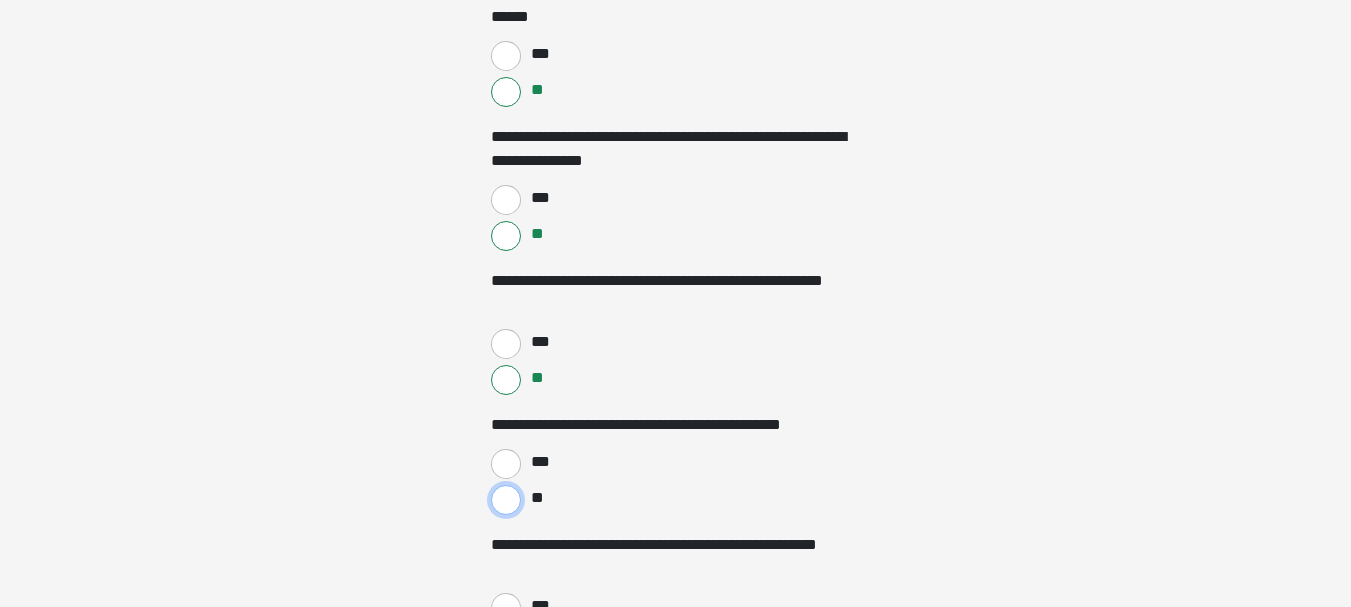 drag, startPoint x: 503, startPoint y: 499, endPoint x: 516, endPoint y: 486, distance: 18.384777 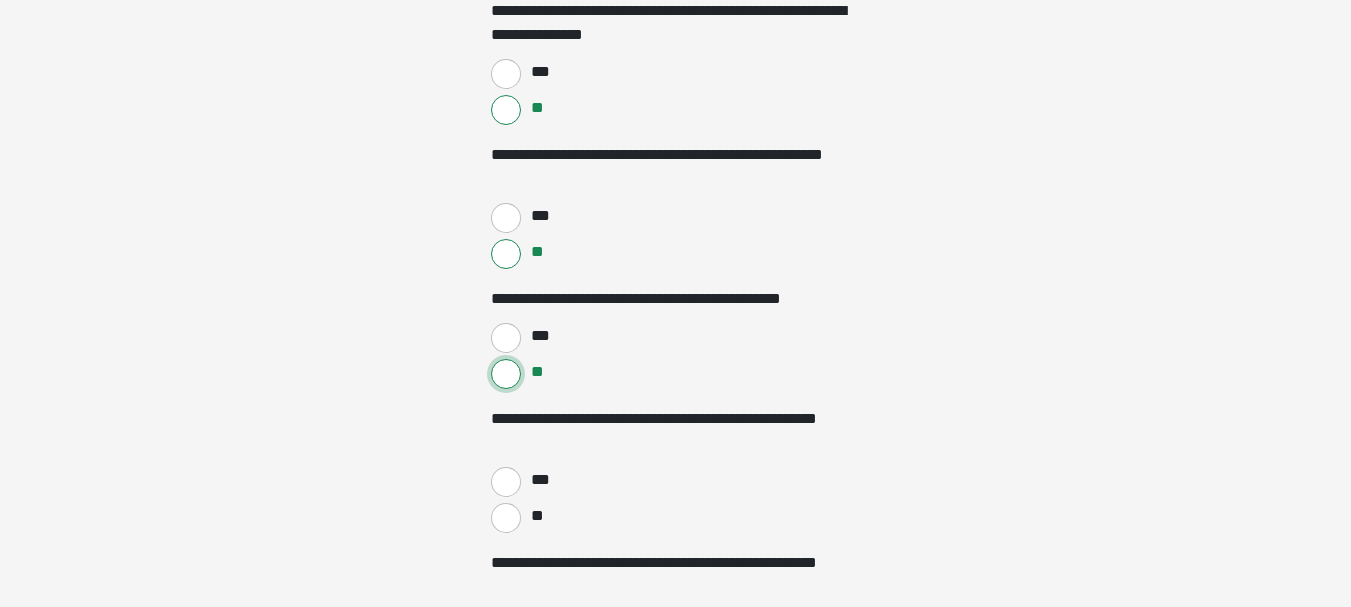scroll, scrollTop: 2600, scrollLeft: 0, axis: vertical 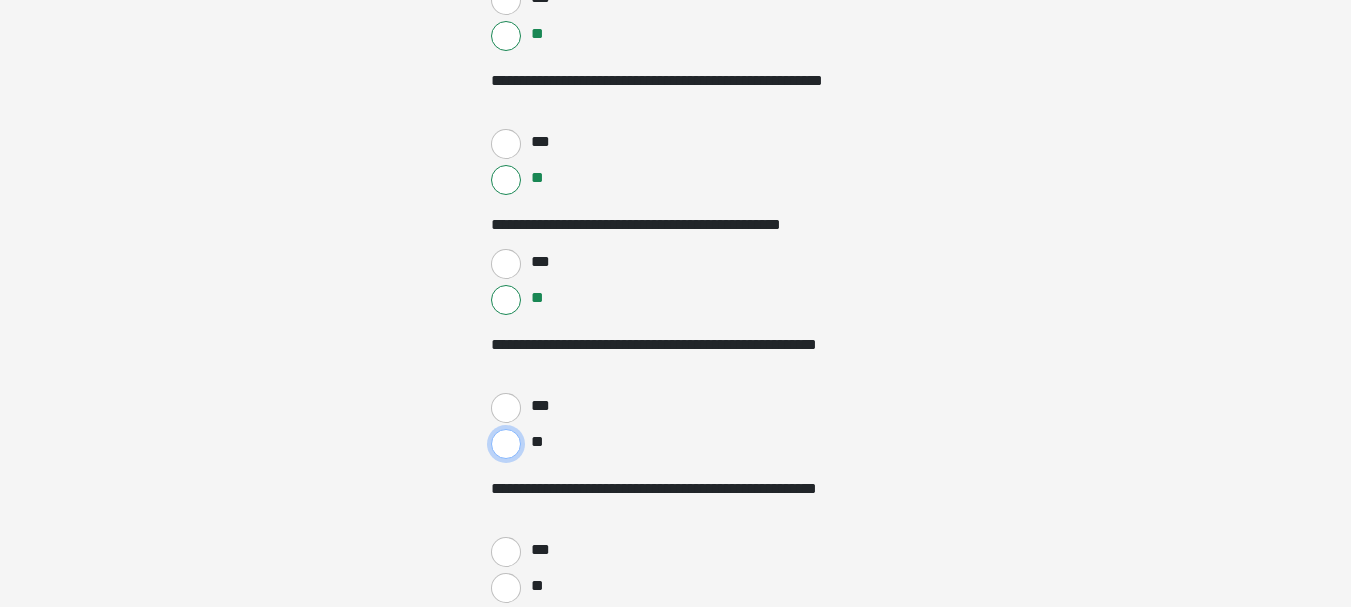 click on "**" at bounding box center (506, 444) 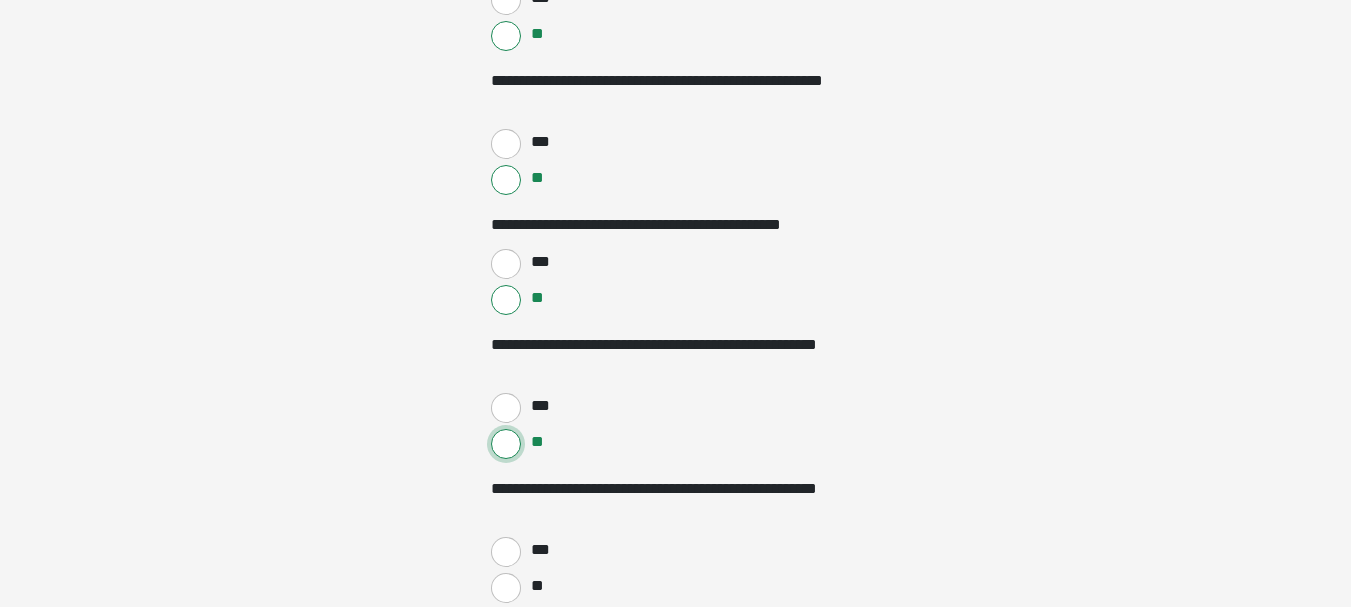 scroll, scrollTop: 2700, scrollLeft: 0, axis: vertical 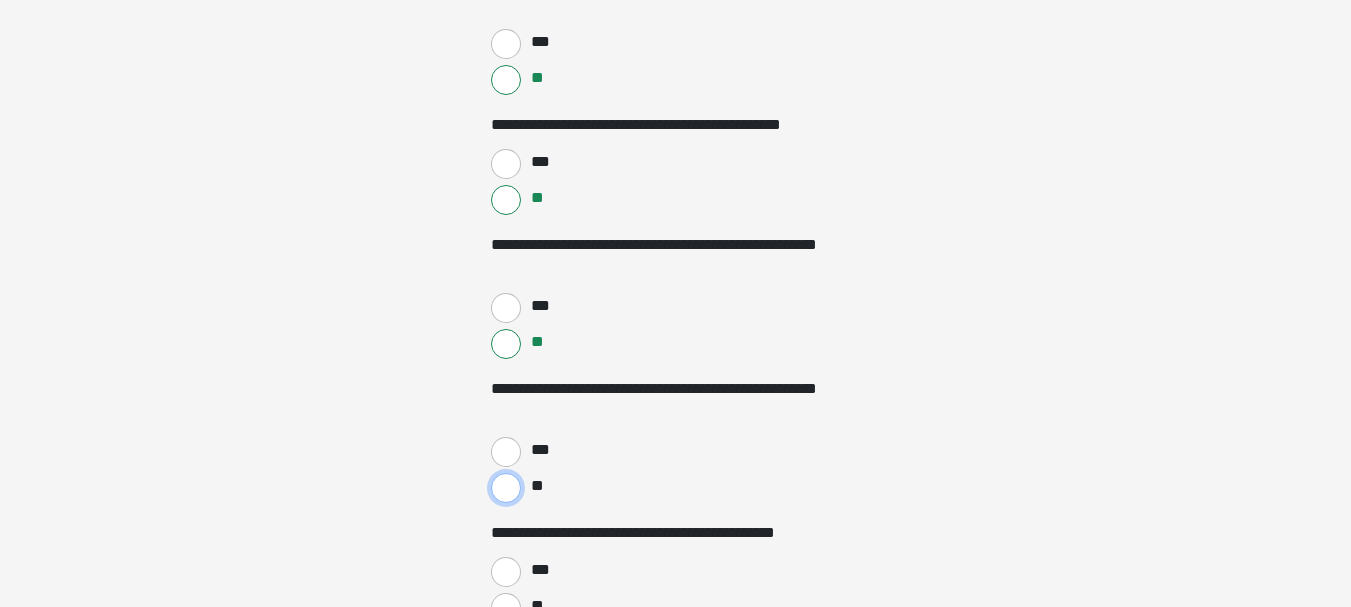 drag, startPoint x: 504, startPoint y: 491, endPoint x: 575, endPoint y: 495, distance: 71.11259 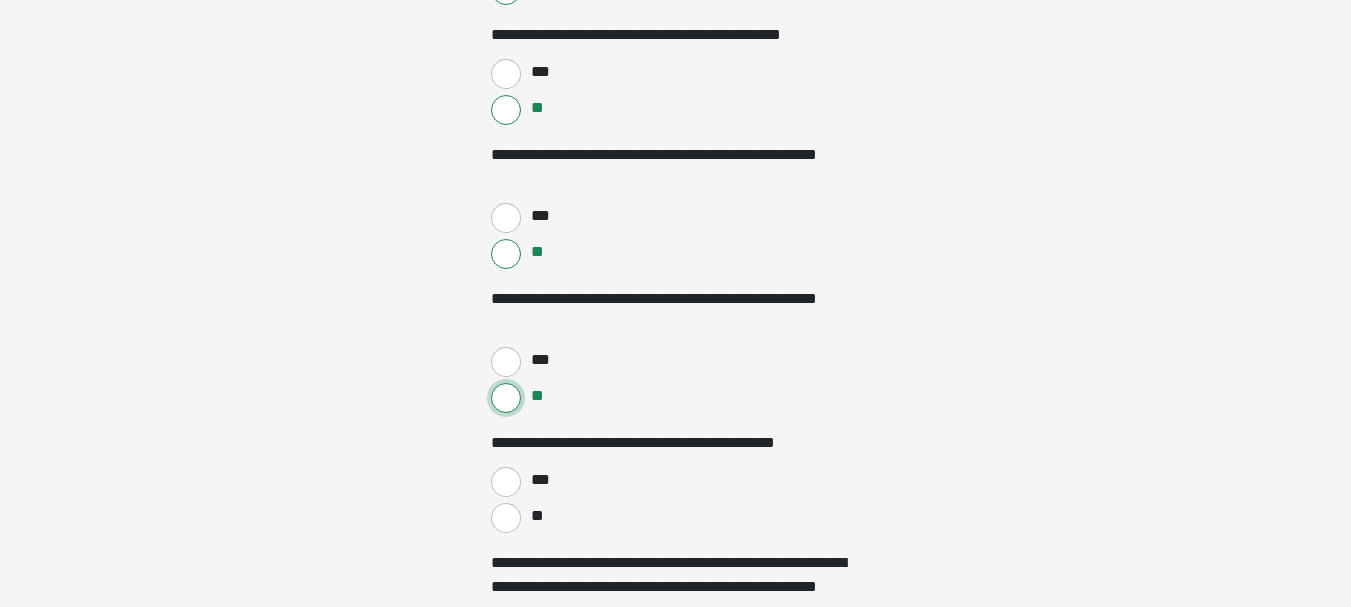 scroll, scrollTop: 2800, scrollLeft: 0, axis: vertical 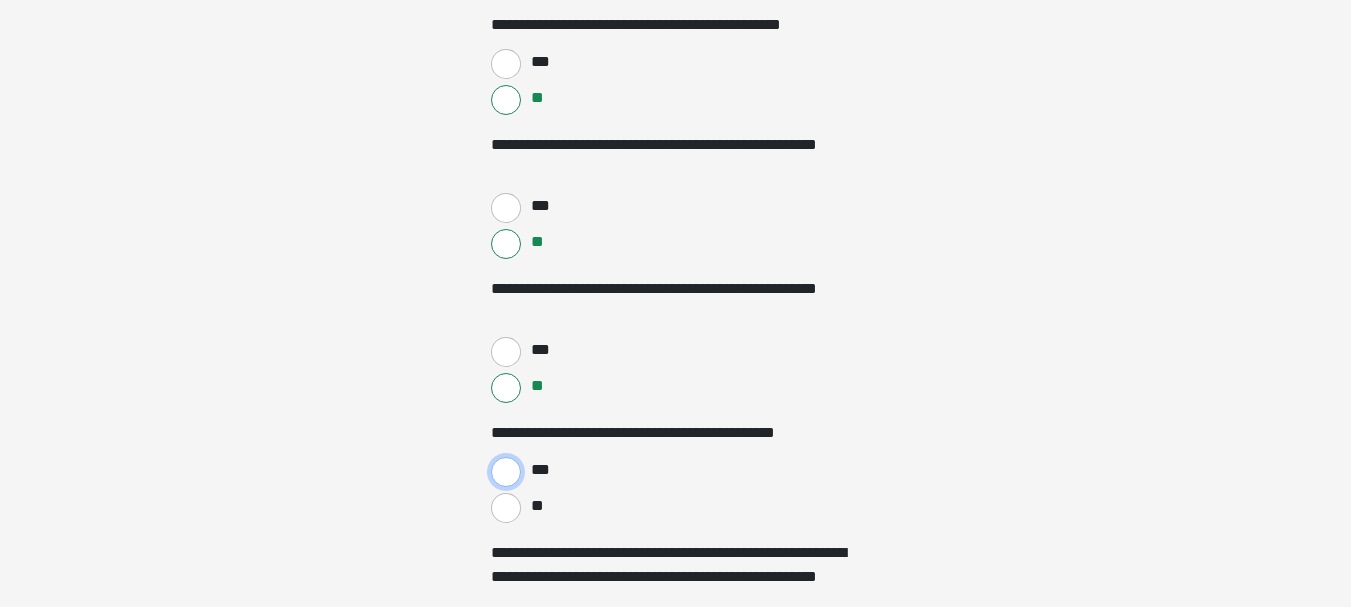 drag, startPoint x: 504, startPoint y: 473, endPoint x: 535, endPoint y: 477, distance: 31.257 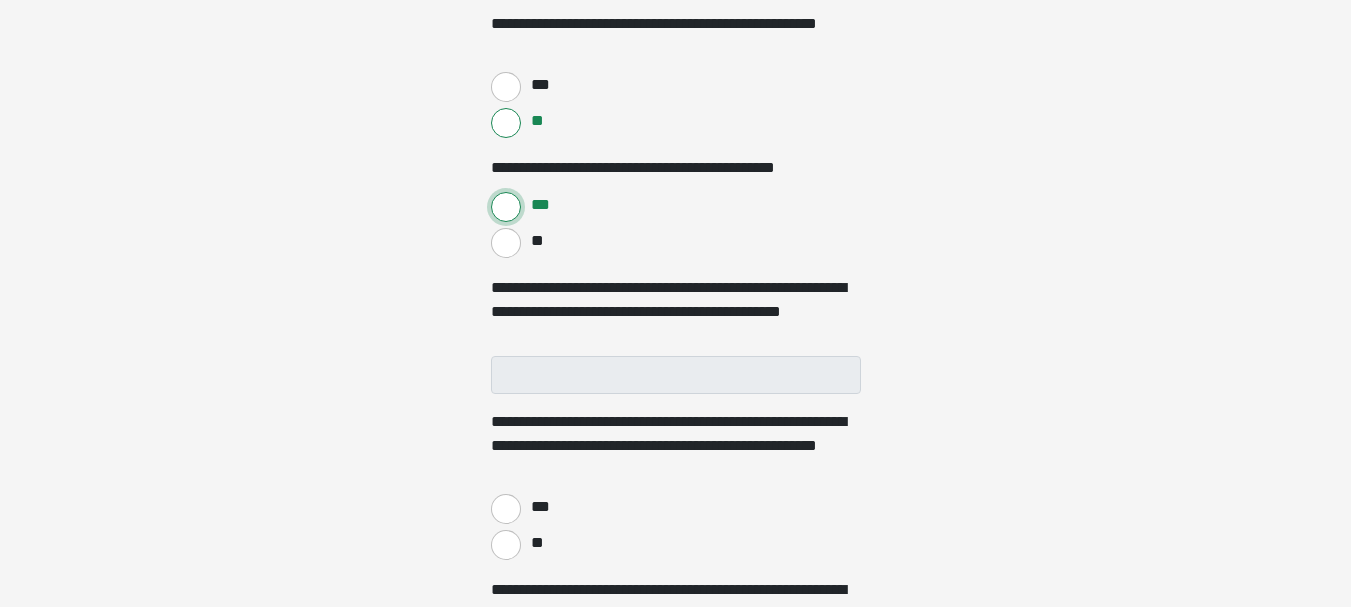 scroll, scrollTop: 3100, scrollLeft: 0, axis: vertical 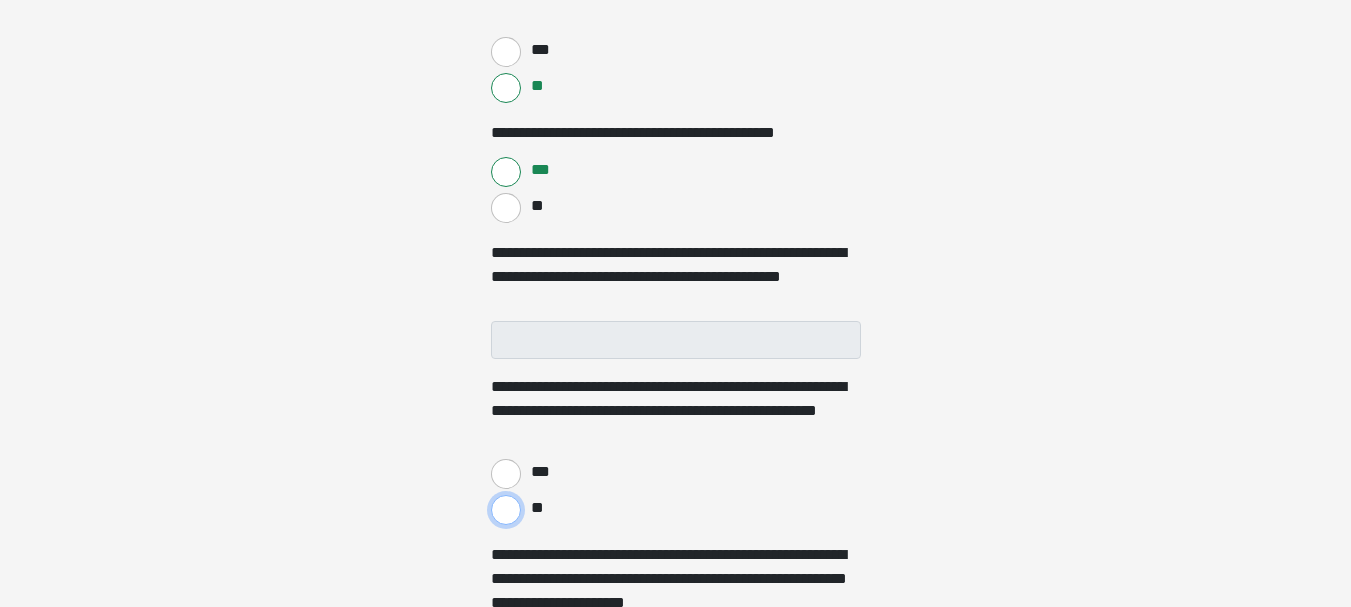 drag, startPoint x: 505, startPoint y: 506, endPoint x: 524, endPoint y: 507, distance: 19.026299 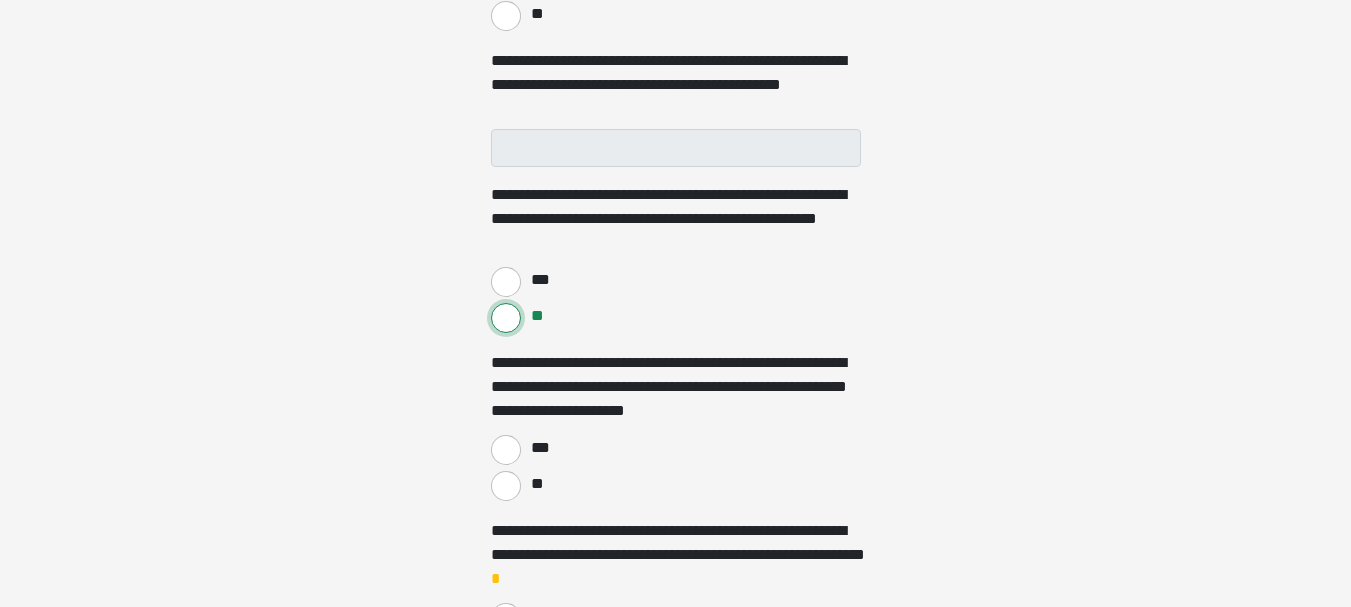 scroll, scrollTop: 3300, scrollLeft: 0, axis: vertical 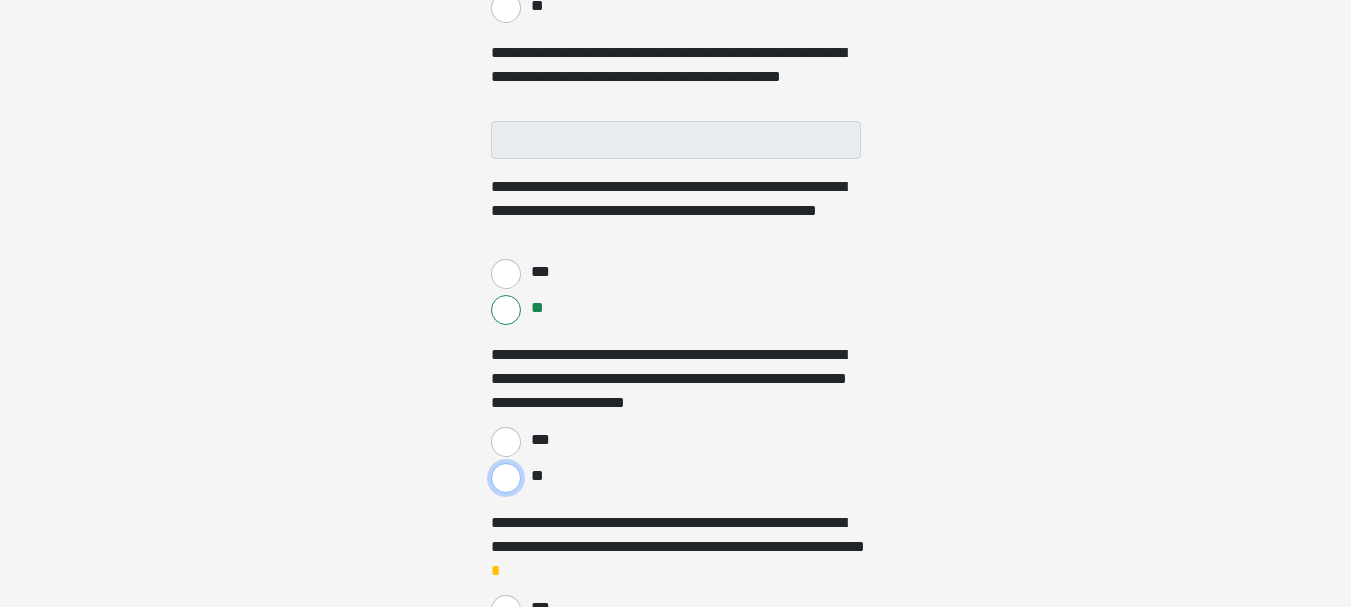 click on "**" at bounding box center [506, 478] 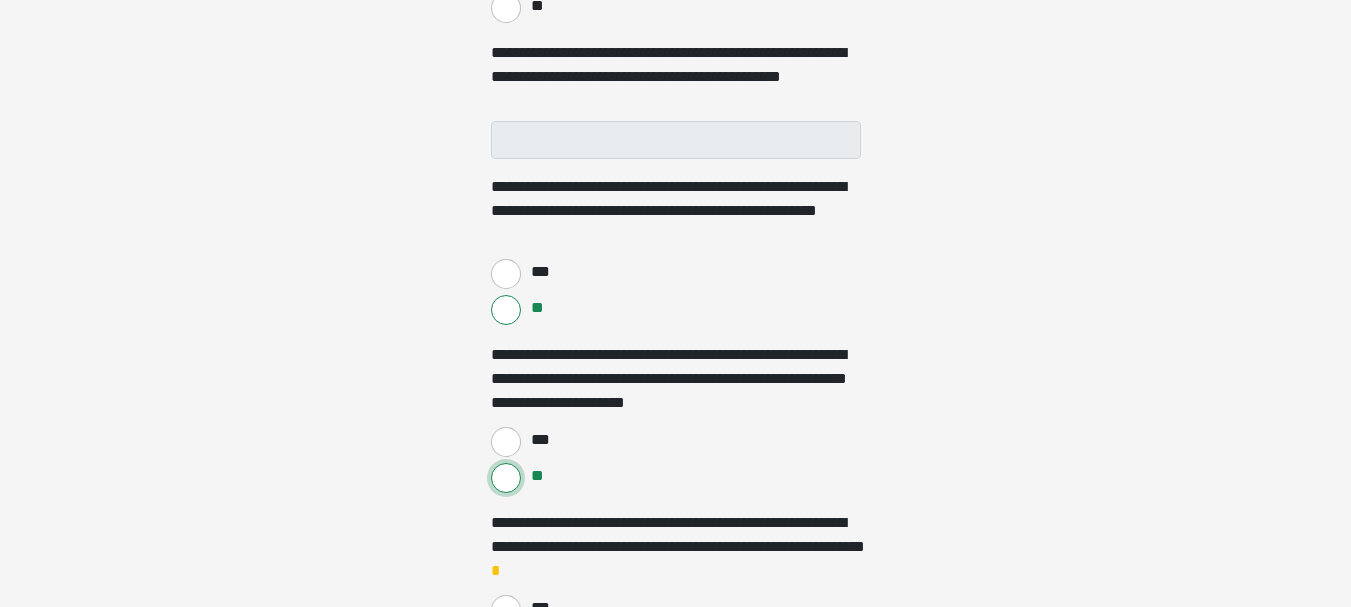 scroll, scrollTop: 3400, scrollLeft: 0, axis: vertical 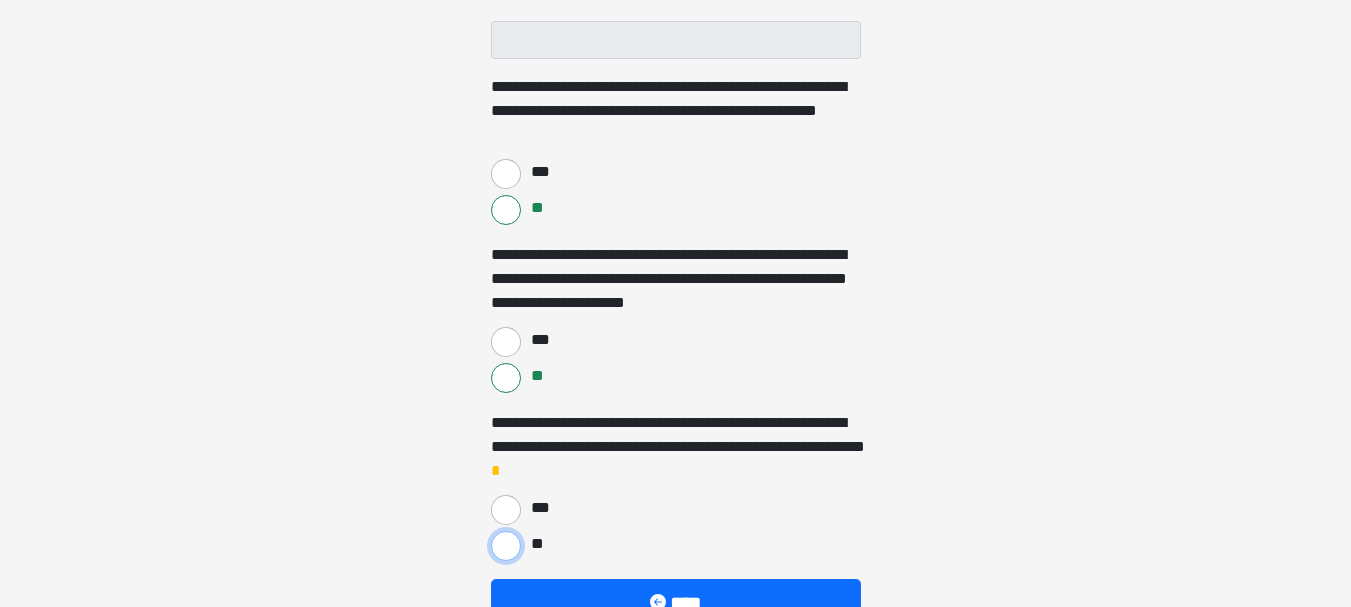 click on "**" at bounding box center (506, 546) 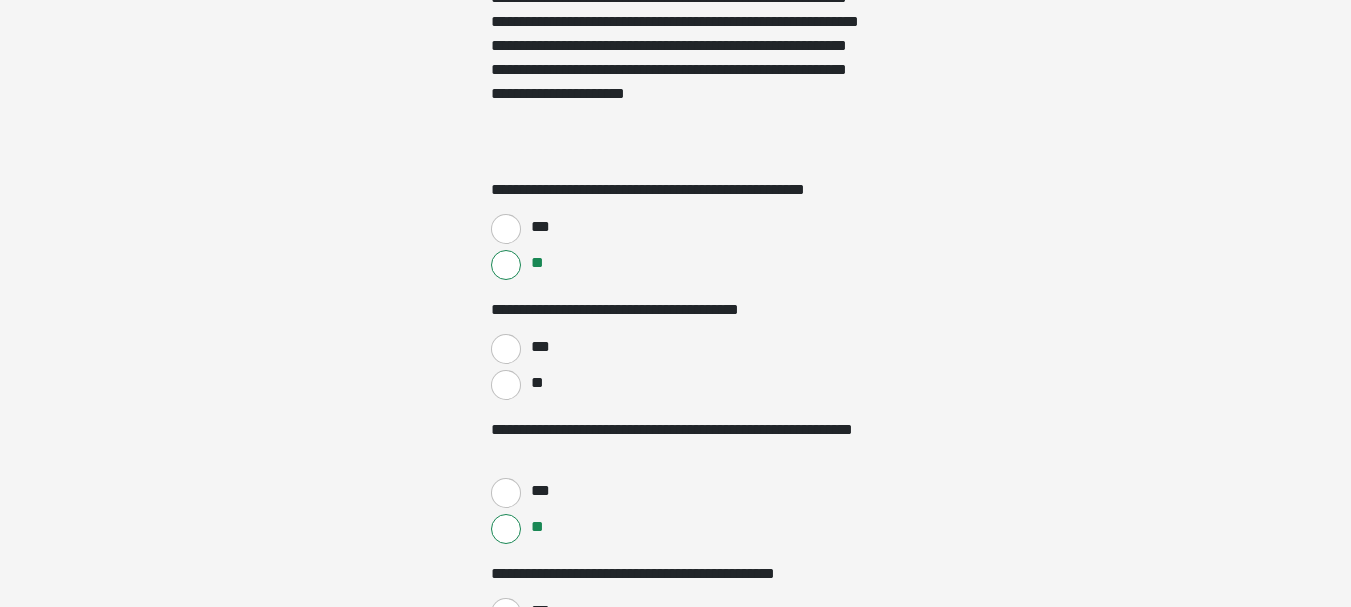 scroll, scrollTop: 800, scrollLeft: 0, axis: vertical 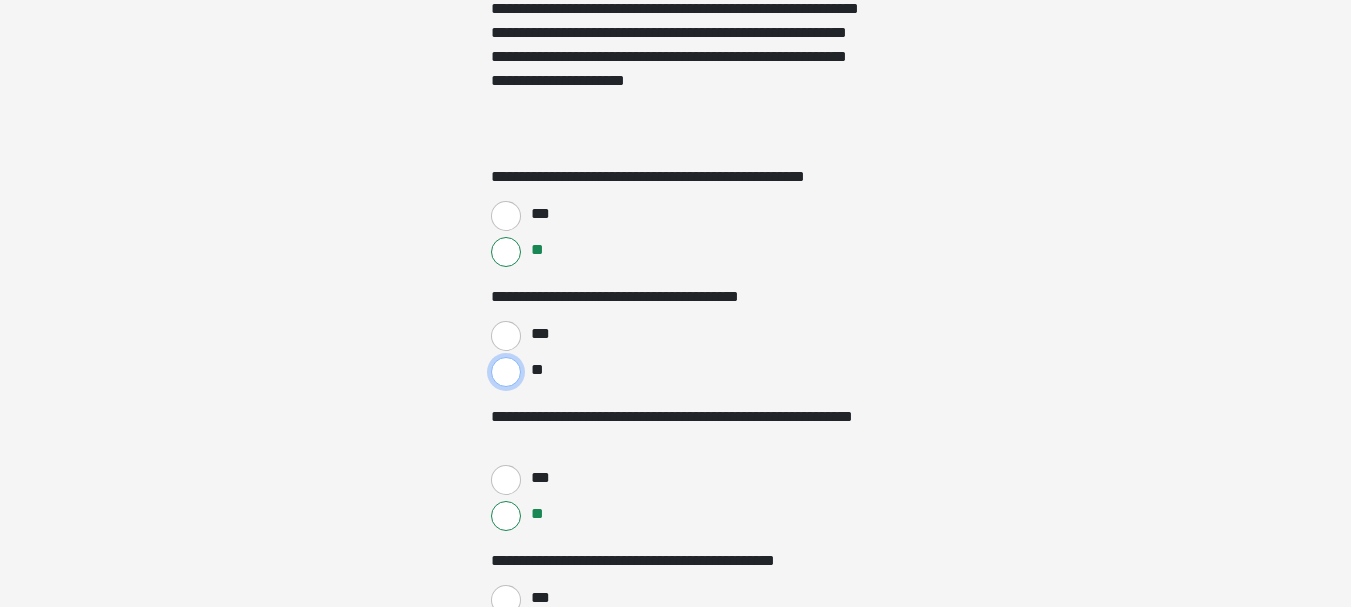 drag, startPoint x: 503, startPoint y: 373, endPoint x: 582, endPoint y: 388, distance: 80.411446 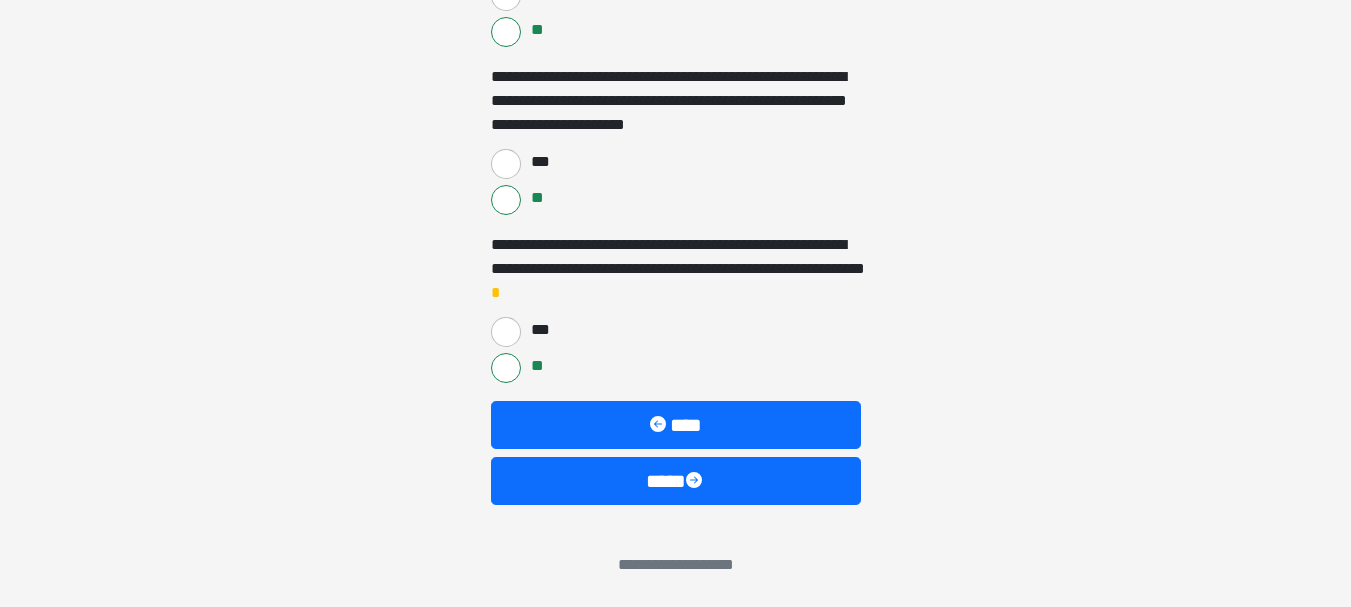 scroll, scrollTop: 3579, scrollLeft: 0, axis: vertical 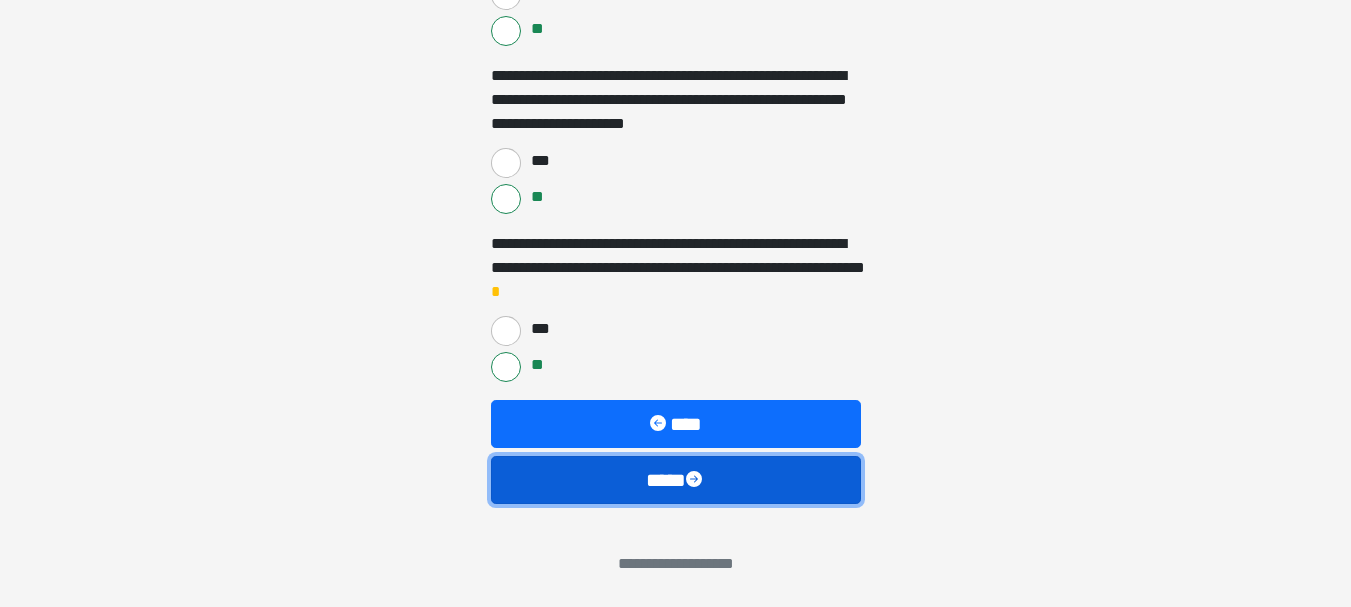 click on "****" at bounding box center (676, 480) 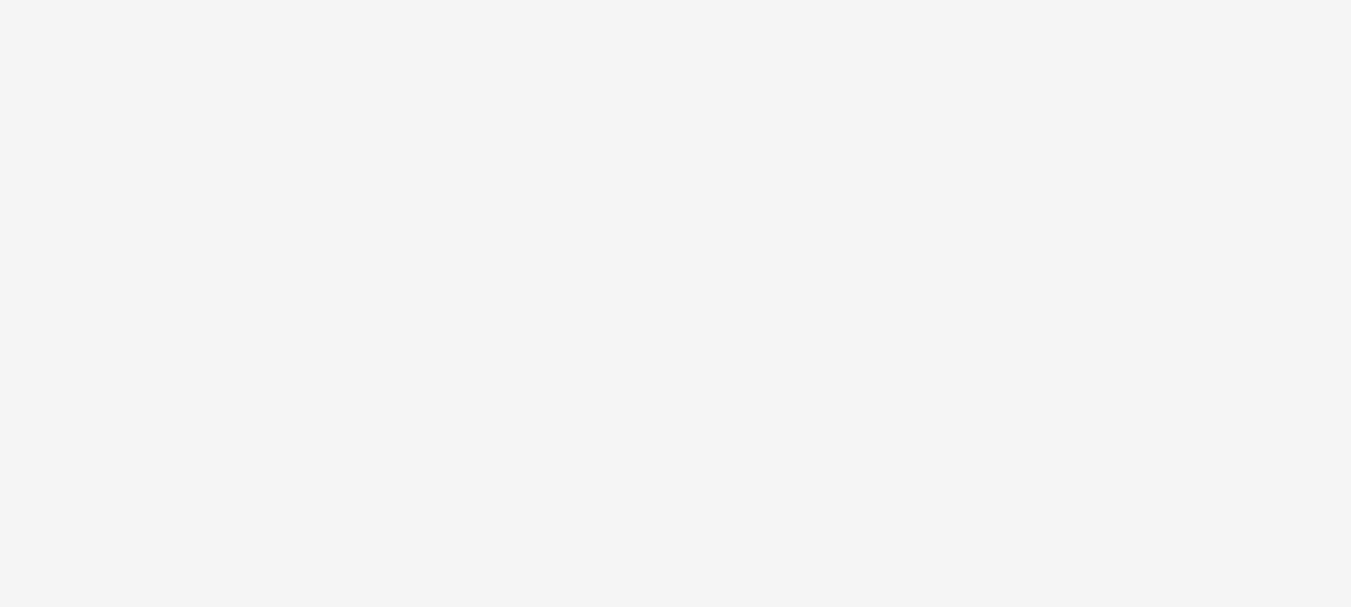 scroll, scrollTop: 203, scrollLeft: 0, axis: vertical 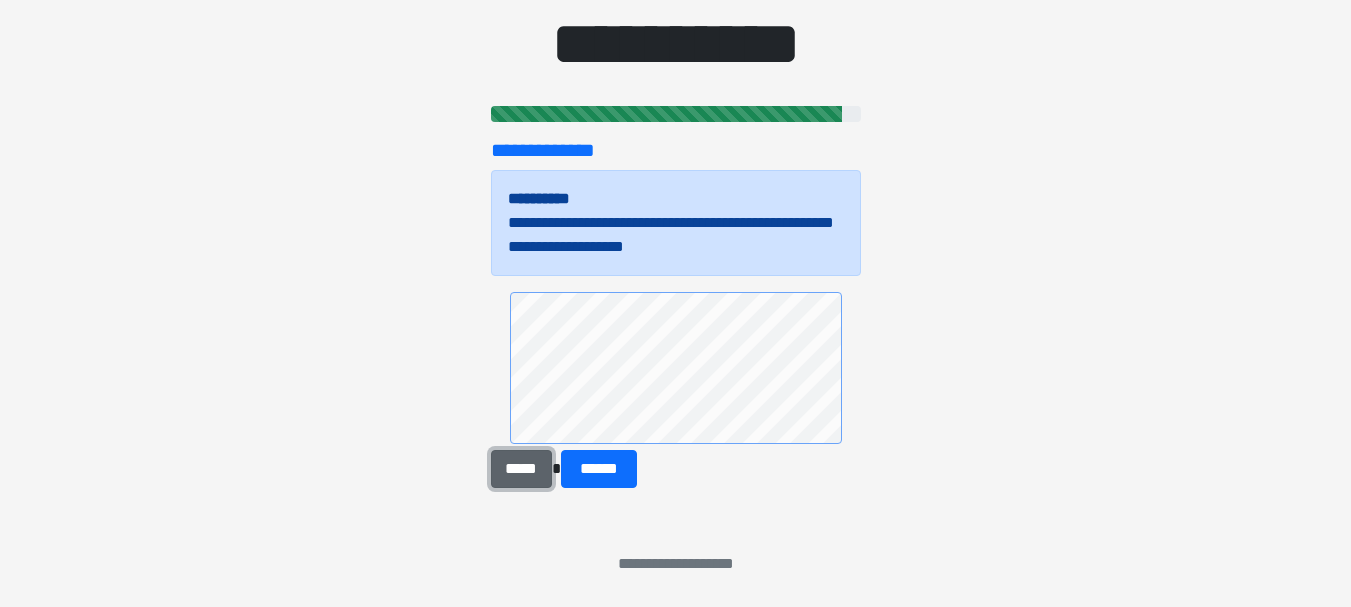 click on "*****" at bounding box center [522, 469] 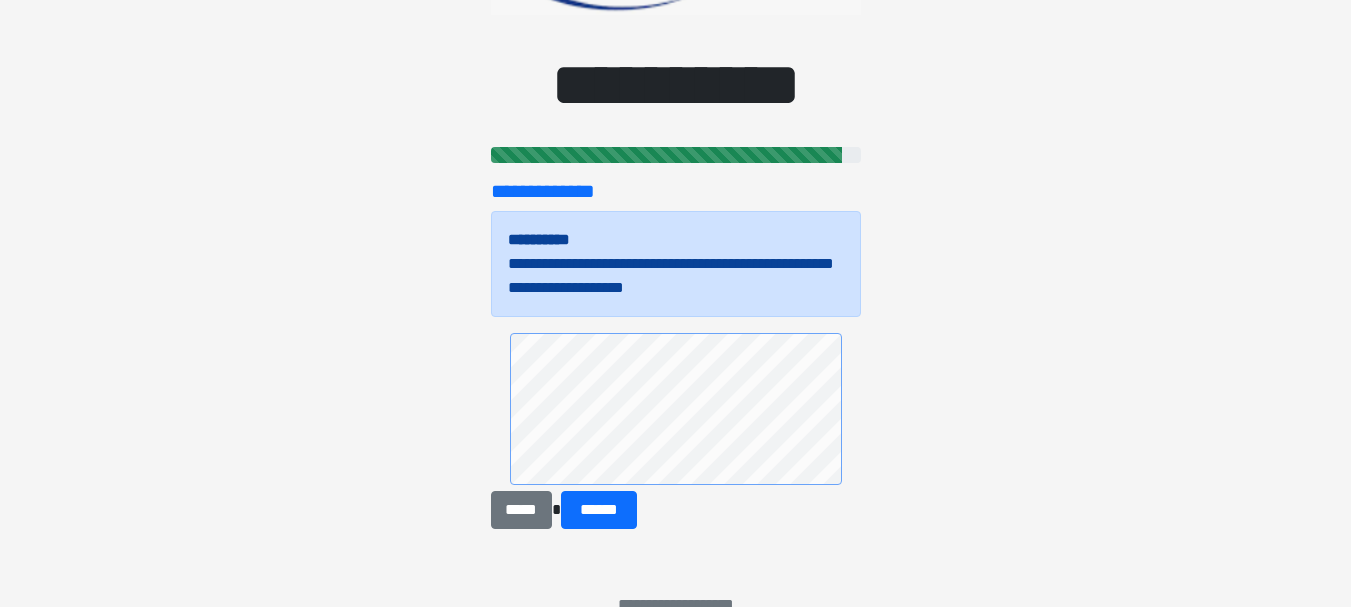 scroll, scrollTop: 200, scrollLeft: 0, axis: vertical 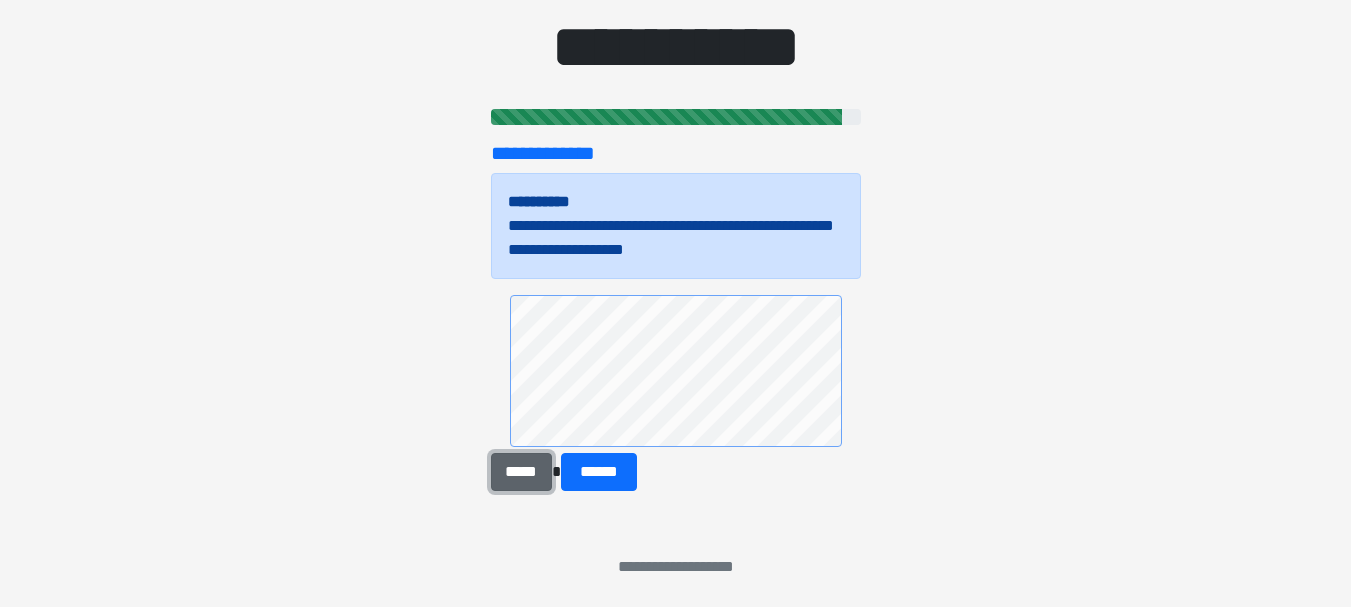 click on "*****" at bounding box center (522, 472) 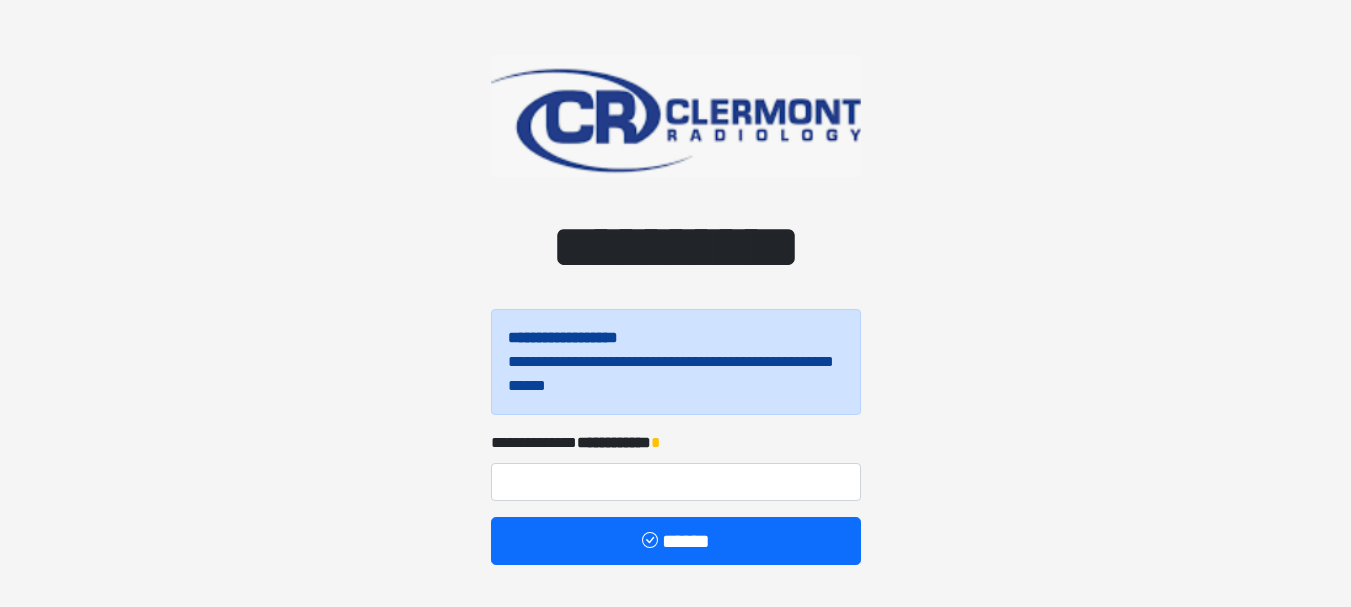 scroll, scrollTop: 0, scrollLeft: 0, axis: both 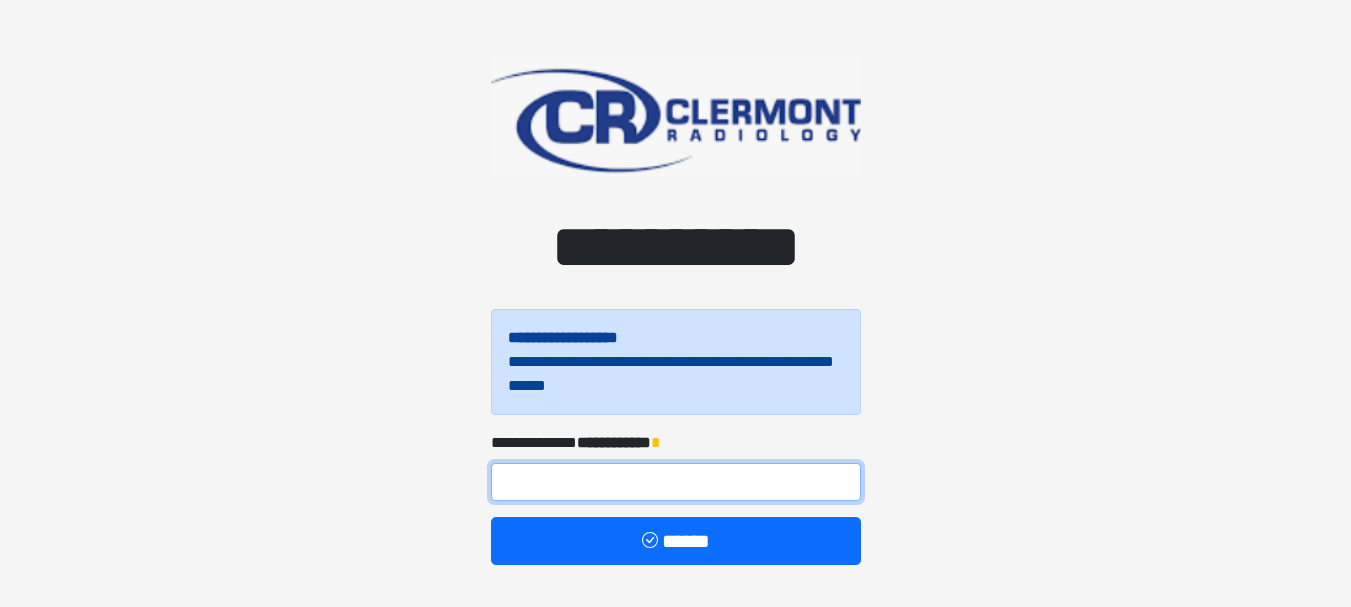 drag, startPoint x: 506, startPoint y: 473, endPoint x: 643, endPoint y: 455, distance: 138.17743 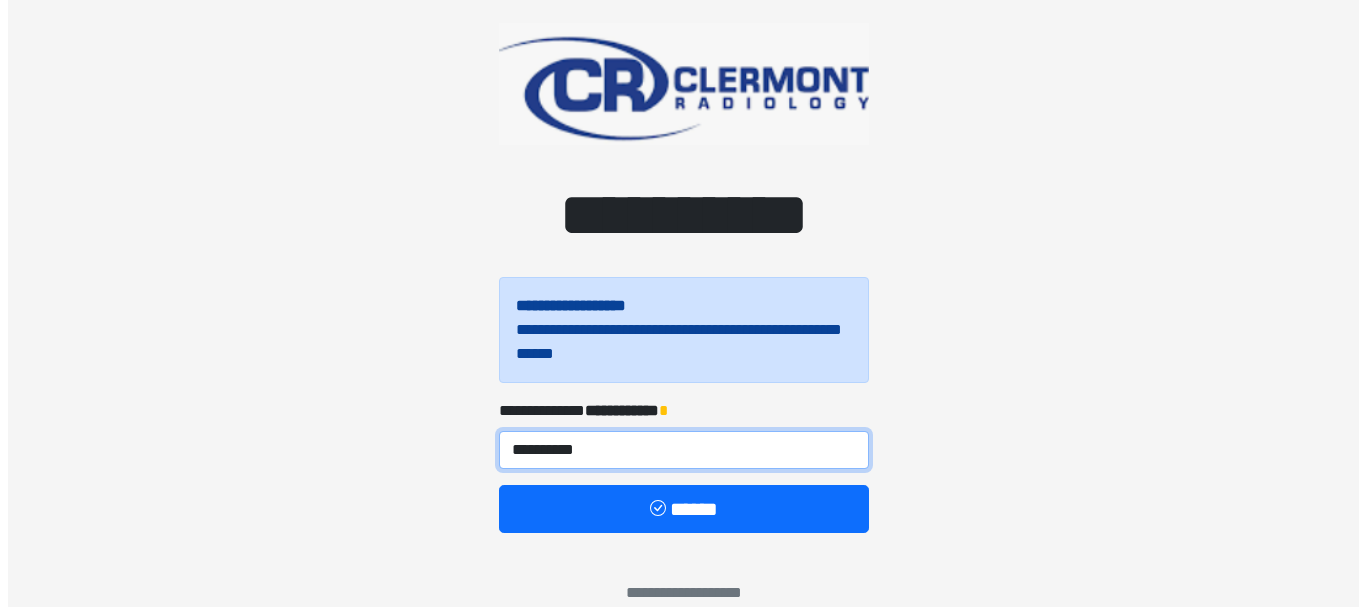 scroll, scrollTop: 61, scrollLeft: 0, axis: vertical 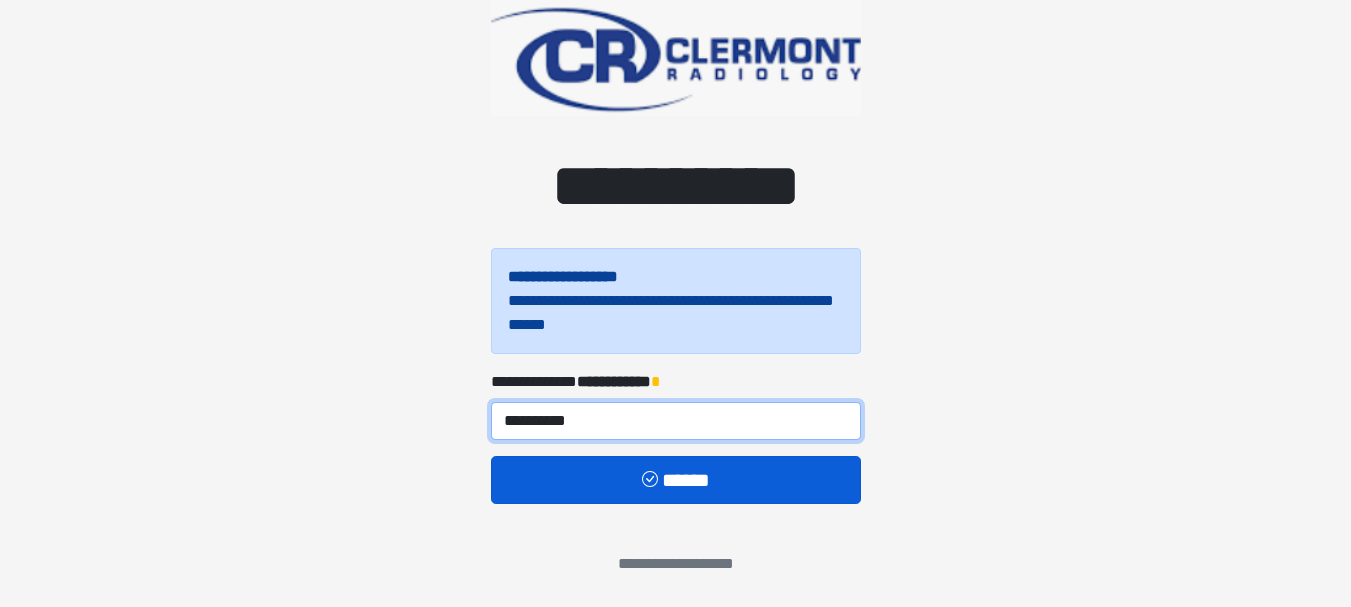 type on "**********" 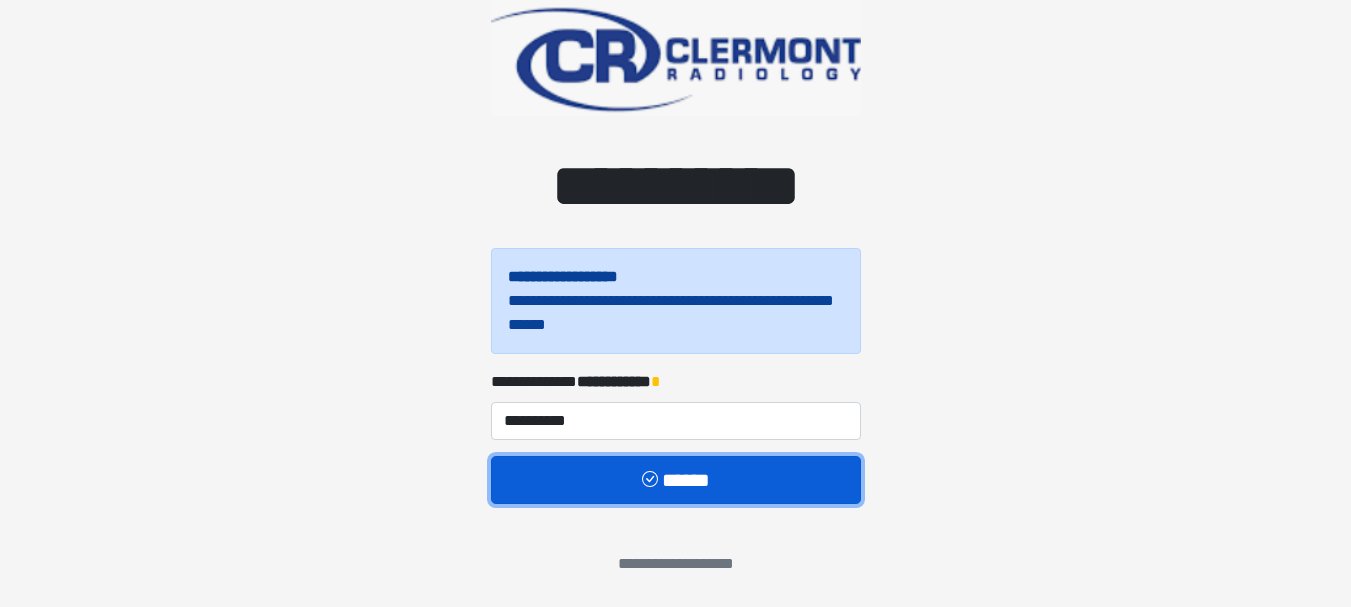 click on "******" at bounding box center (676, 480) 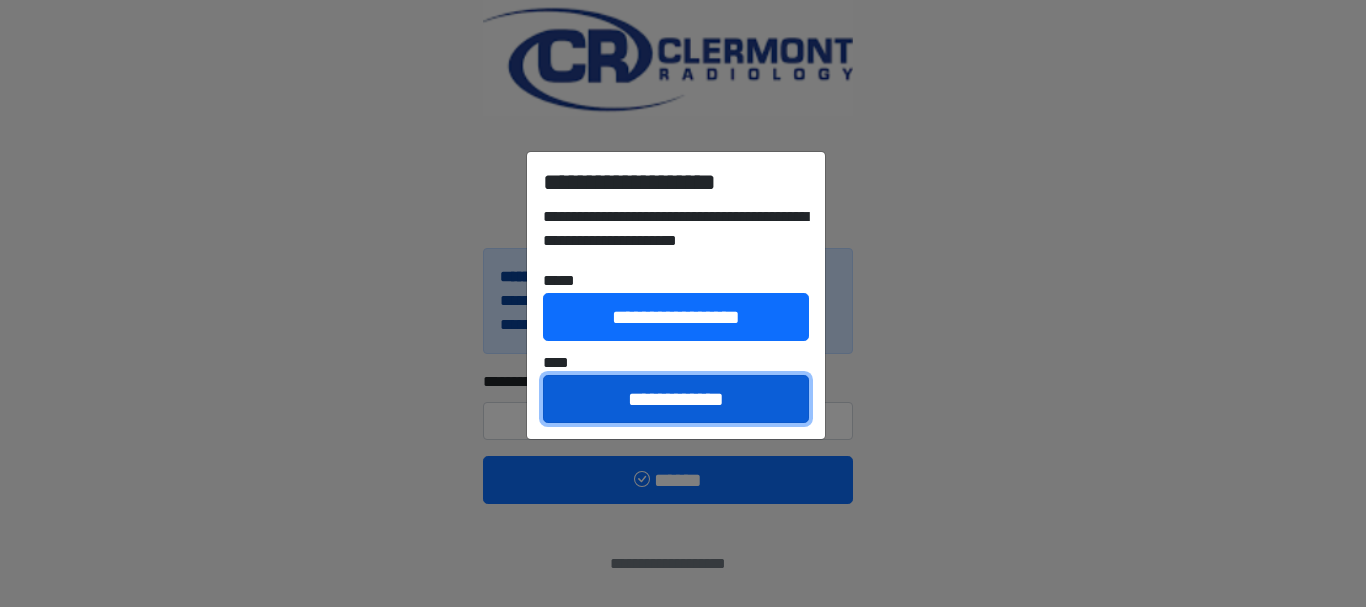 click on "**********" at bounding box center [676, 399] 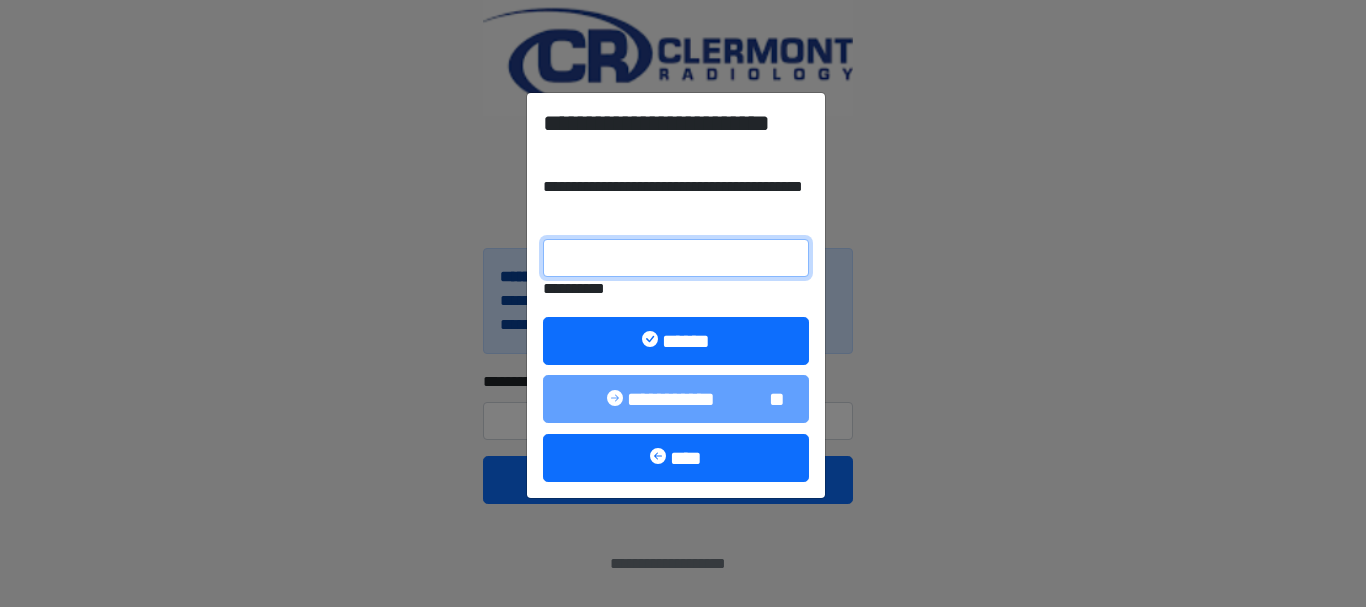 click on "**********" at bounding box center (676, 258) 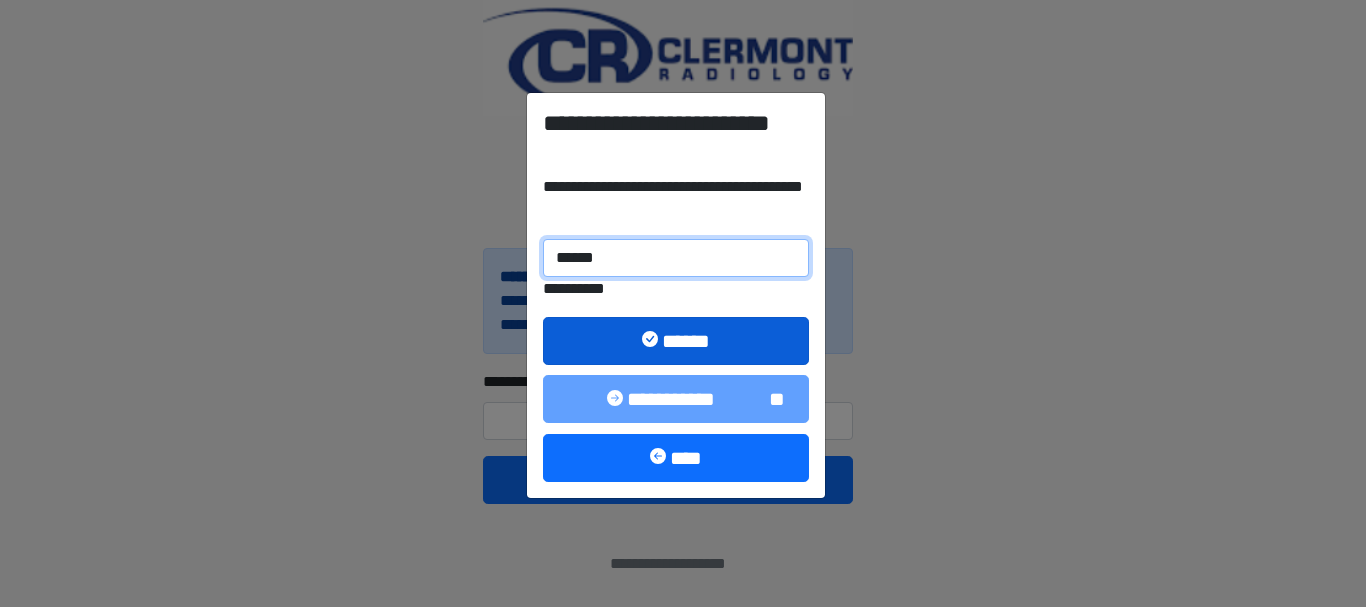 type on "******" 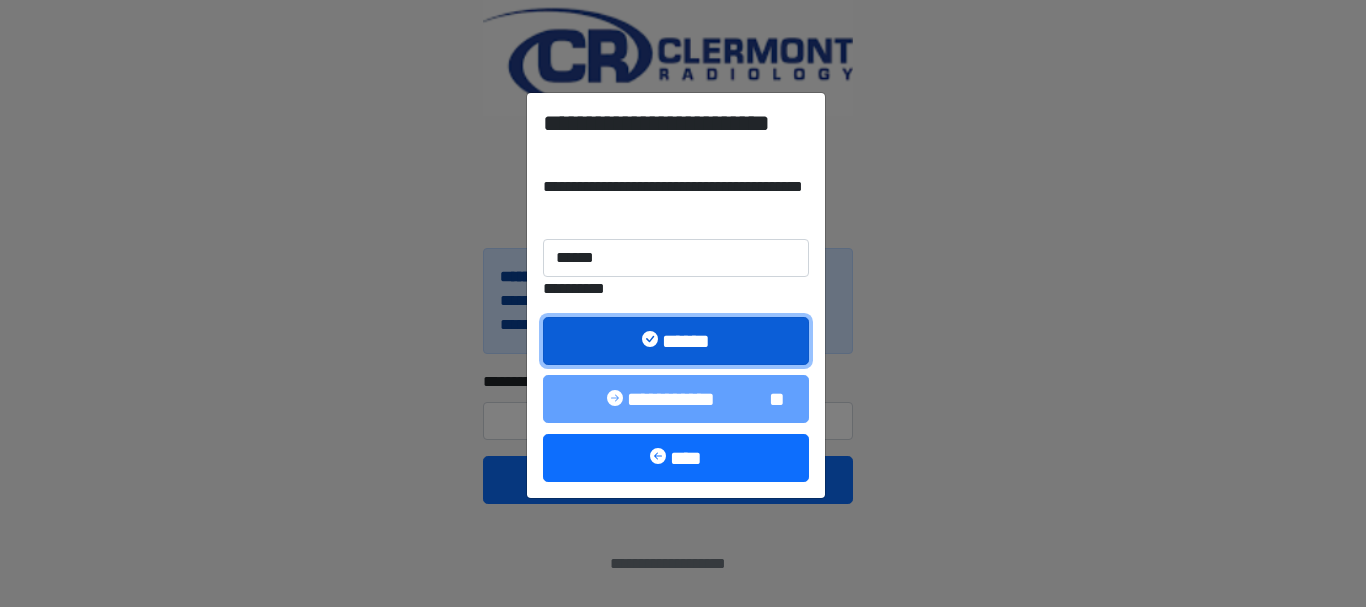 click on "******" at bounding box center (676, 341) 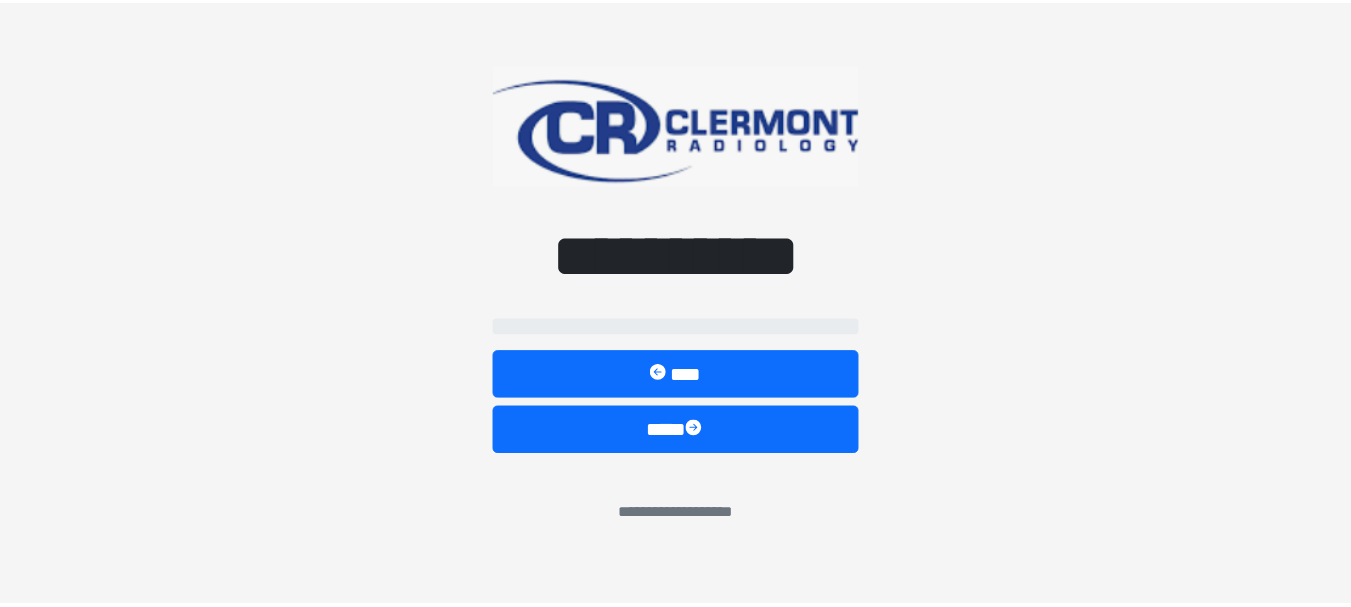 scroll, scrollTop: 0, scrollLeft: 0, axis: both 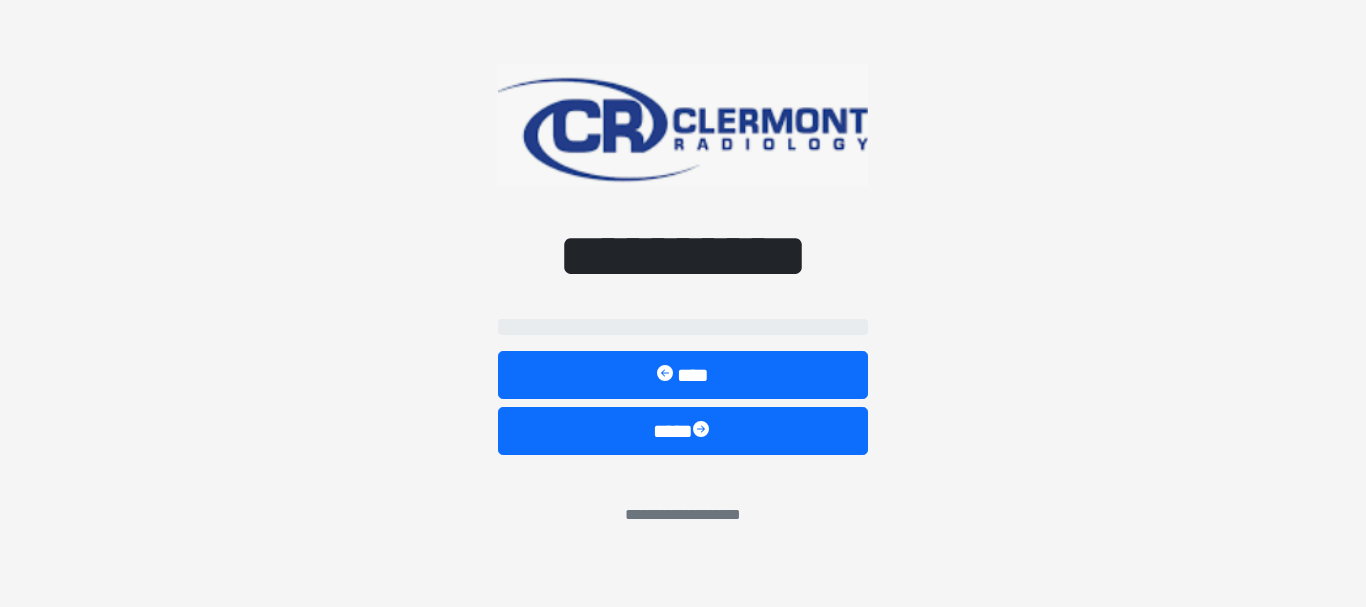 select on "*****" 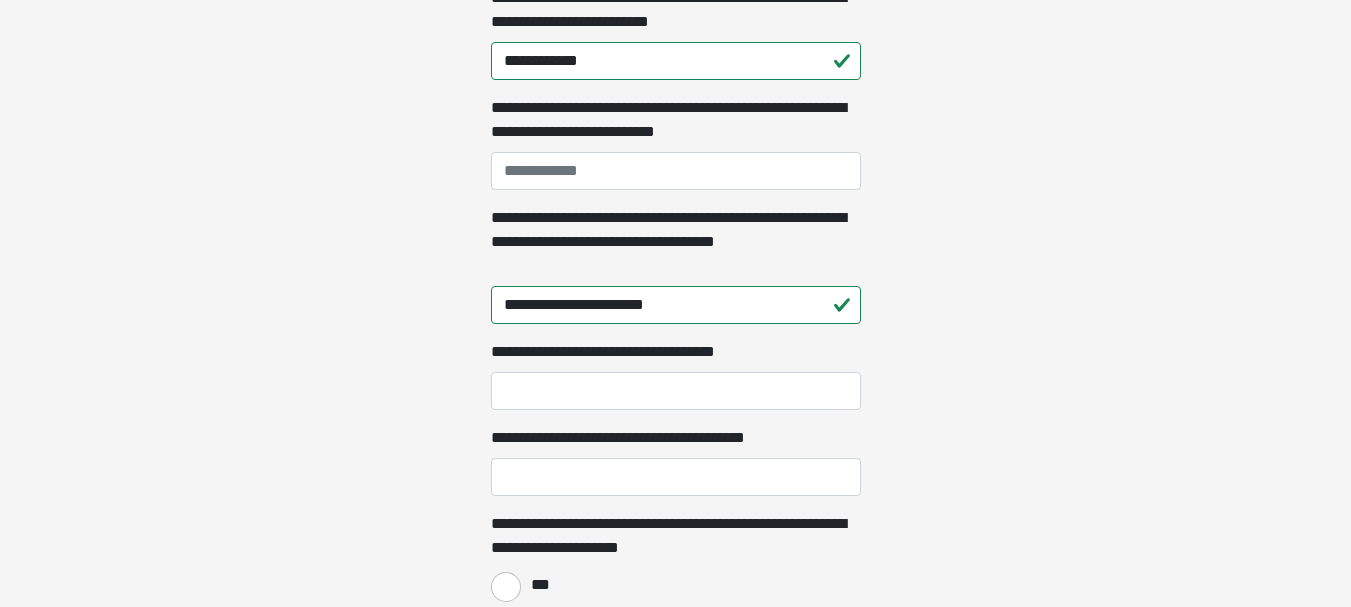scroll, scrollTop: 1583, scrollLeft: 0, axis: vertical 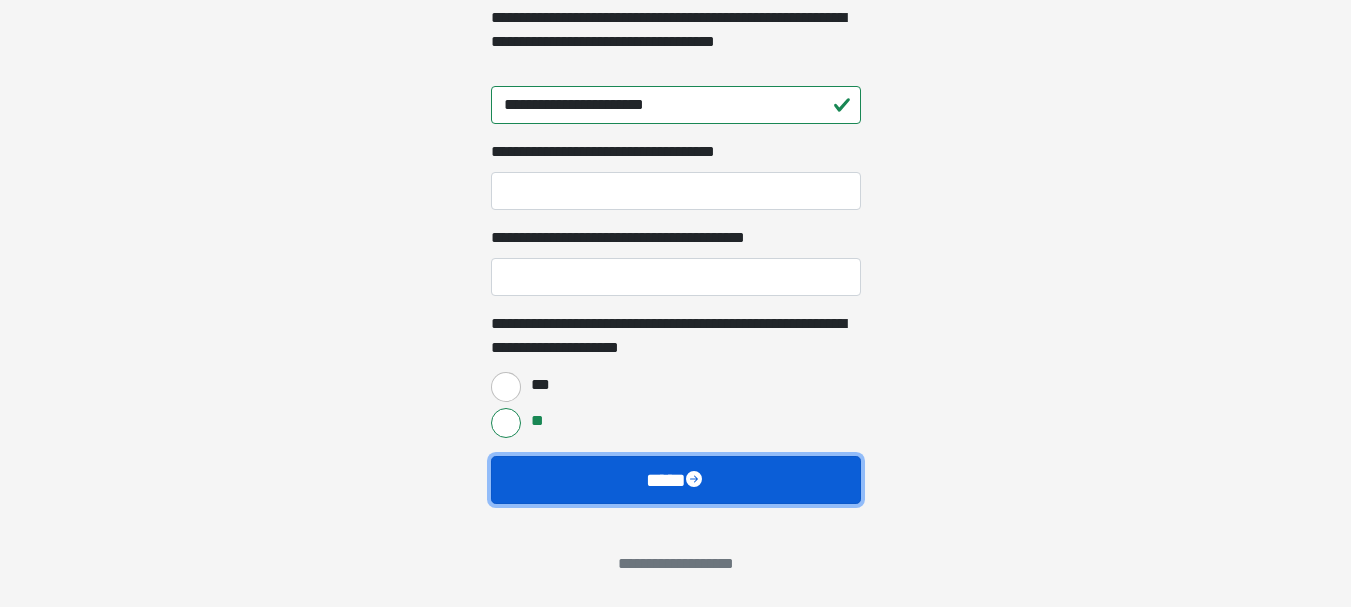 click on "****" at bounding box center (676, 480) 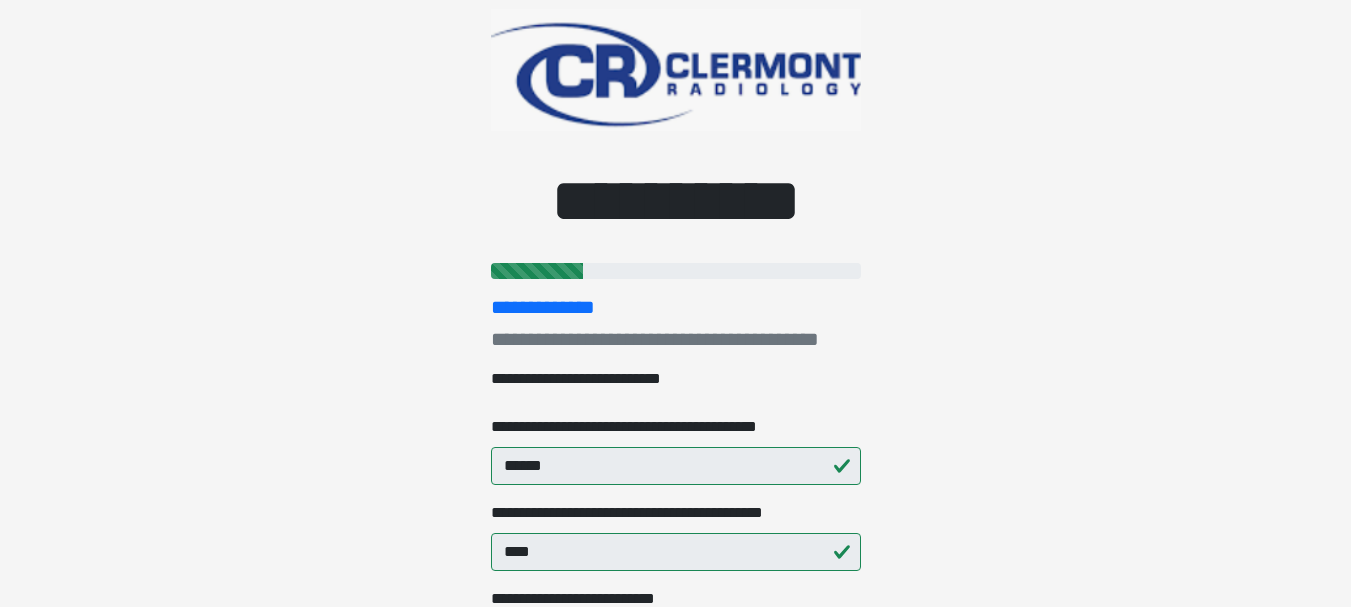 scroll, scrollTop: 0, scrollLeft: 0, axis: both 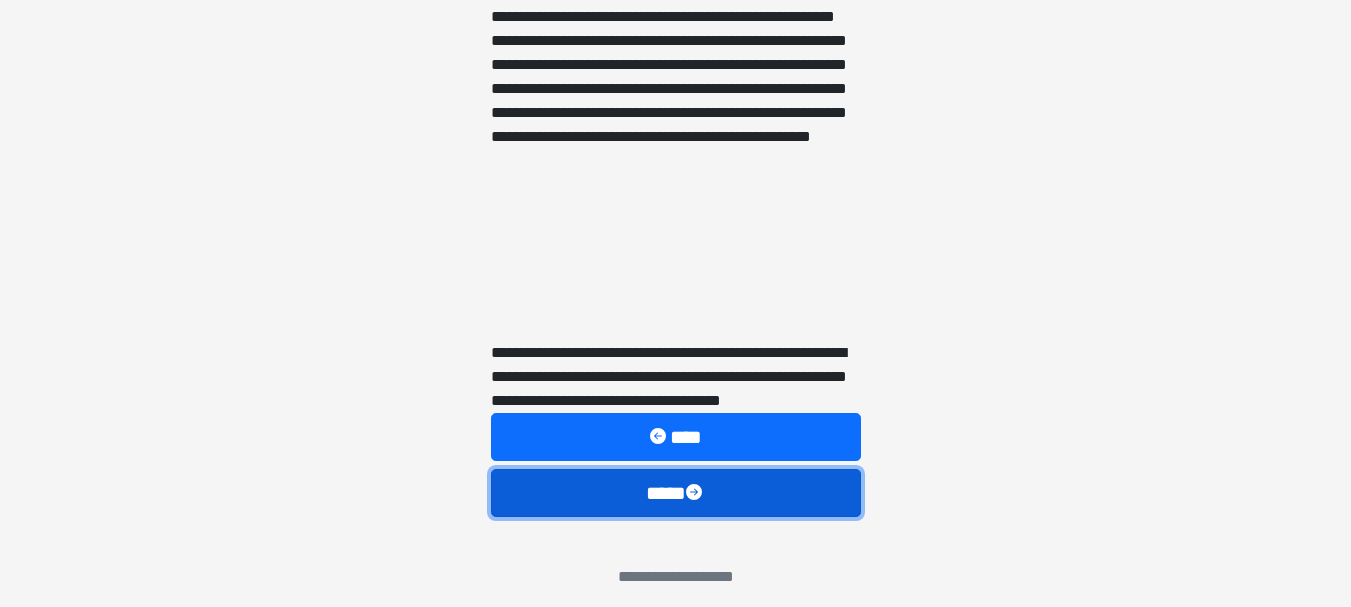 click on "****" at bounding box center [676, 493] 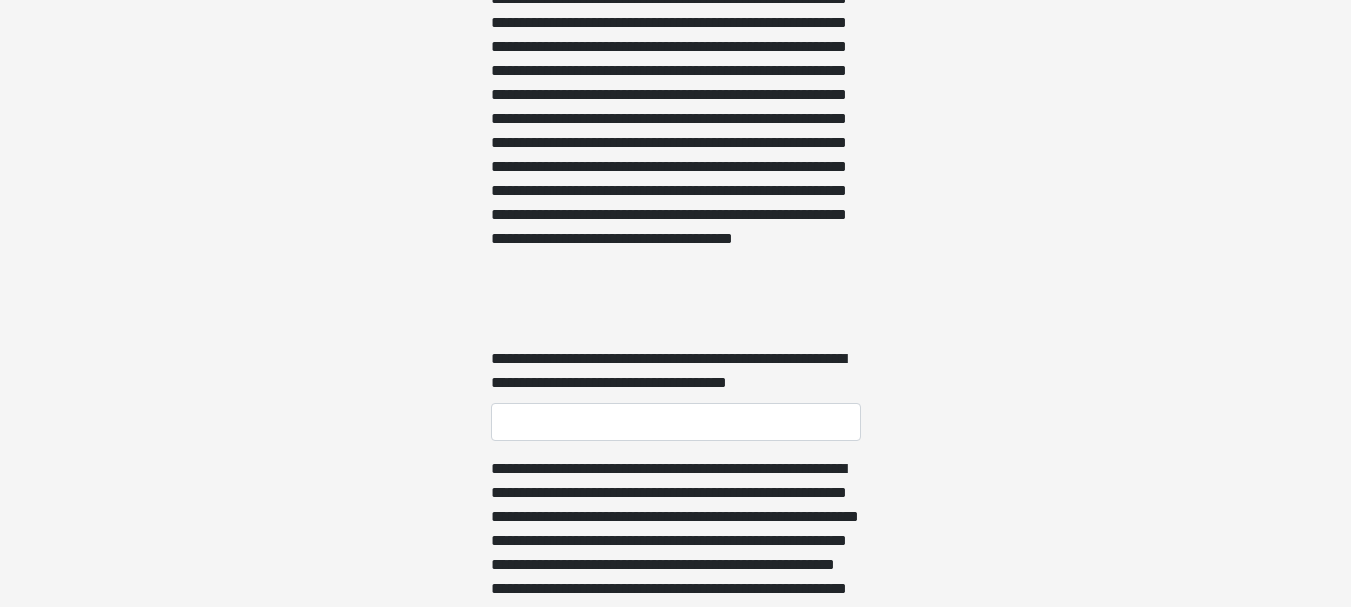 scroll, scrollTop: 5400, scrollLeft: 0, axis: vertical 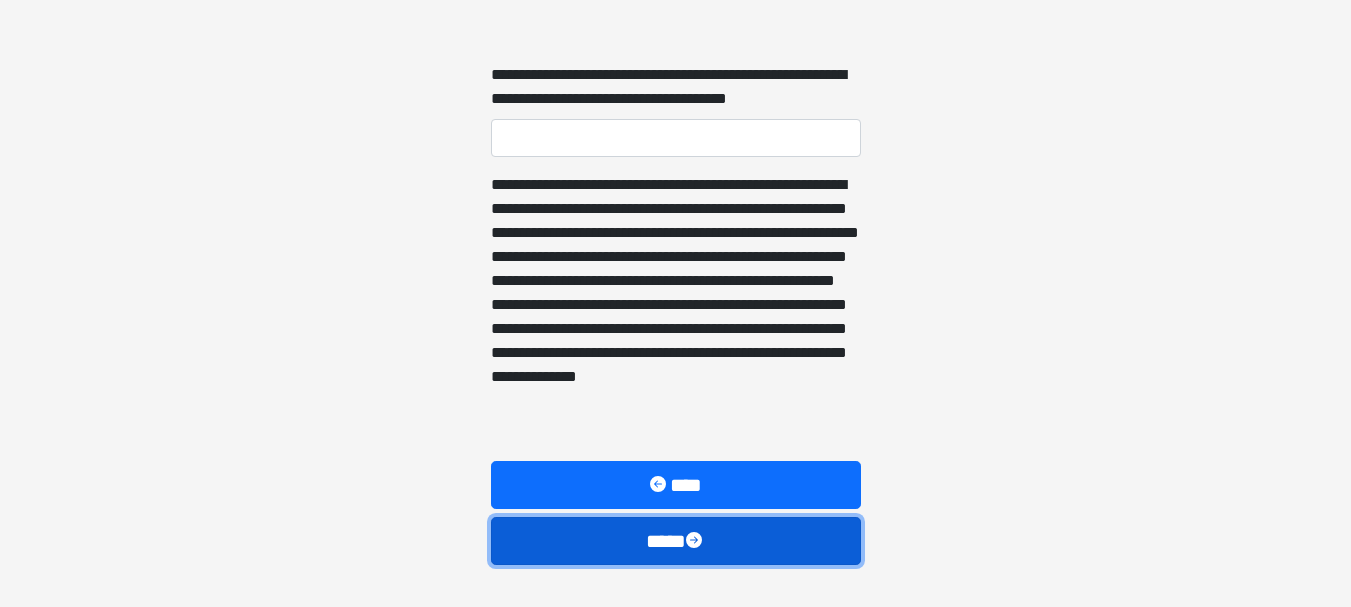 click on "****" at bounding box center (676, 541) 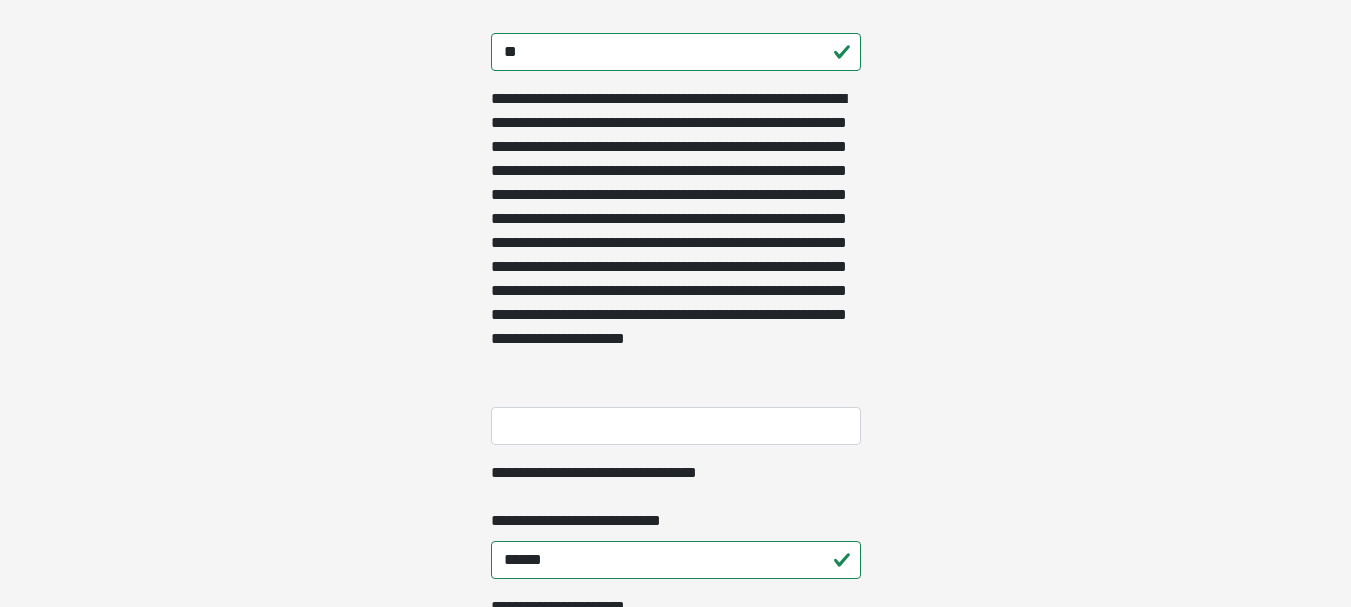 scroll, scrollTop: 1067, scrollLeft: 0, axis: vertical 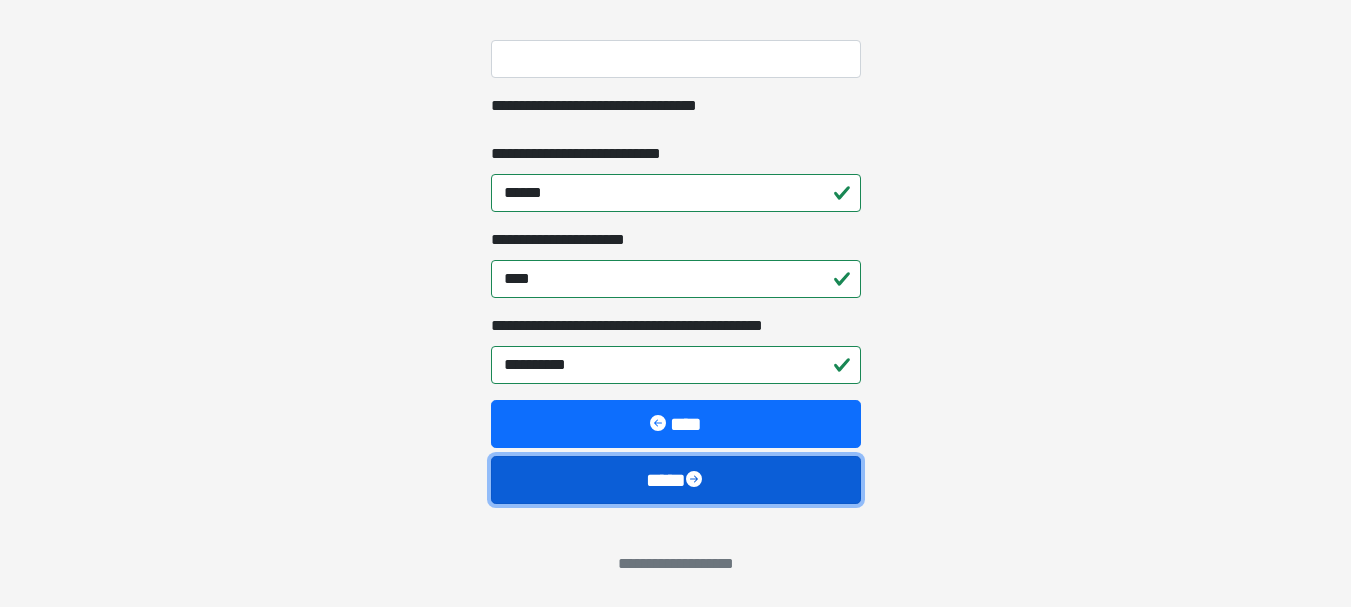 click on "****" at bounding box center [676, 480] 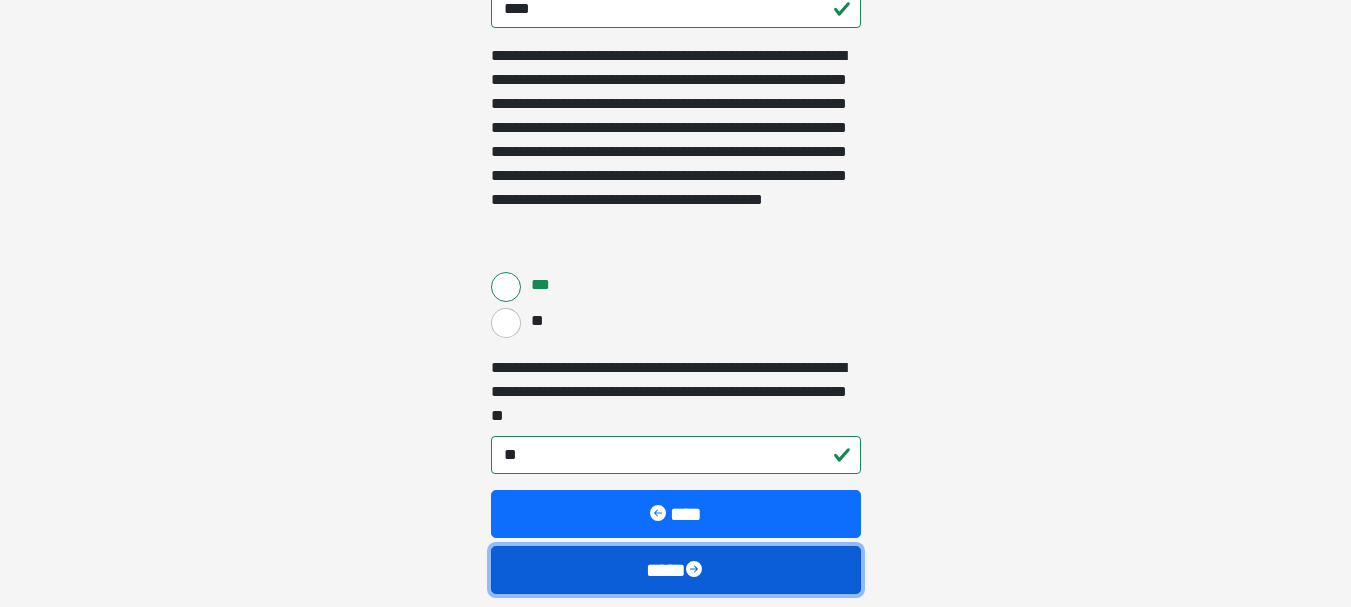 scroll, scrollTop: 727, scrollLeft: 0, axis: vertical 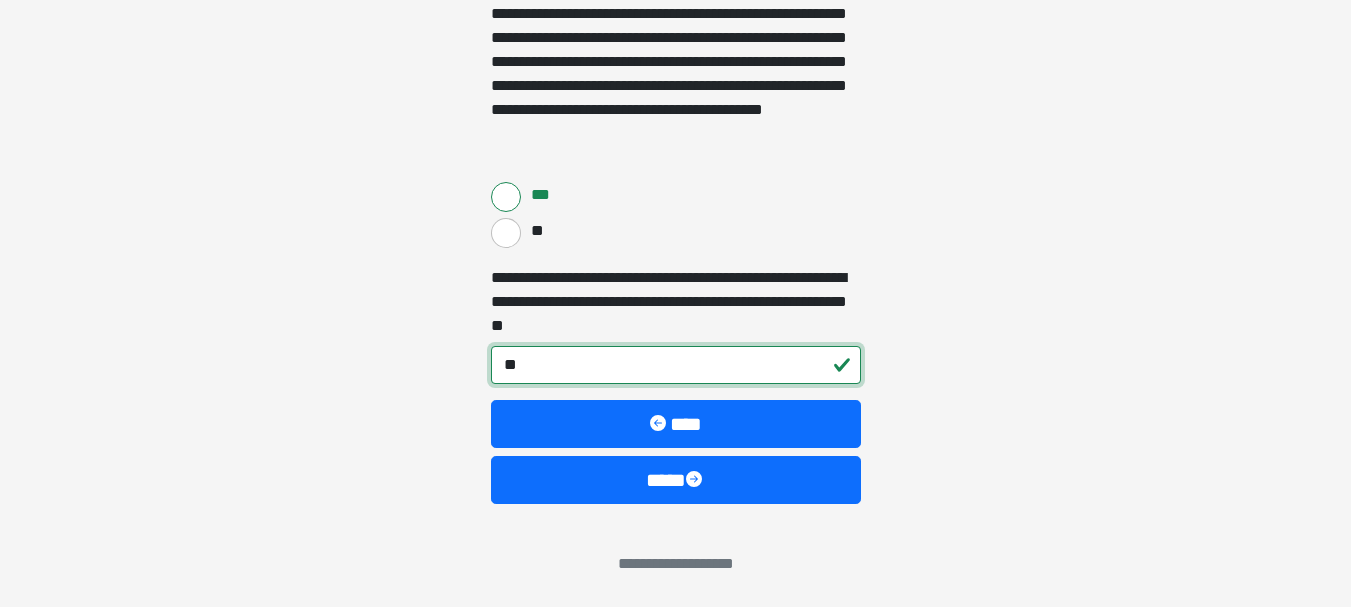 drag, startPoint x: 577, startPoint y: 367, endPoint x: 433, endPoint y: 343, distance: 145.9863 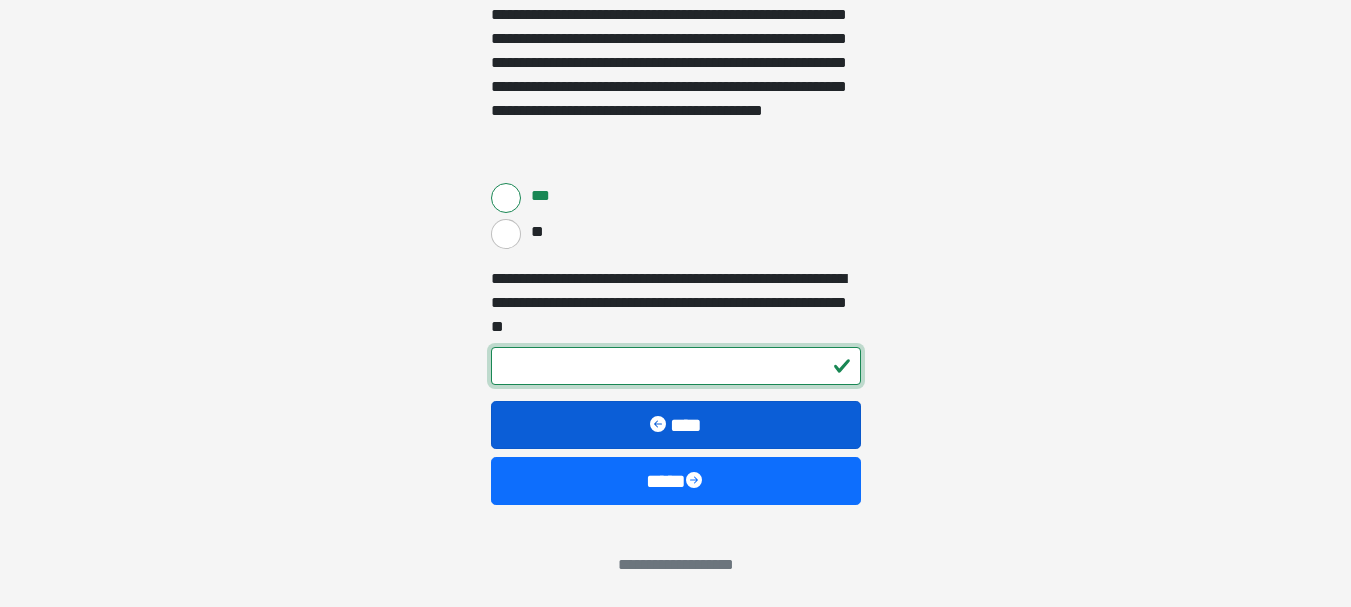 scroll, scrollTop: 727, scrollLeft: 0, axis: vertical 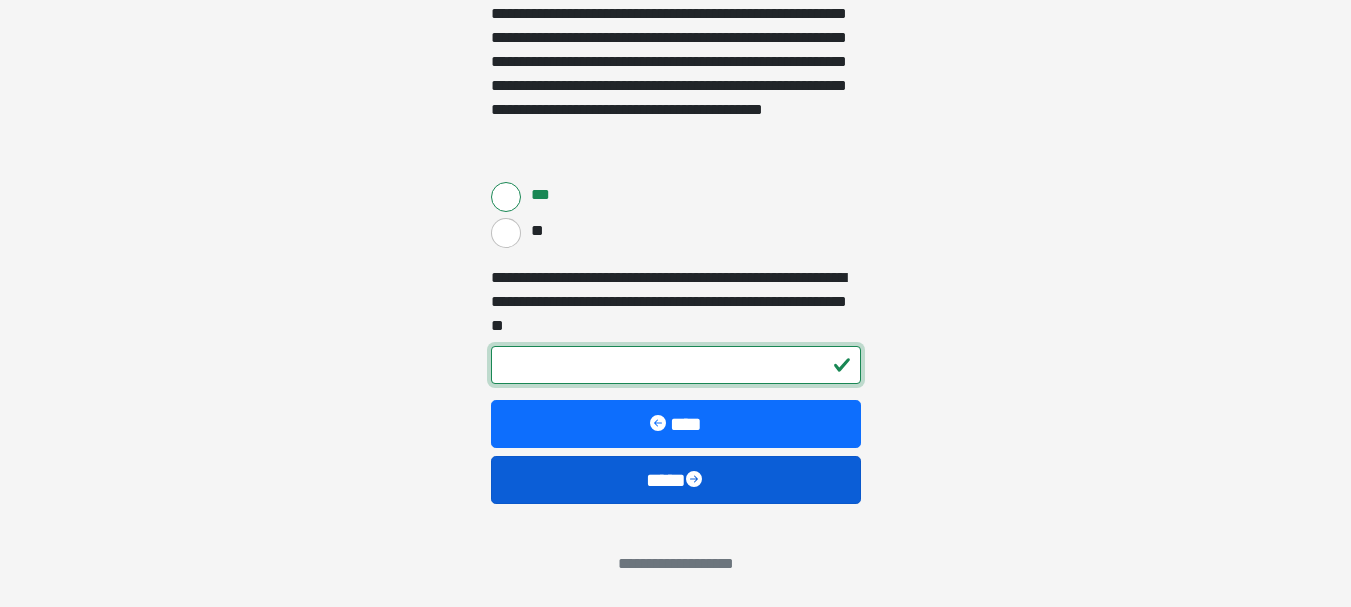 type 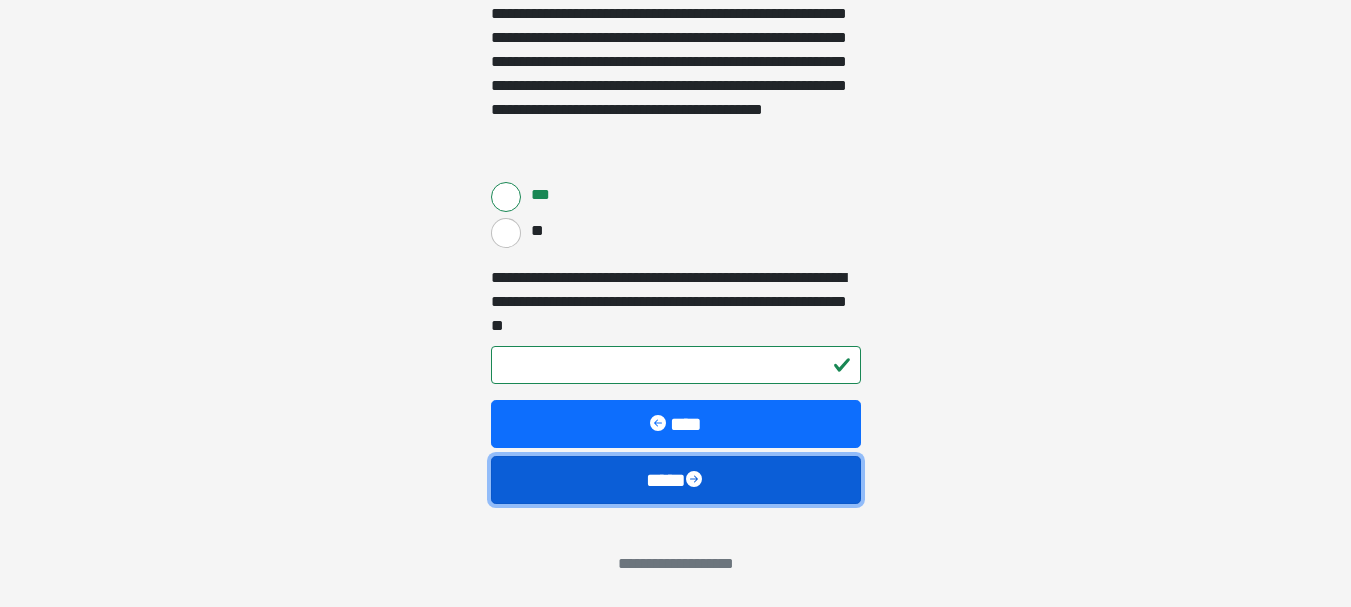 click on "****" at bounding box center (676, 480) 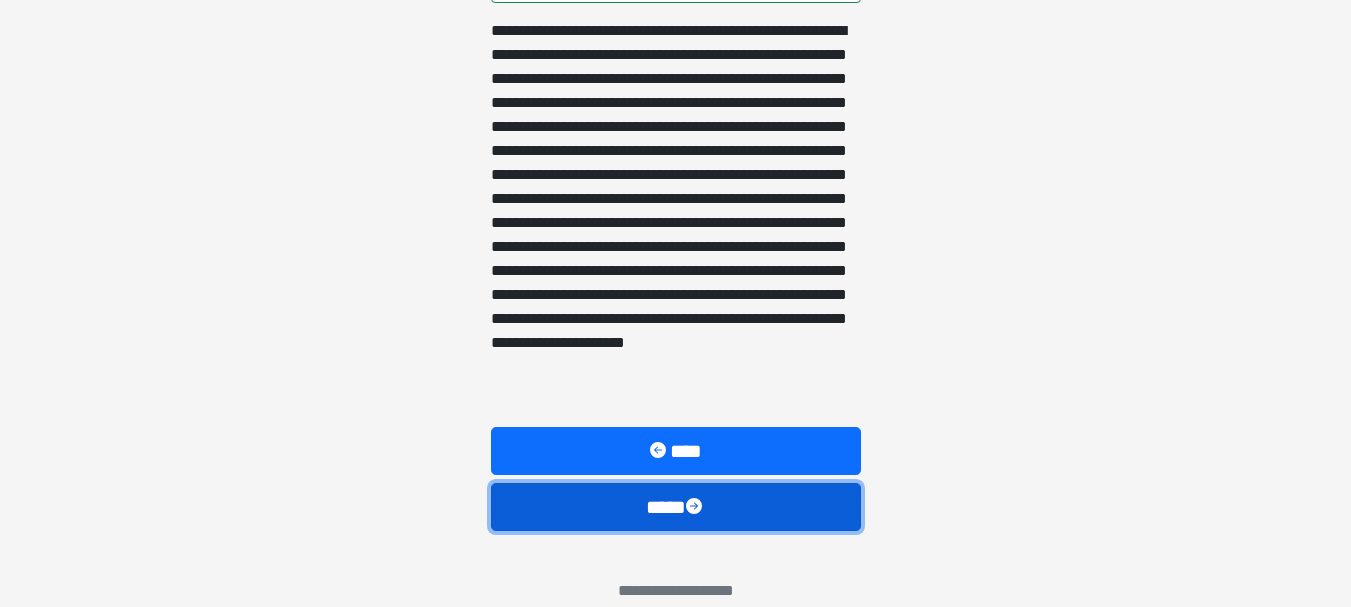 scroll, scrollTop: 823, scrollLeft: 0, axis: vertical 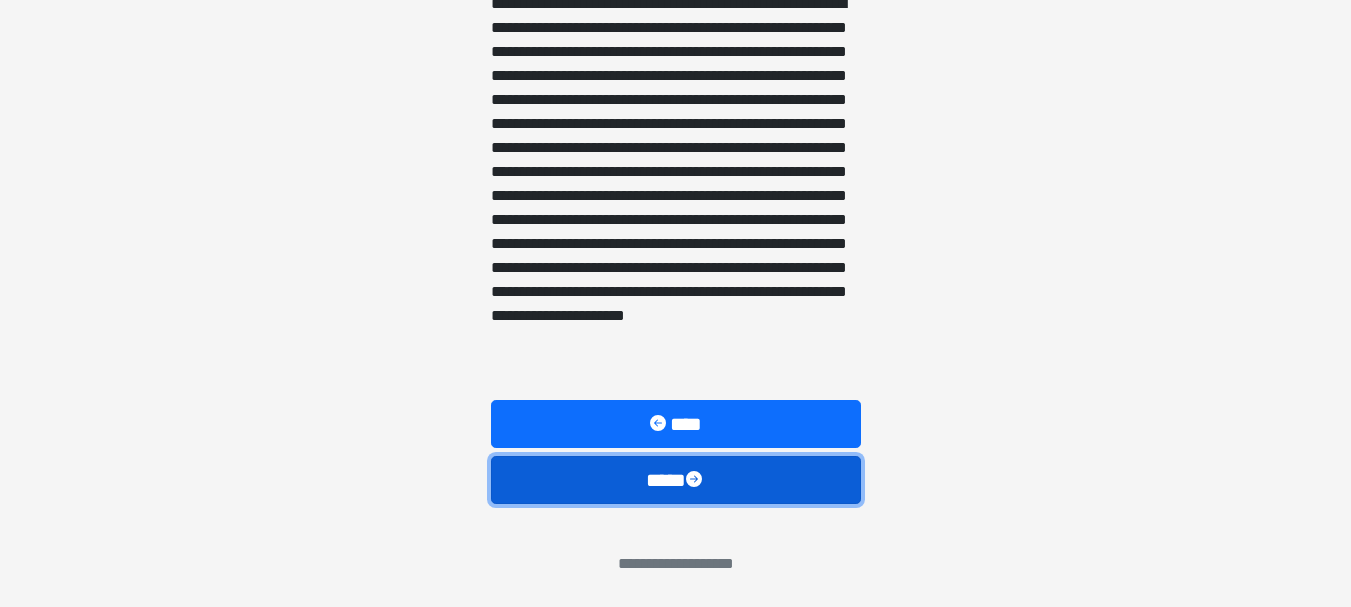 click on "****" at bounding box center (676, 480) 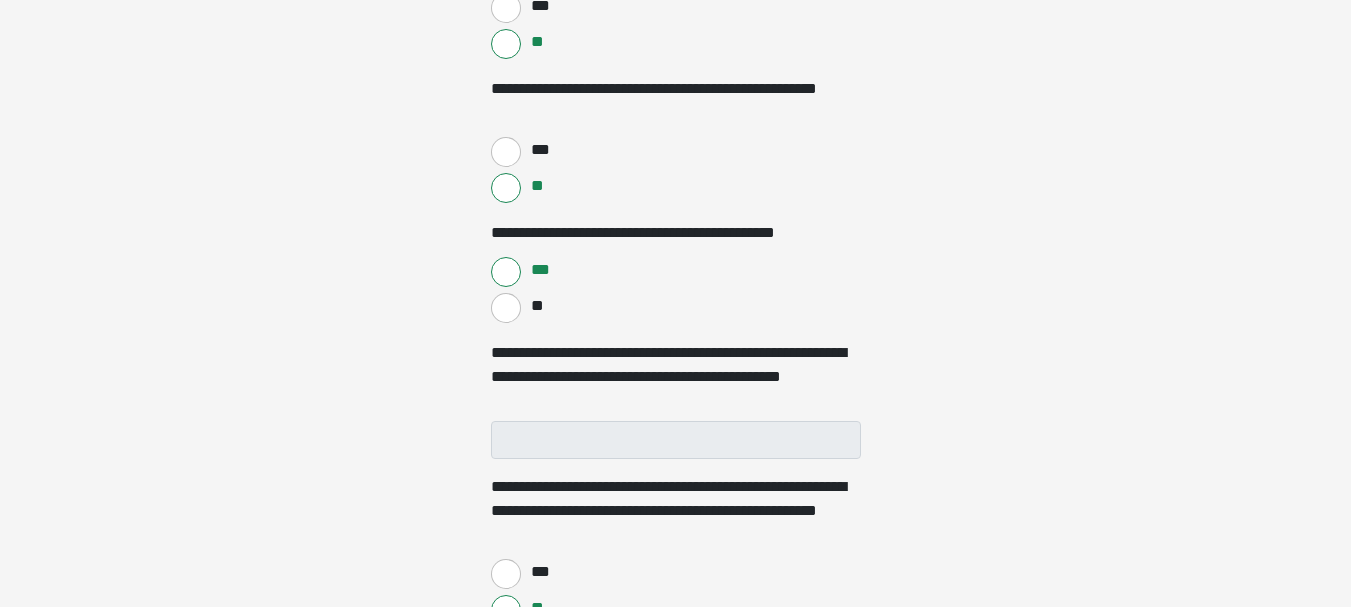 scroll, scrollTop: 3500, scrollLeft: 0, axis: vertical 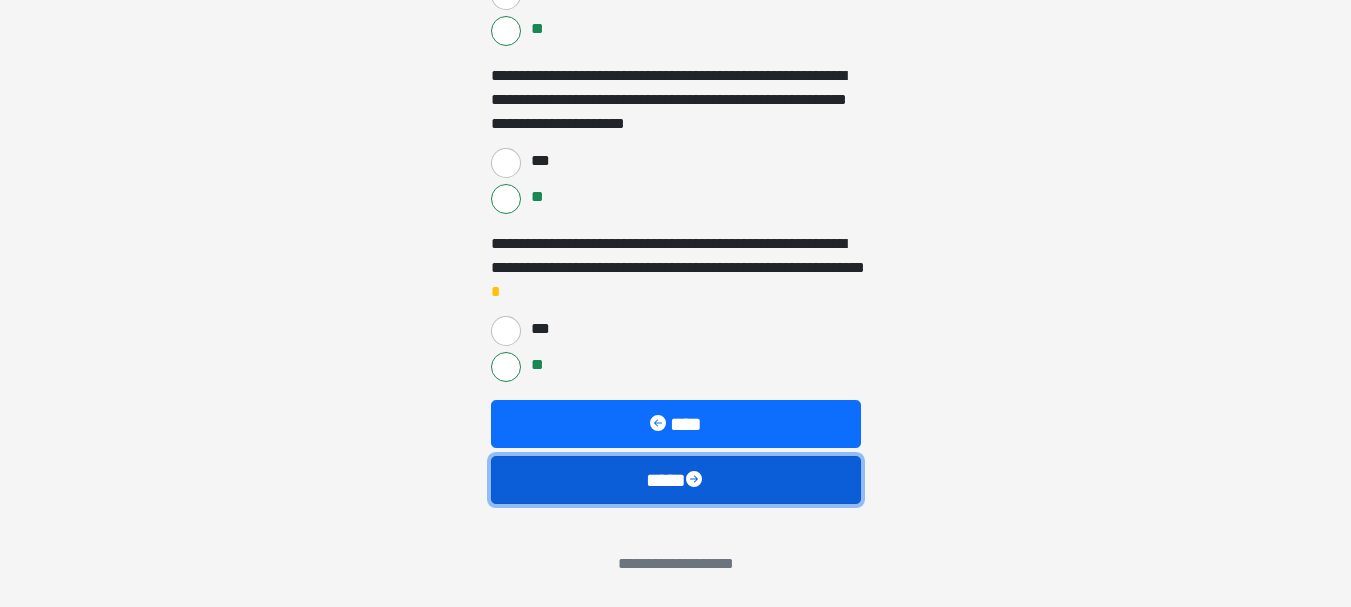click at bounding box center [696, 481] 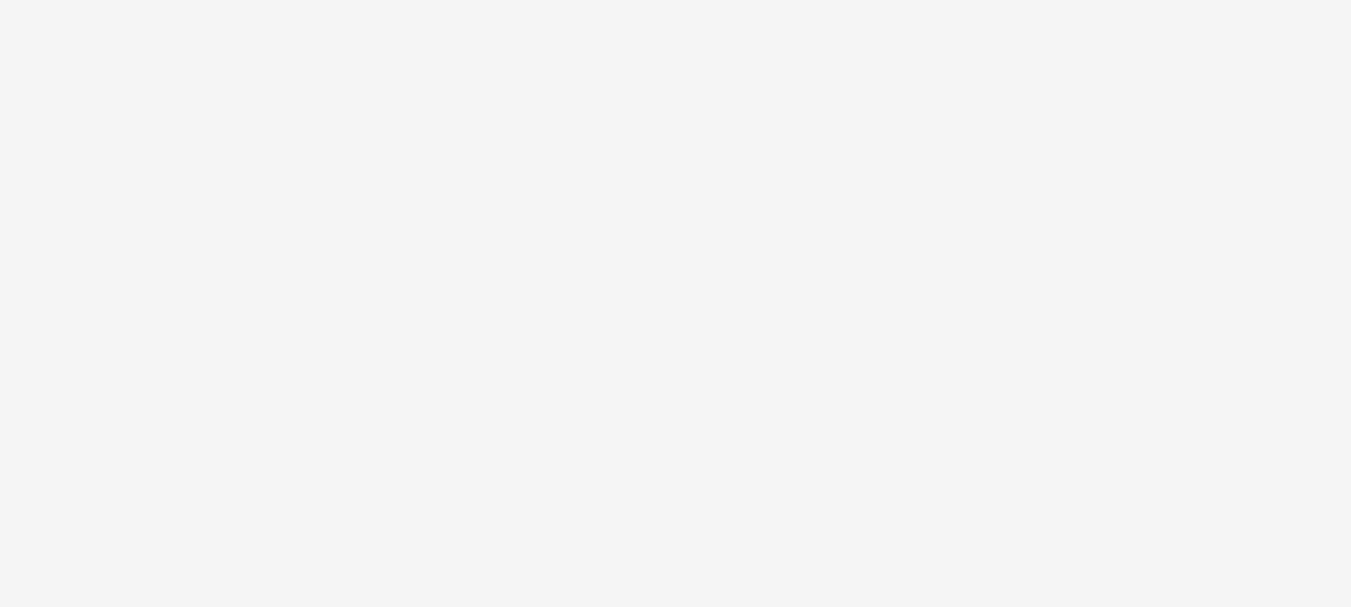scroll, scrollTop: 203, scrollLeft: 0, axis: vertical 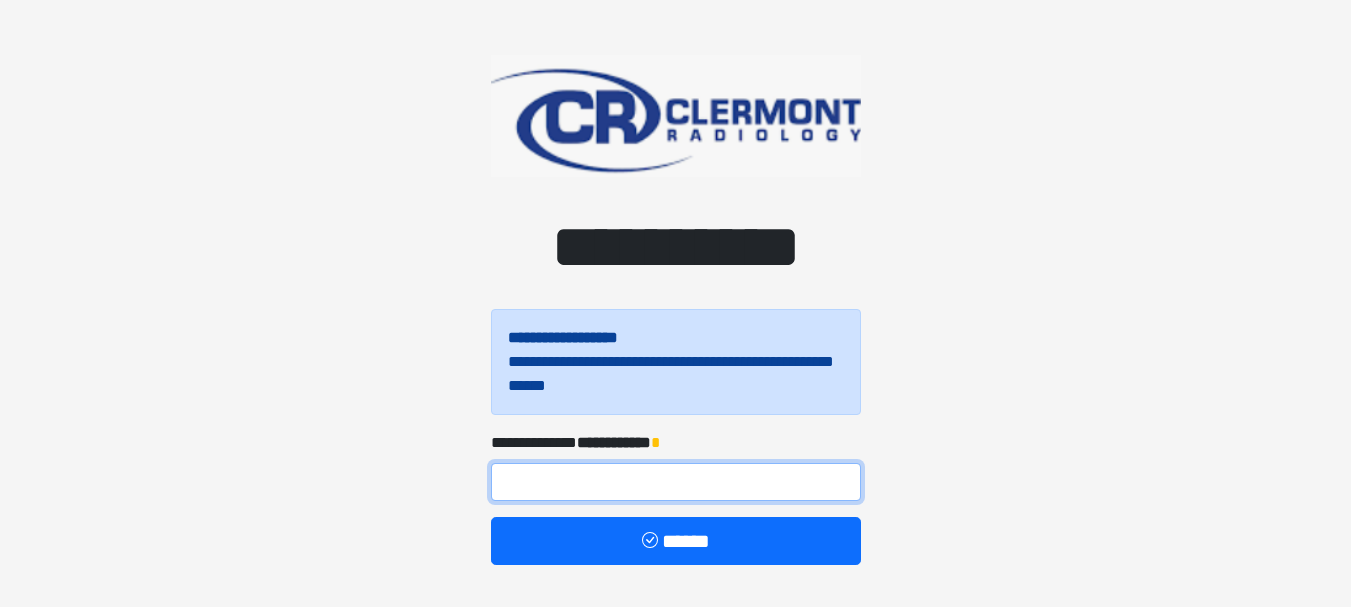 click at bounding box center [676, 482] 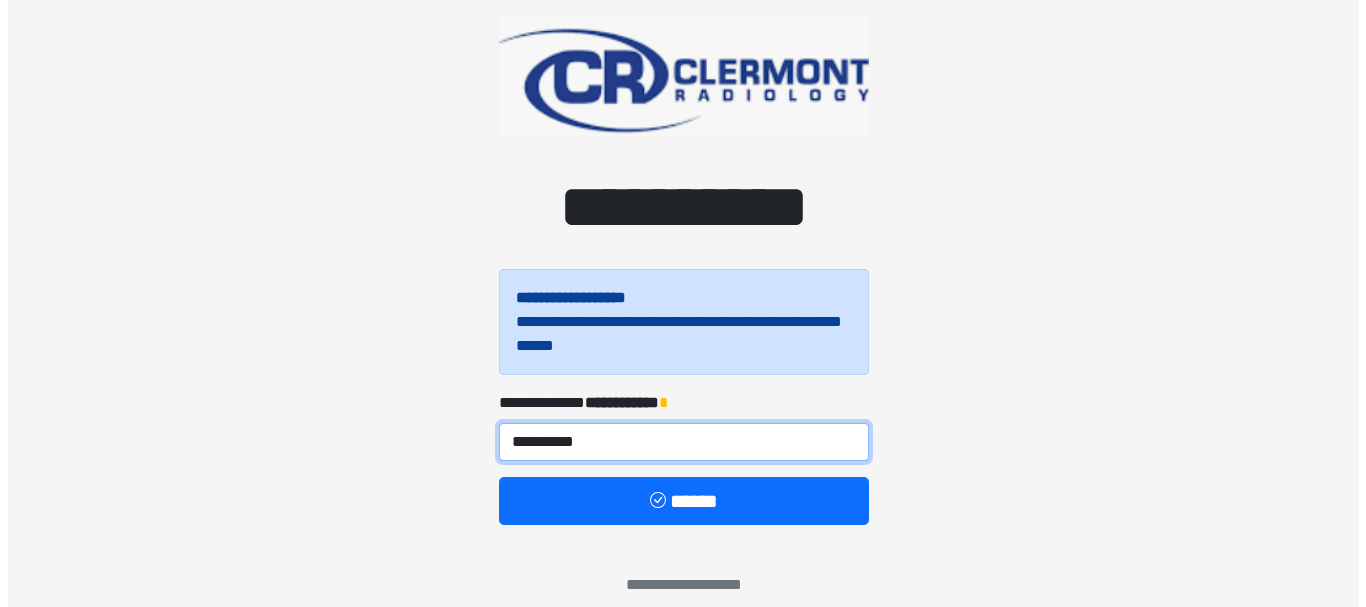 scroll, scrollTop: 61, scrollLeft: 0, axis: vertical 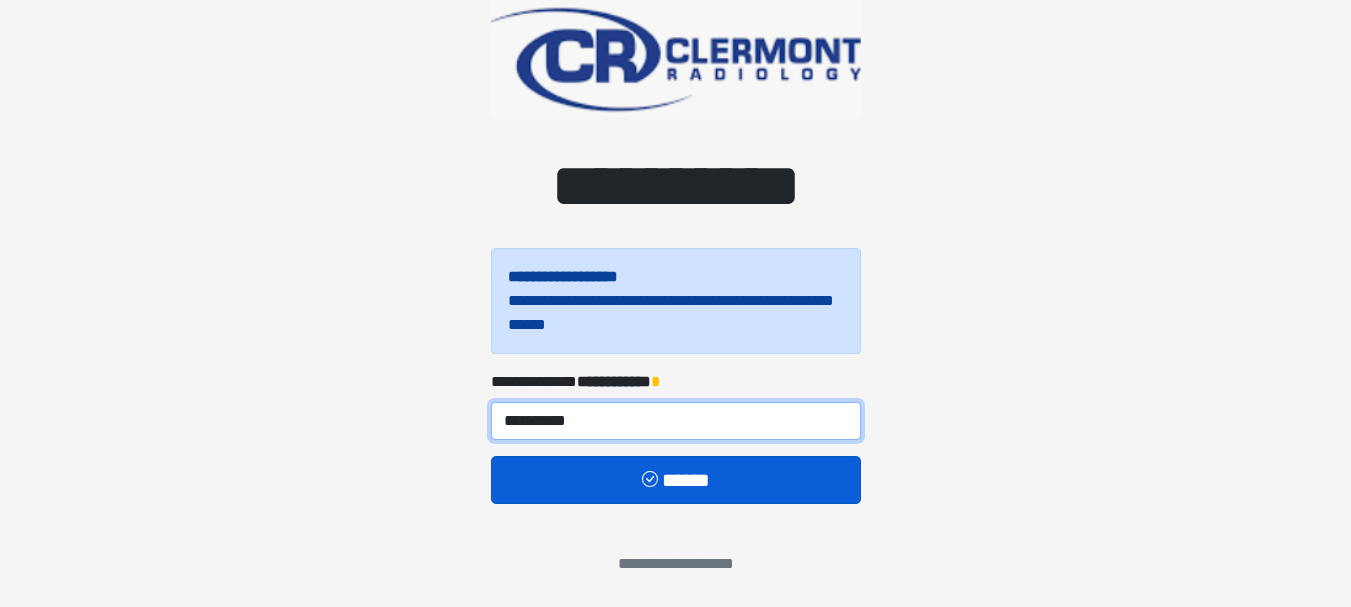 type on "**********" 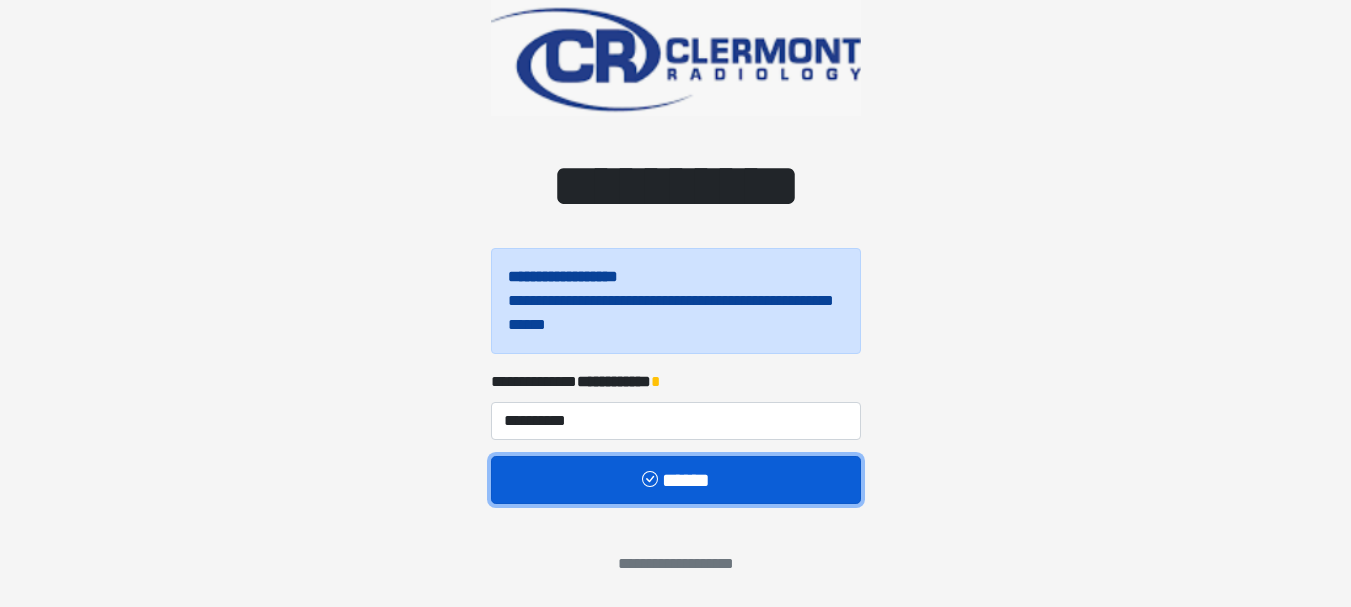 click on "******" at bounding box center (676, 480) 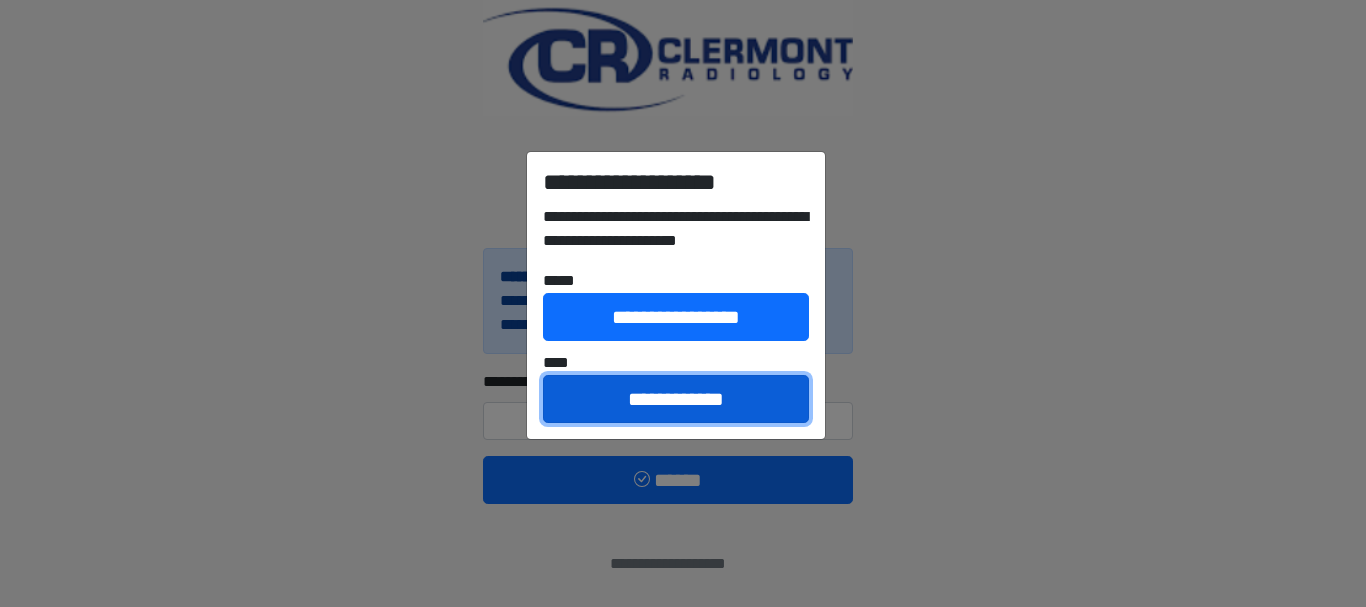click on "**********" at bounding box center [676, 399] 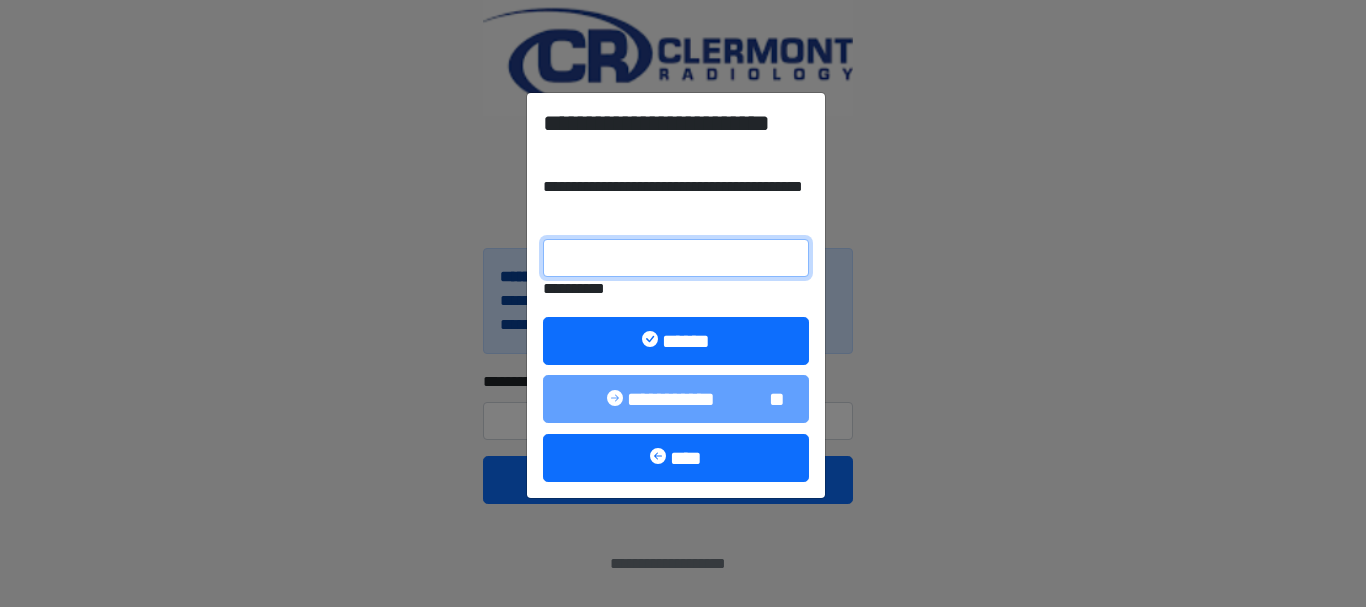 click on "**********" at bounding box center [676, 258] 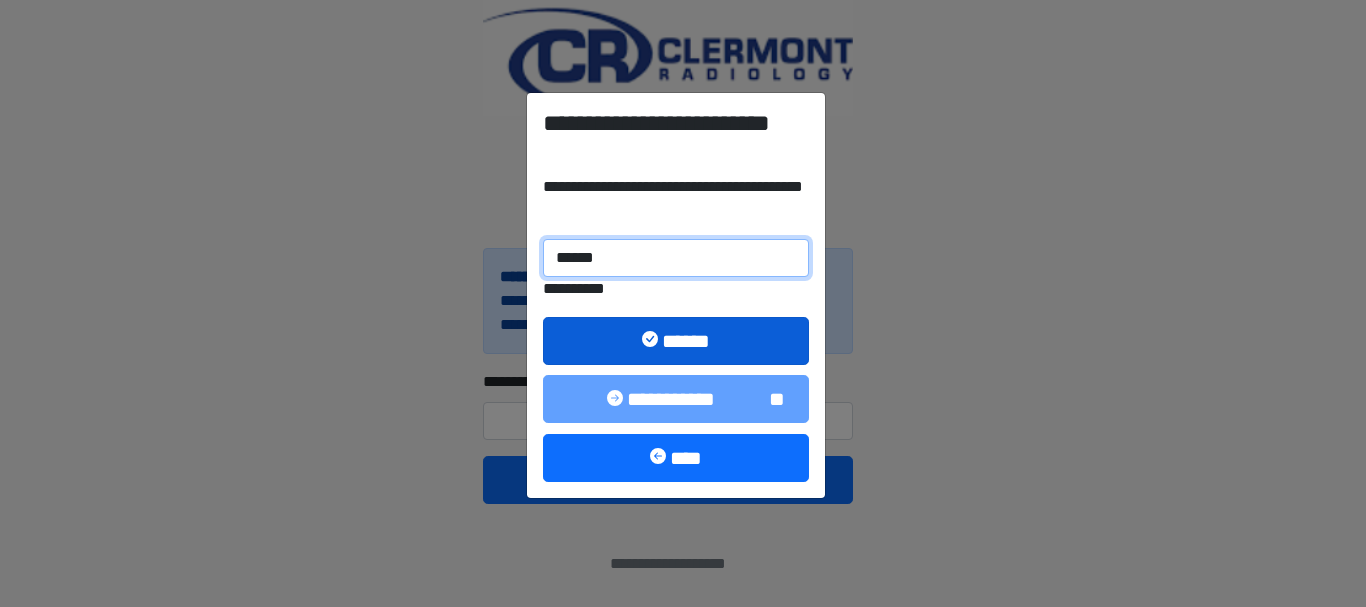 type on "******" 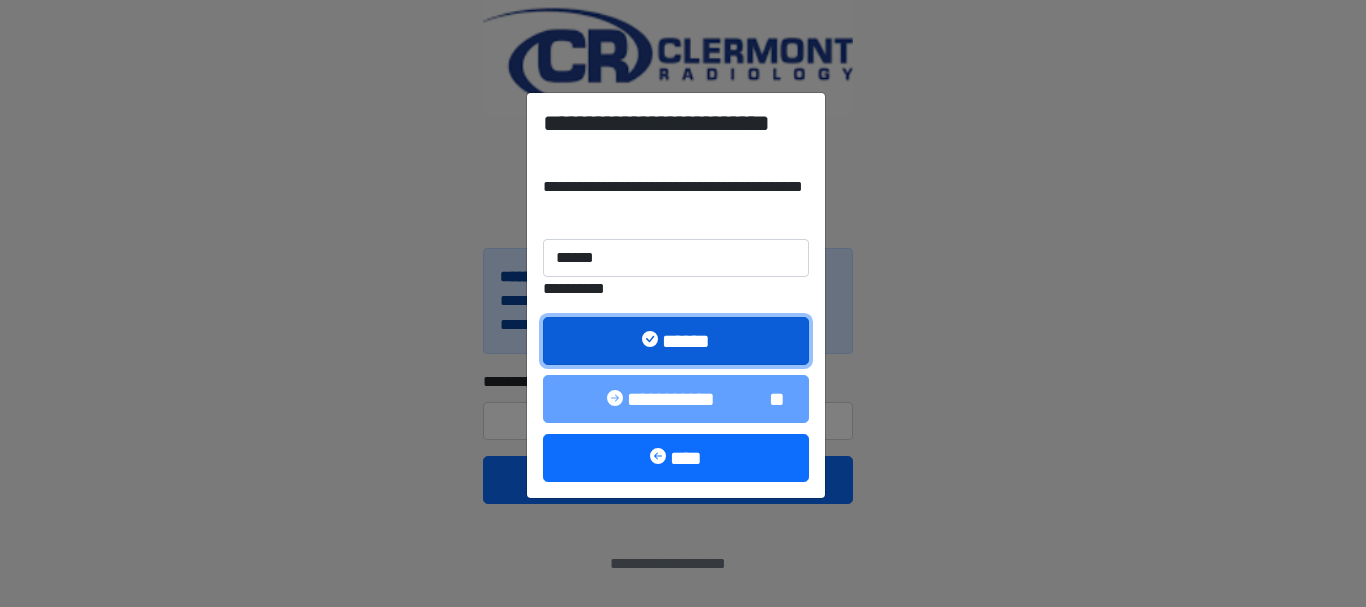 click on "******" at bounding box center (676, 341) 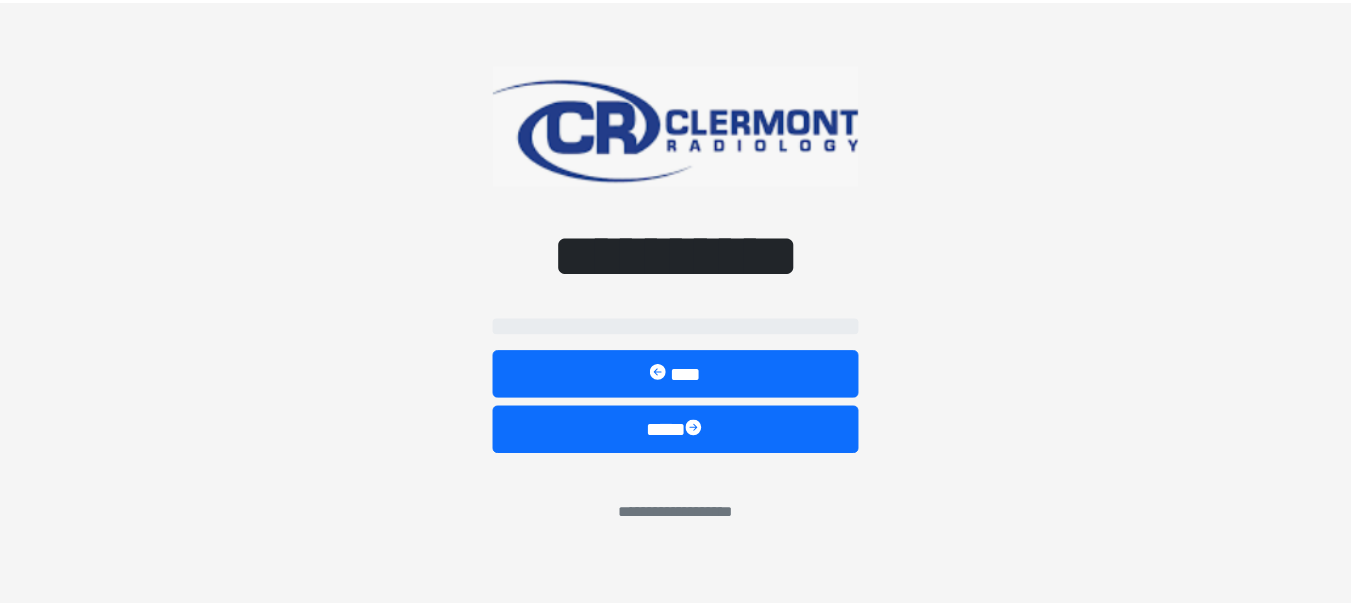 scroll, scrollTop: 0, scrollLeft: 0, axis: both 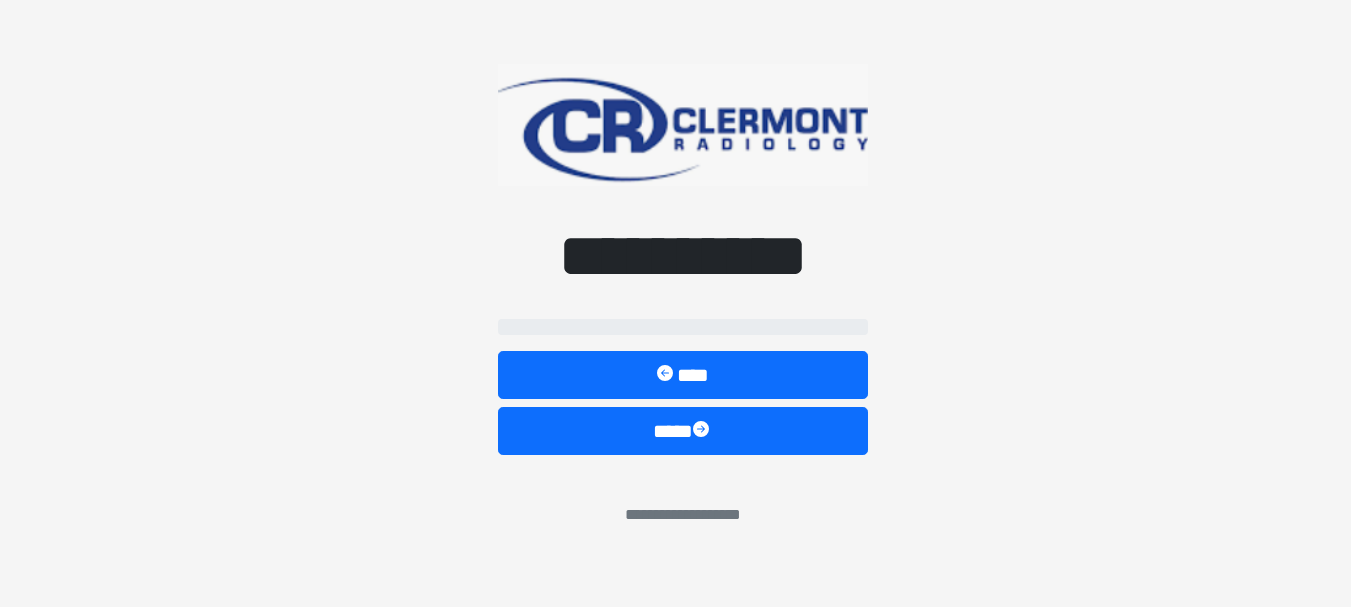 select on "*****" 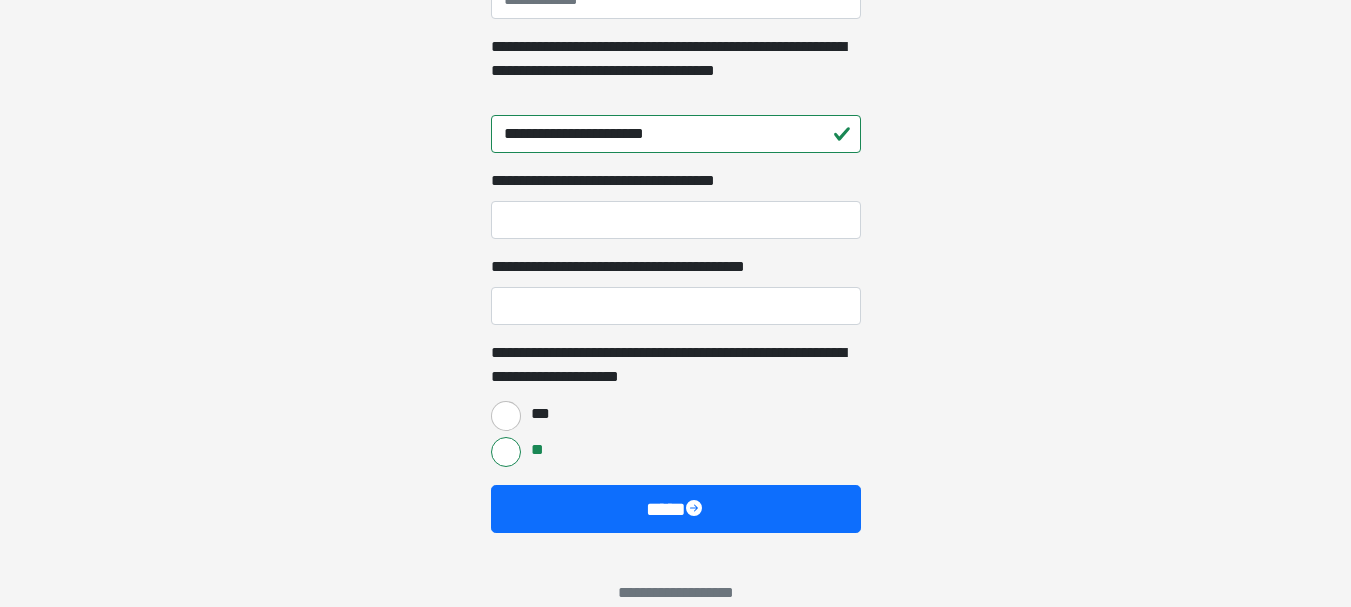 scroll, scrollTop: 1583, scrollLeft: 0, axis: vertical 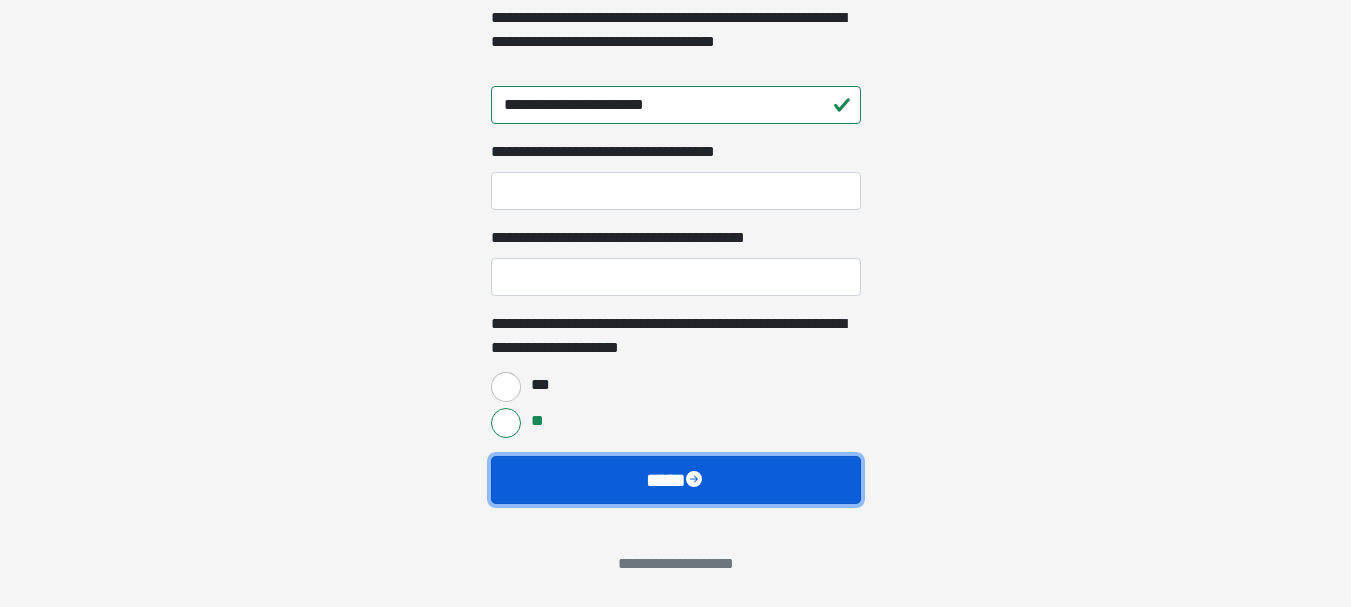 click on "****" at bounding box center (676, 480) 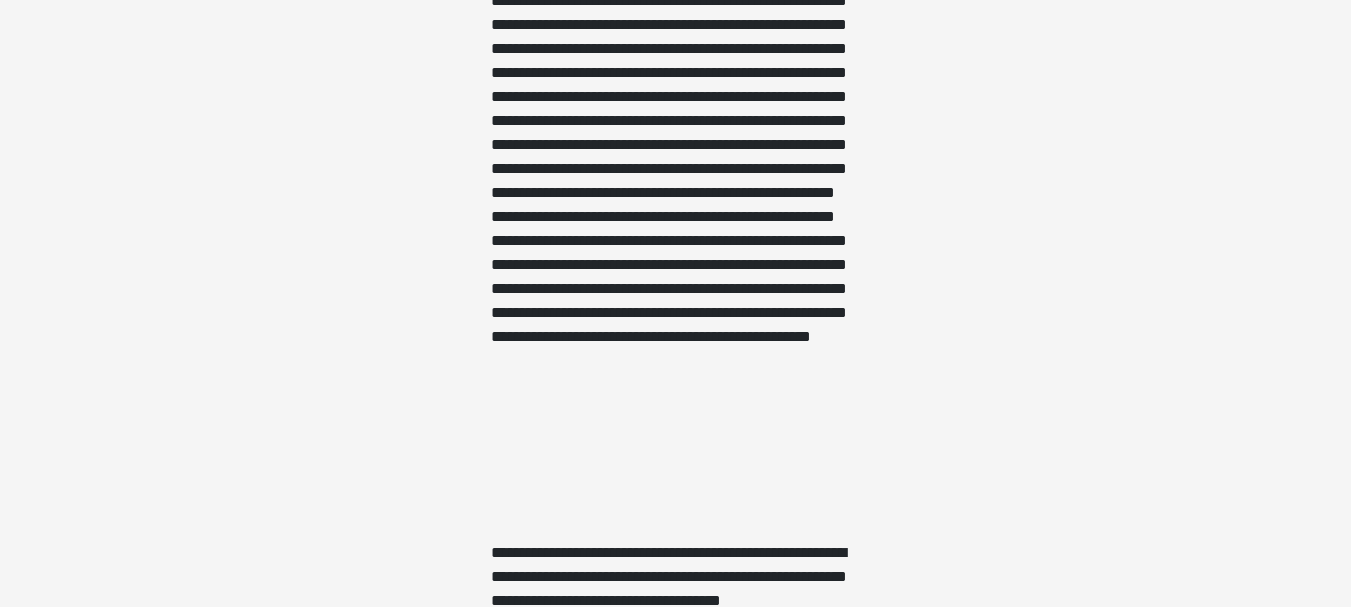 scroll, scrollTop: 3113, scrollLeft: 0, axis: vertical 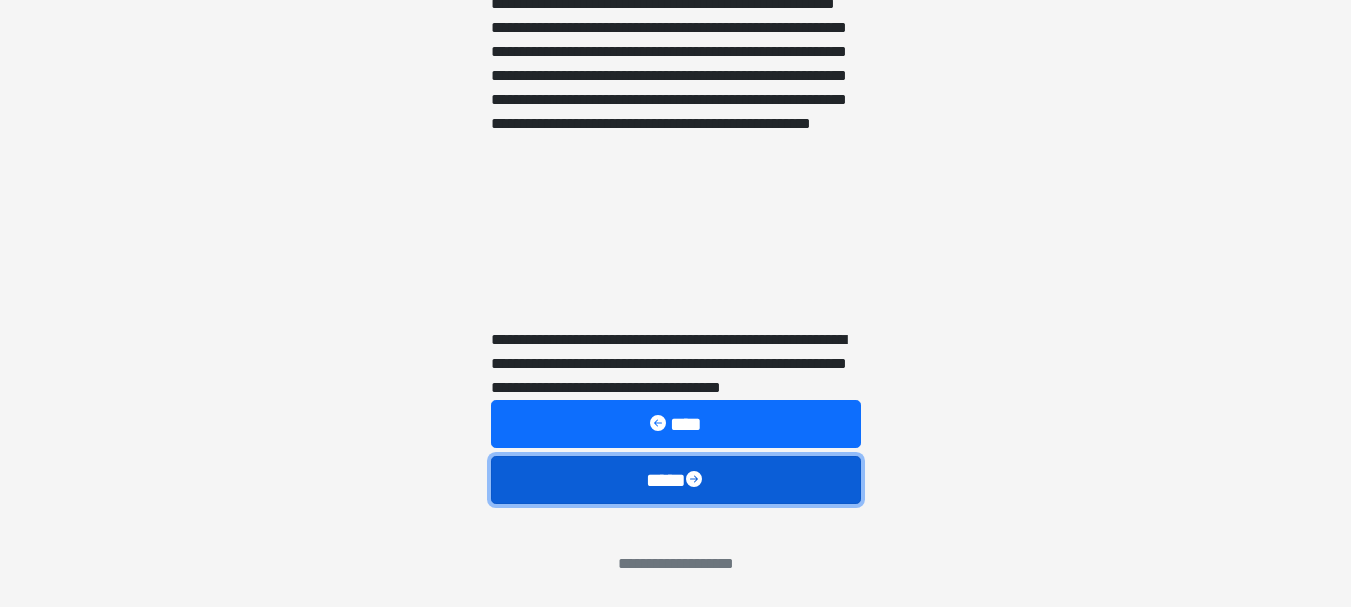 click on "****" at bounding box center [676, 480] 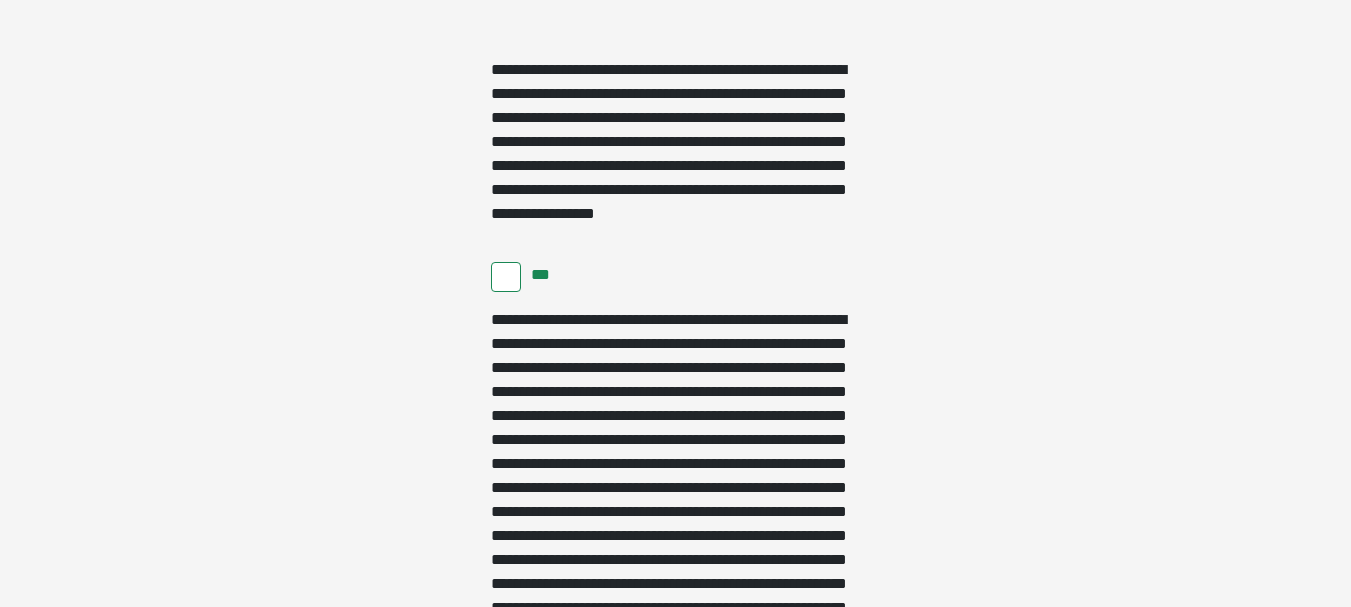 scroll, scrollTop: 4700, scrollLeft: 0, axis: vertical 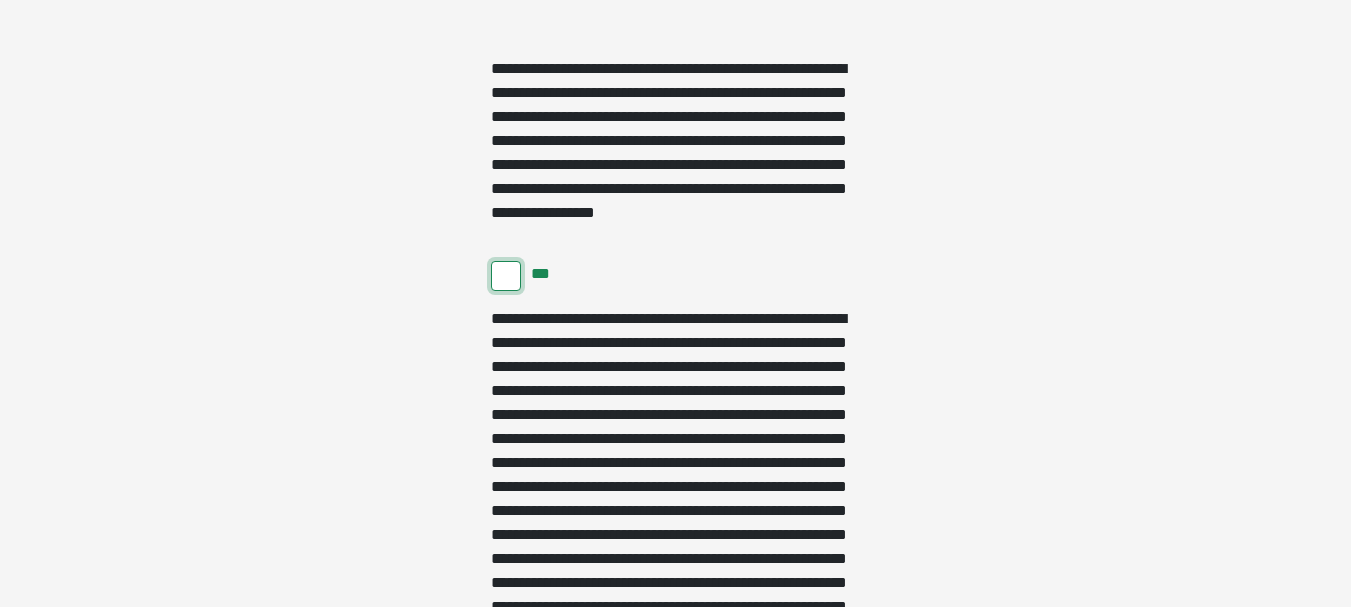 drag, startPoint x: 502, startPoint y: 281, endPoint x: 514, endPoint y: 284, distance: 12.369317 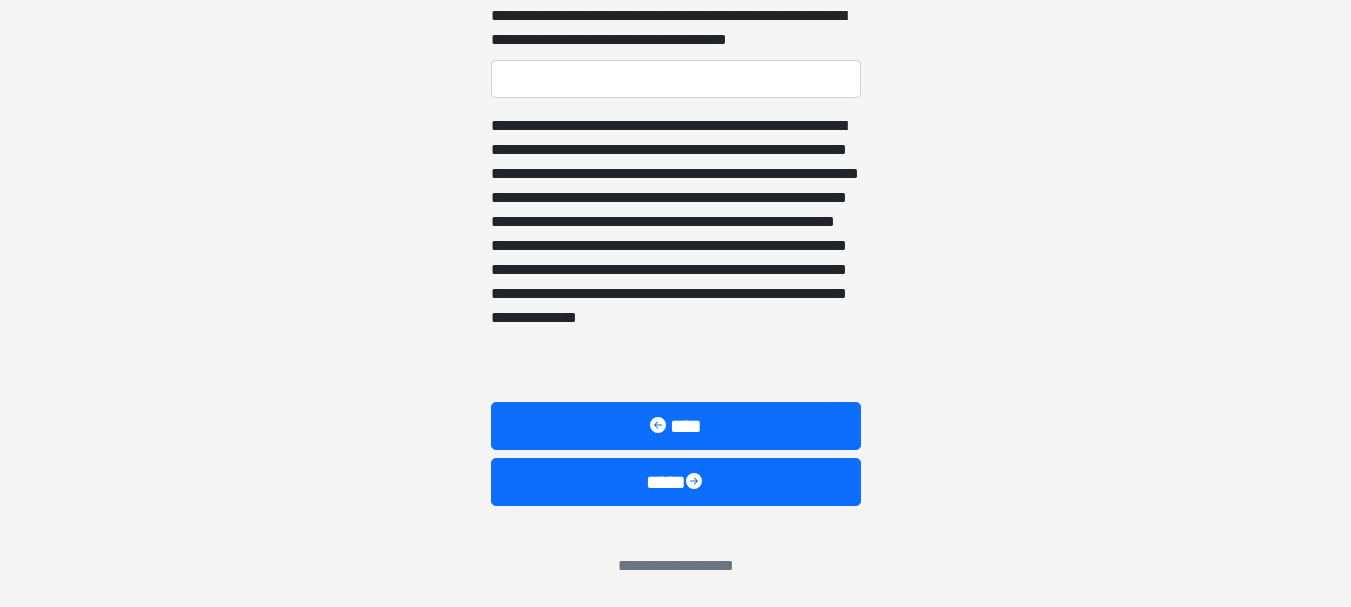 scroll, scrollTop: 5461, scrollLeft: 0, axis: vertical 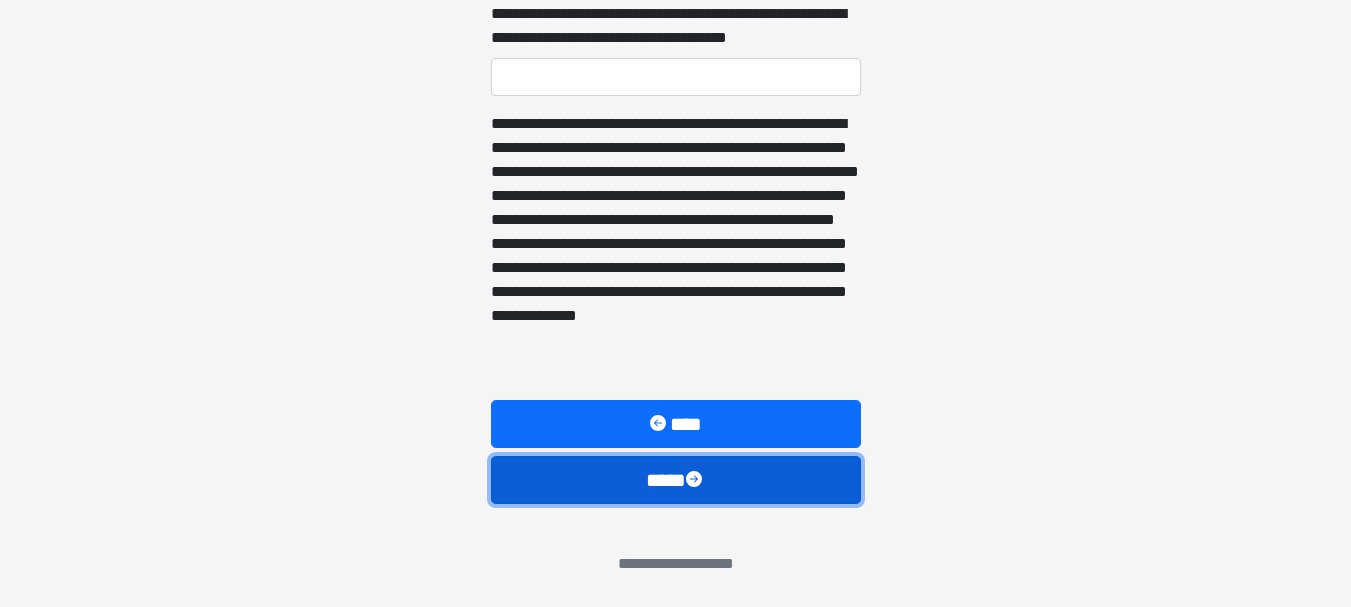 click on "****" at bounding box center [676, 480] 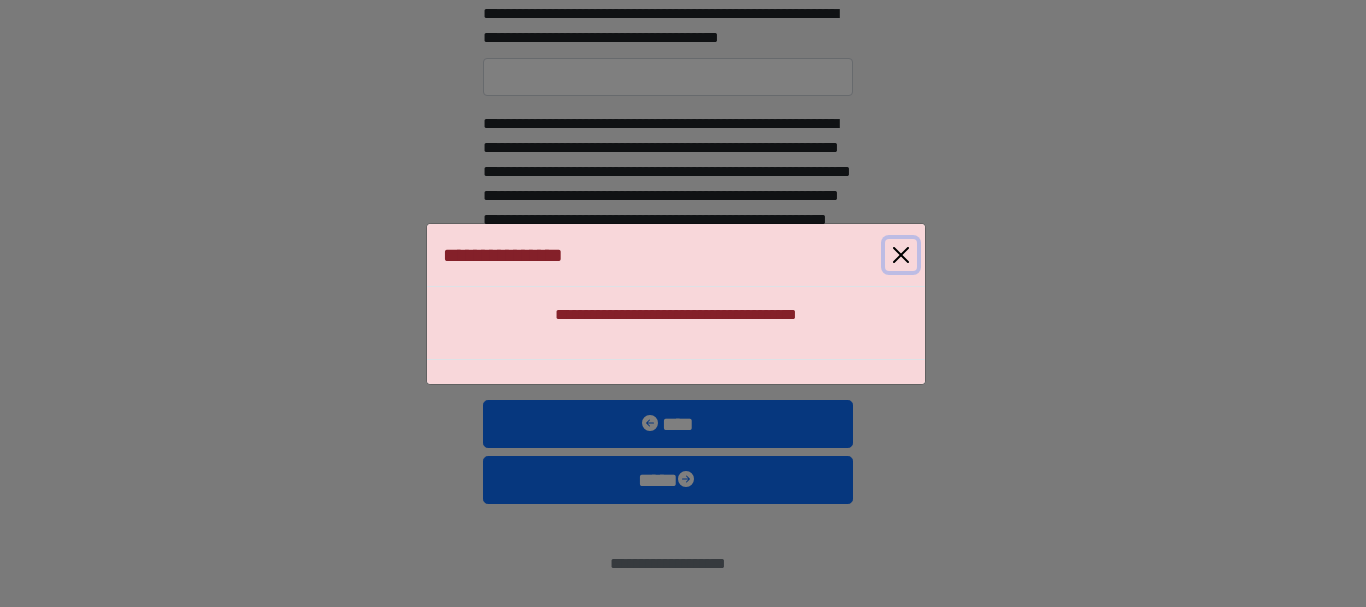 drag, startPoint x: 910, startPoint y: 249, endPoint x: 898, endPoint y: 257, distance: 14.422205 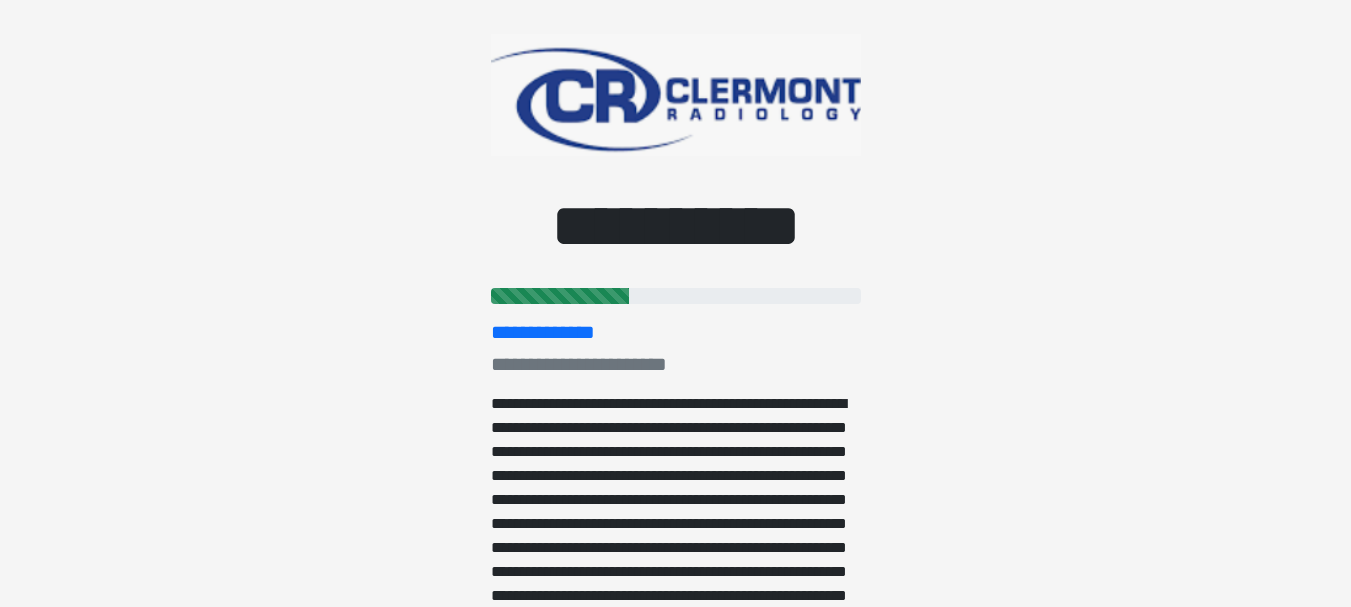 scroll, scrollTop: 0, scrollLeft: 0, axis: both 